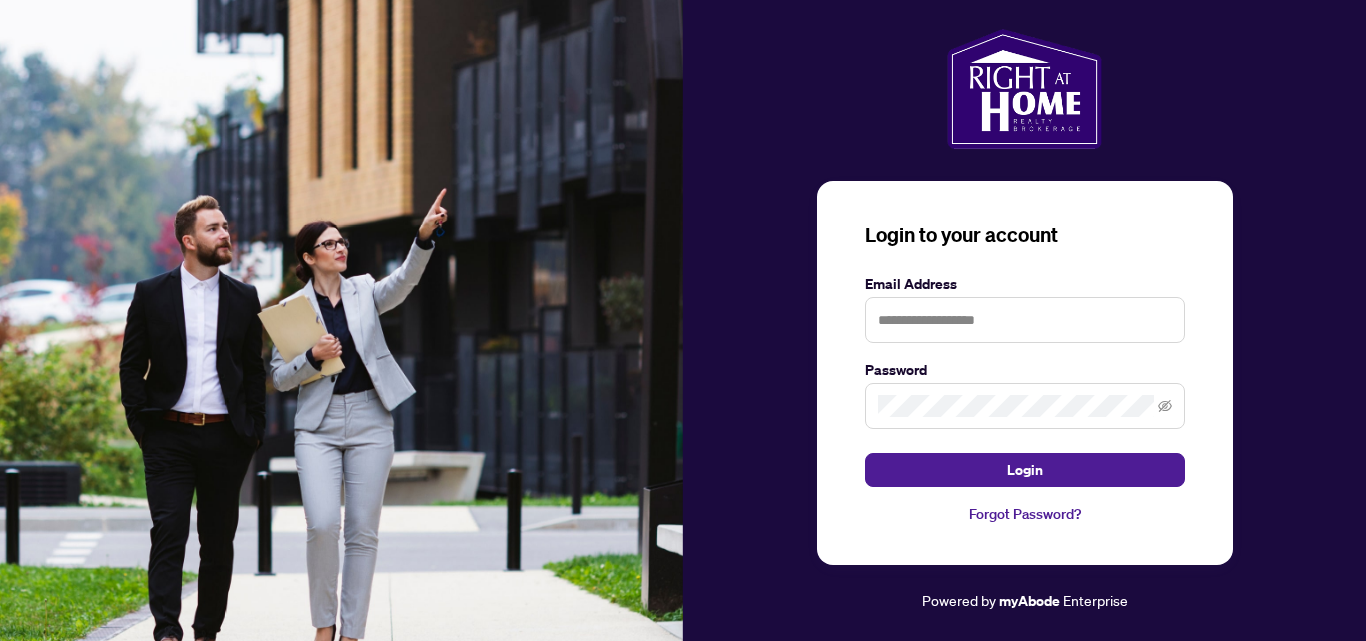 scroll, scrollTop: 0, scrollLeft: 0, axis: both 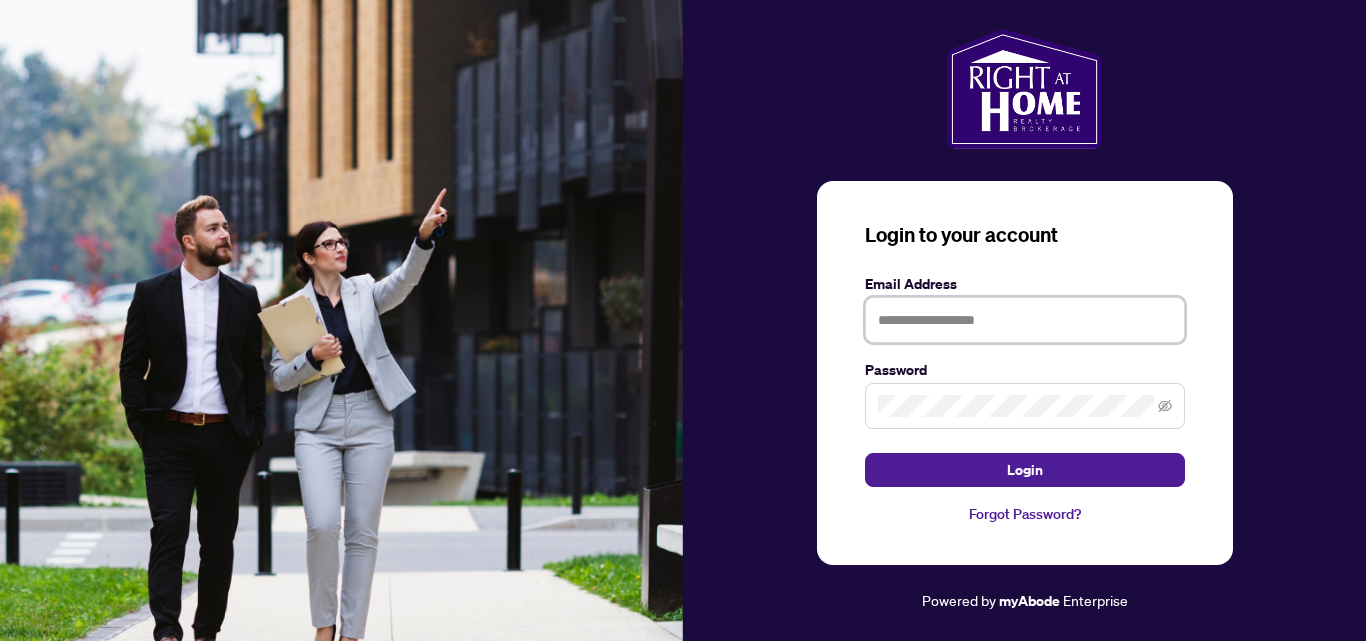 click at bounding box center (1025, 320) 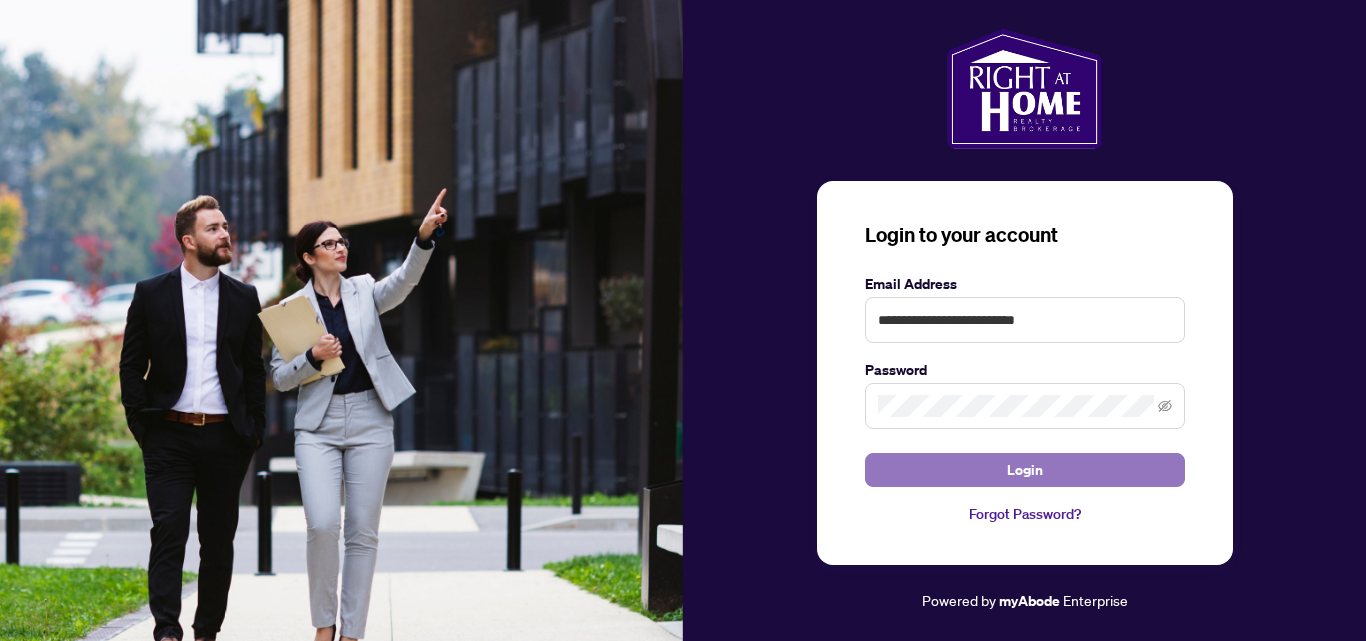 click on "Login" at bounding box center [1025, 470] 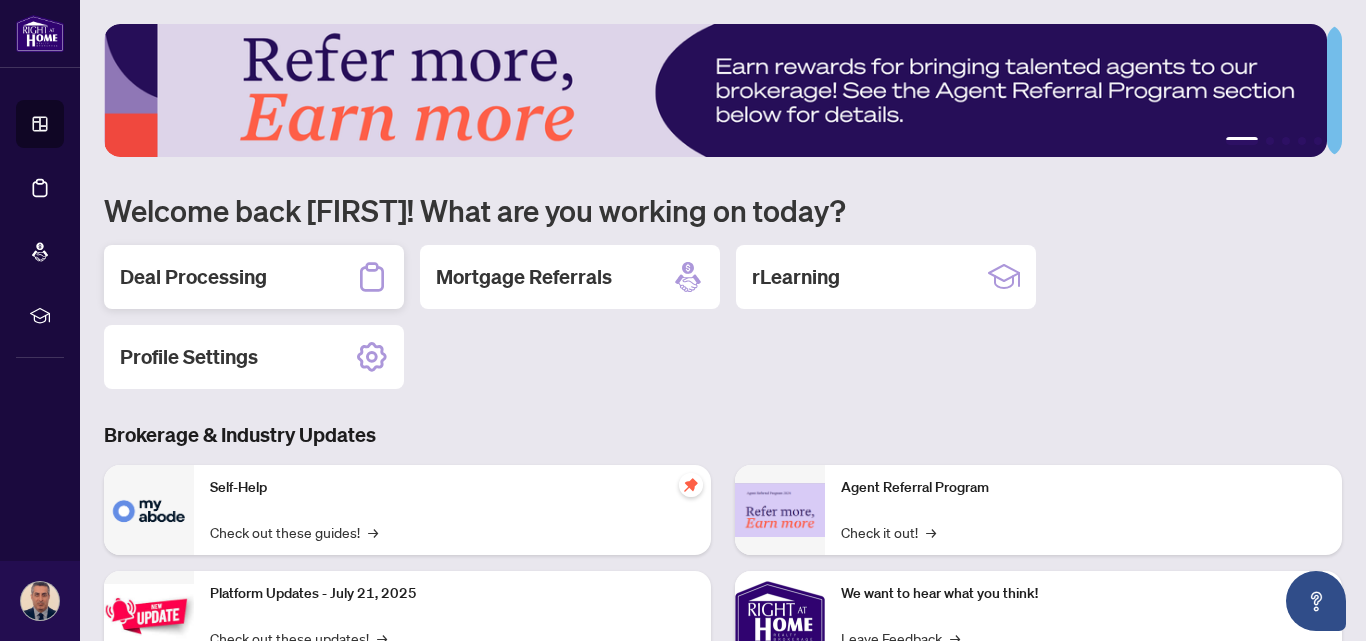 click on "Deal Processing" at bounding box center (254, 277) 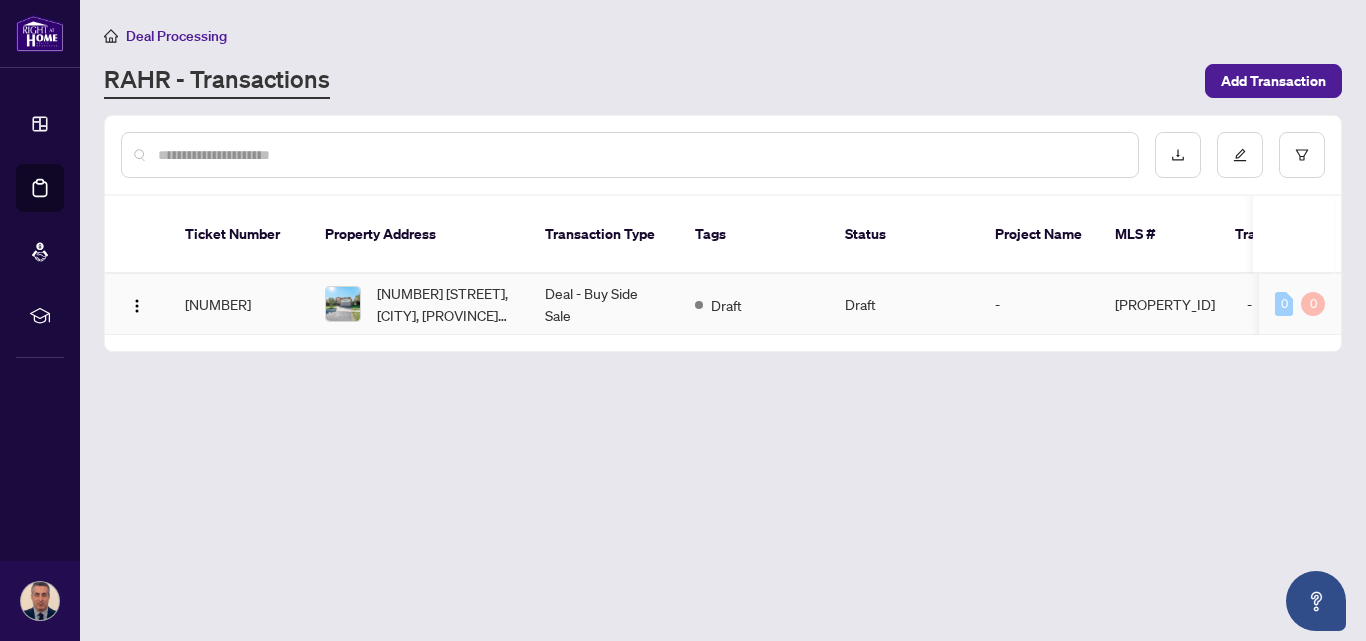 click on "Deal - Buy Side Sale" at bounding box center (604, 304) 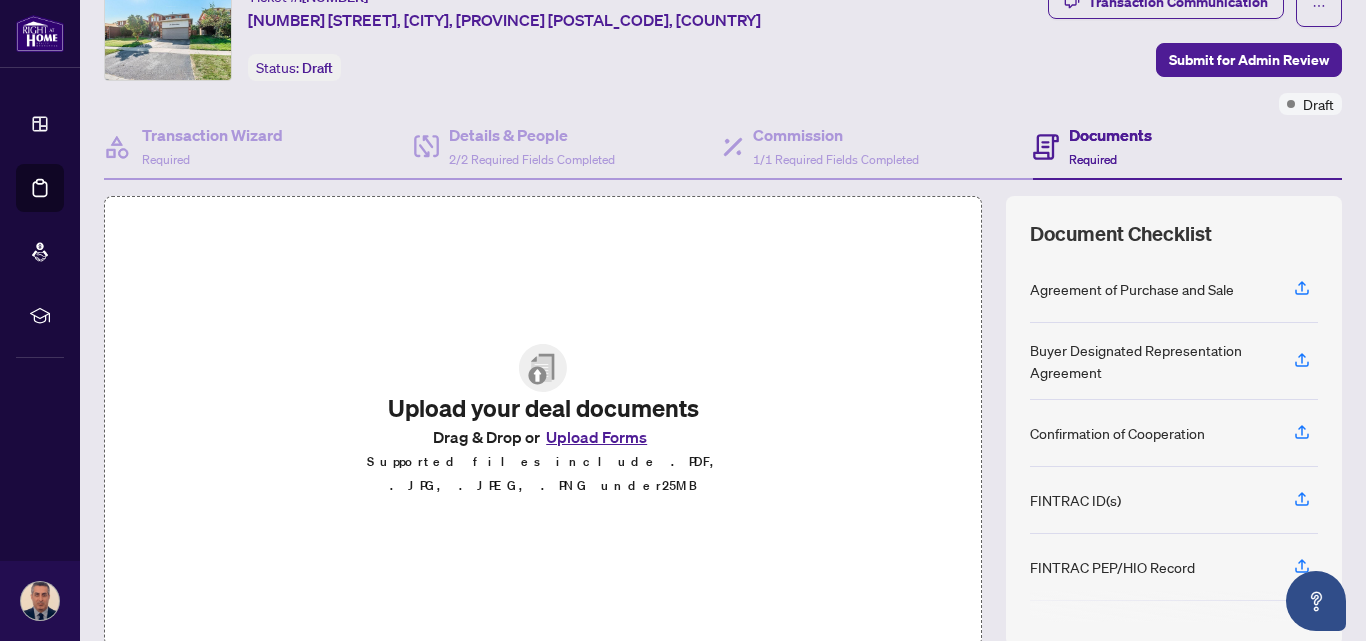 scroll, scrollTop: 0, scrollLeft: 0, axis: both 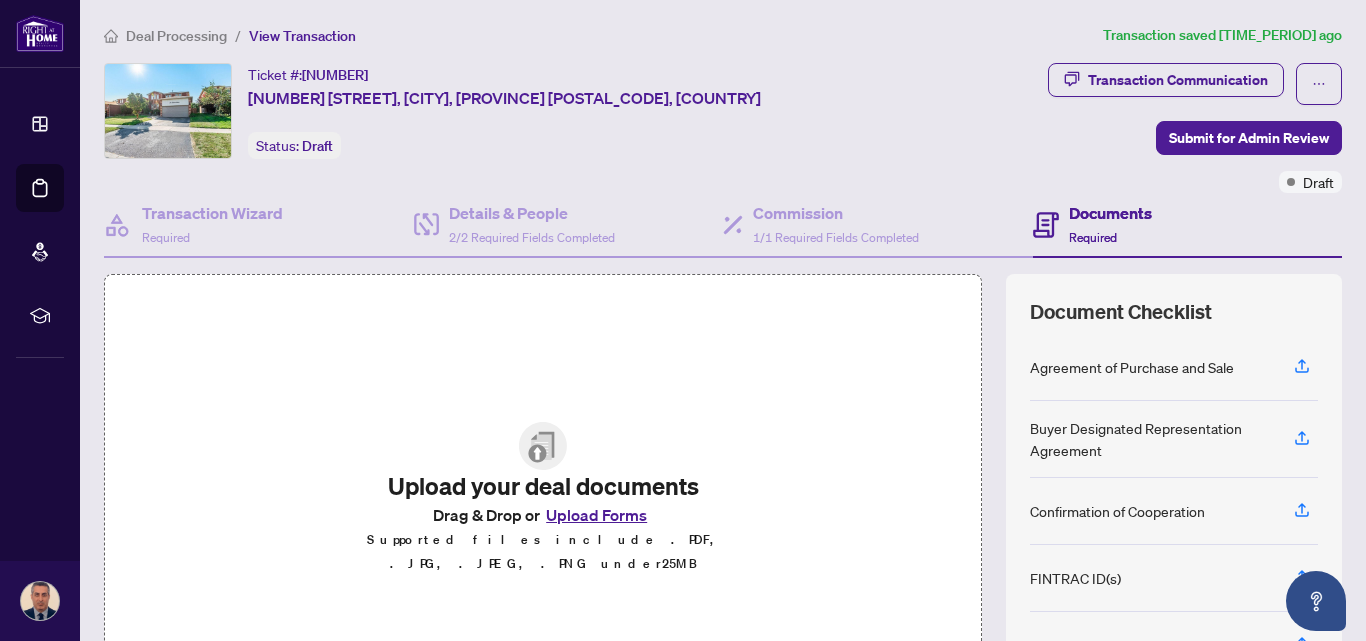click on "Deal Processing" at bounding box center [176, 36] 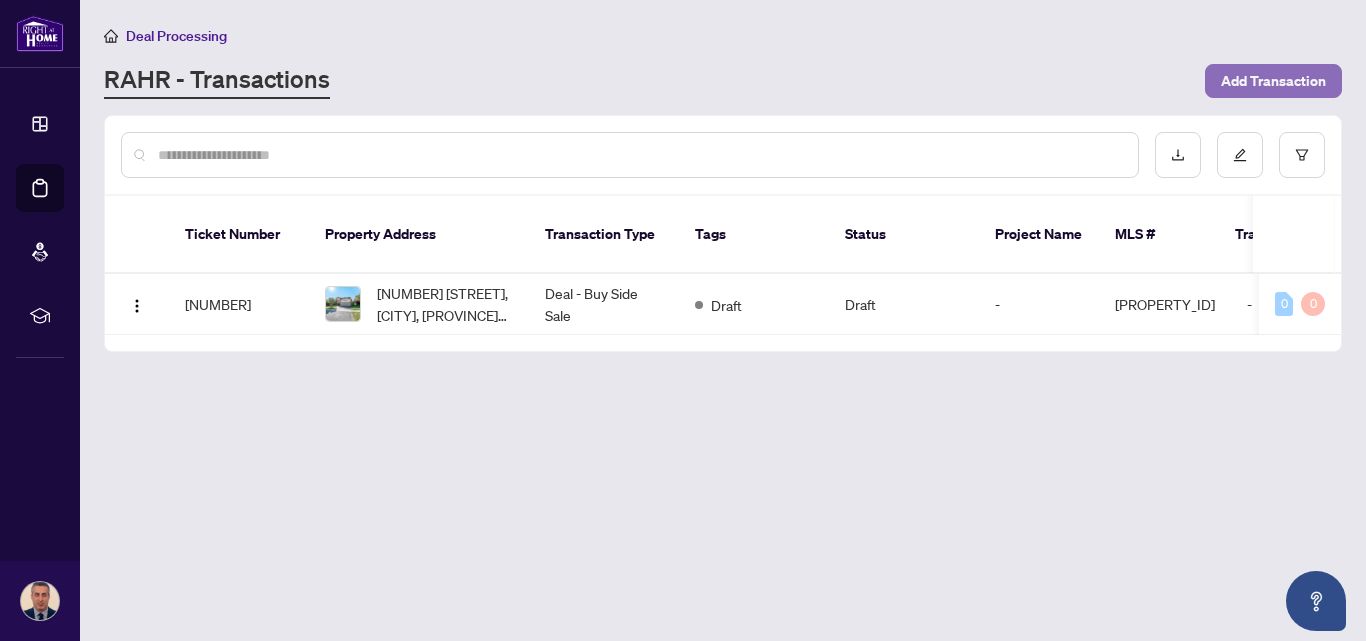 click on "Add Transaction" at bounding box center (1273, 81) 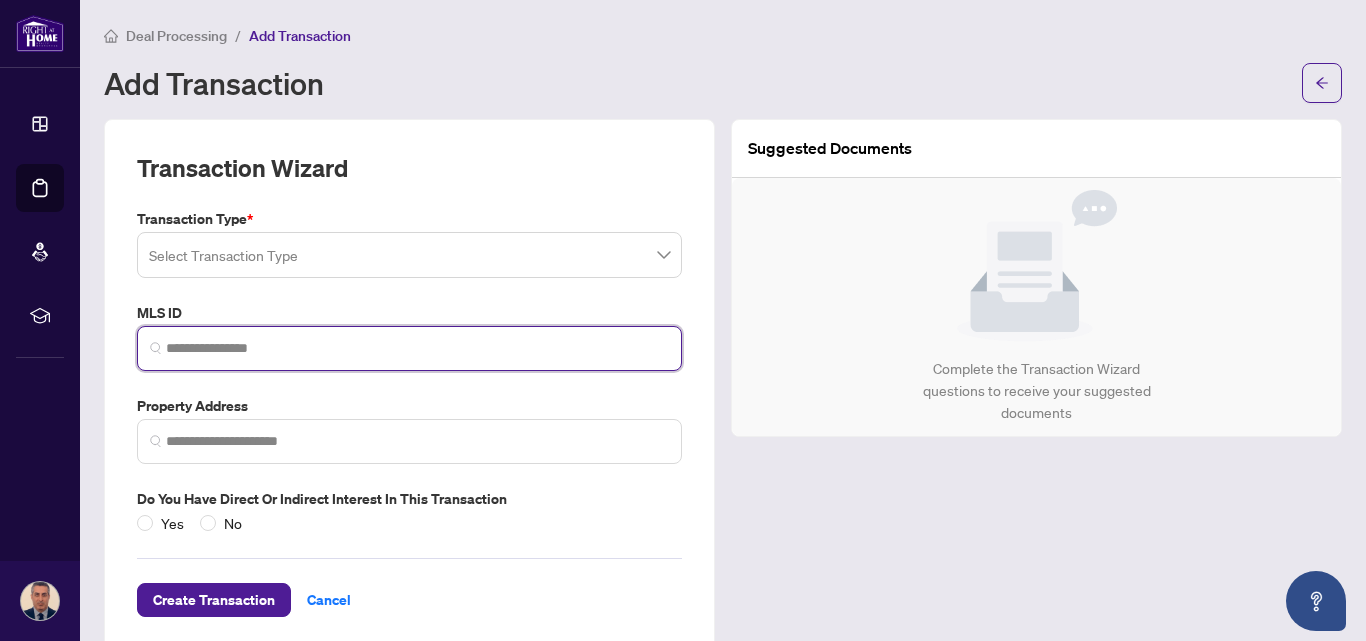 click at bounding box center [417, 348] 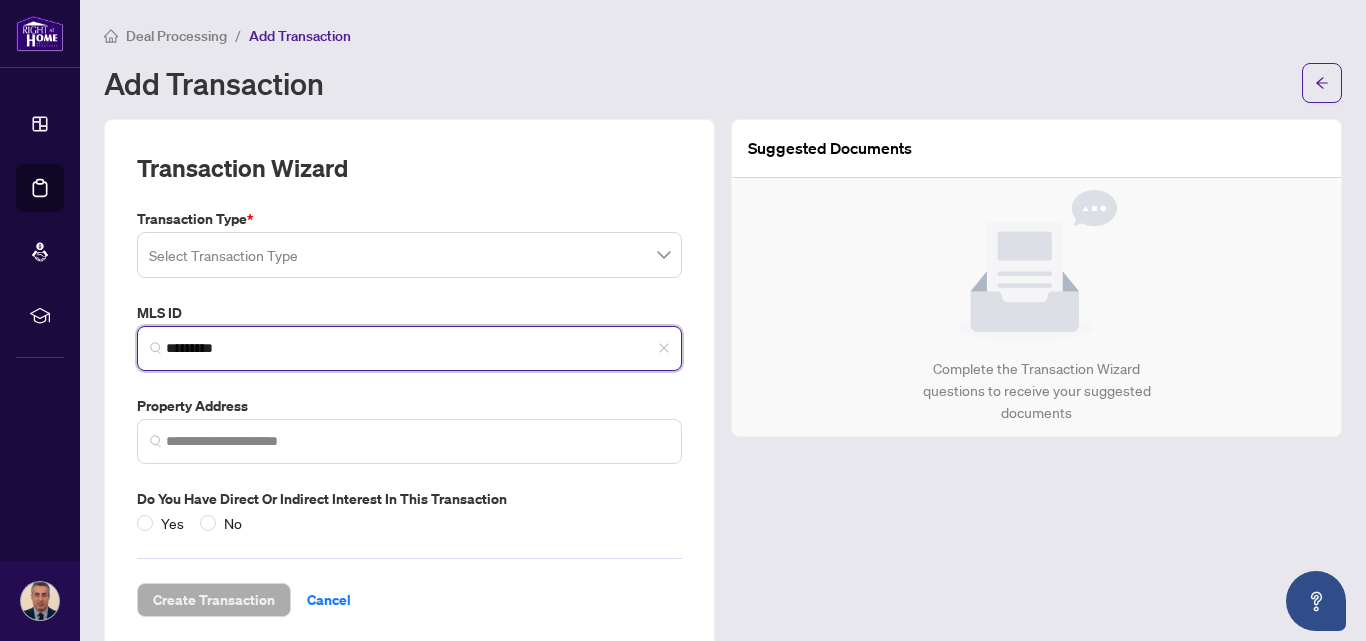 type on "*********" 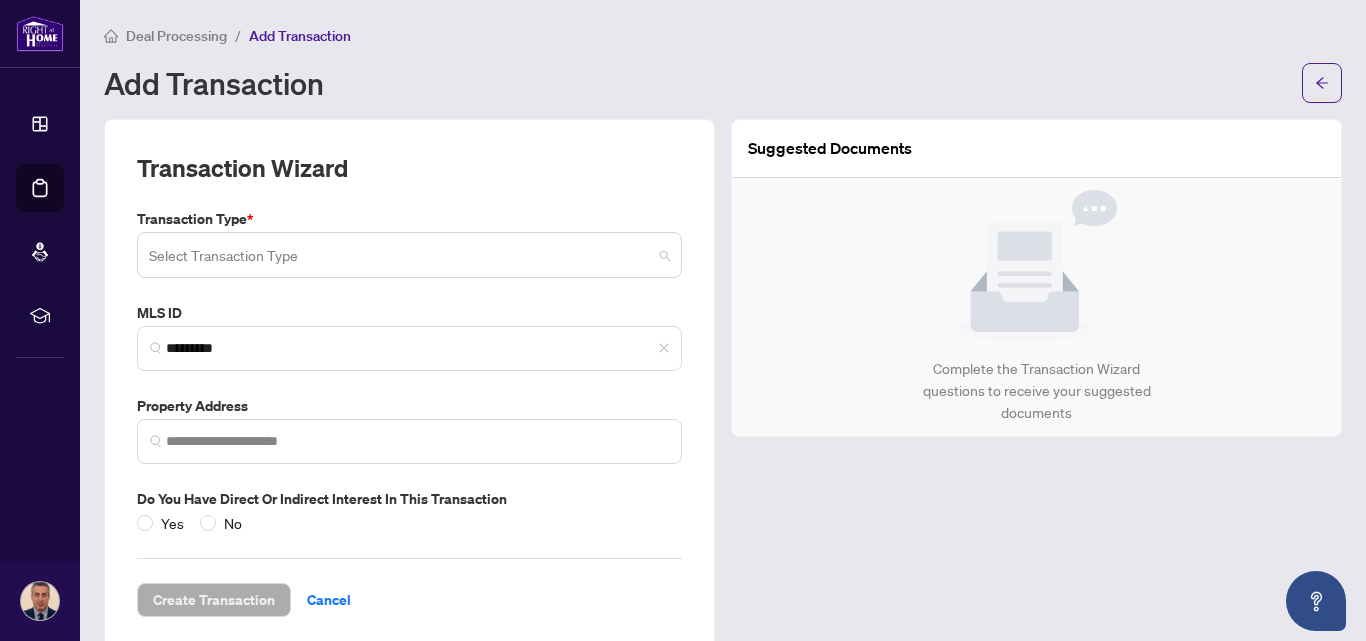 click at bounding box center [400, 258] 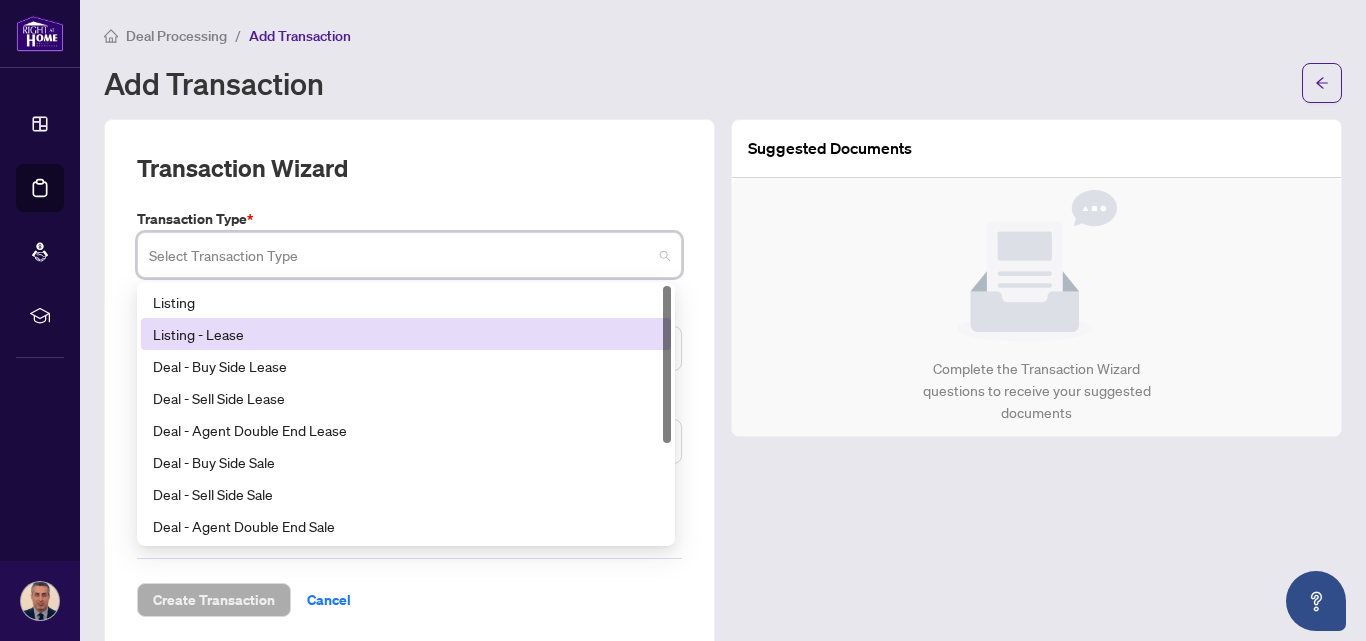 click on "Listing - Lease" at bounding box center [406, 334] 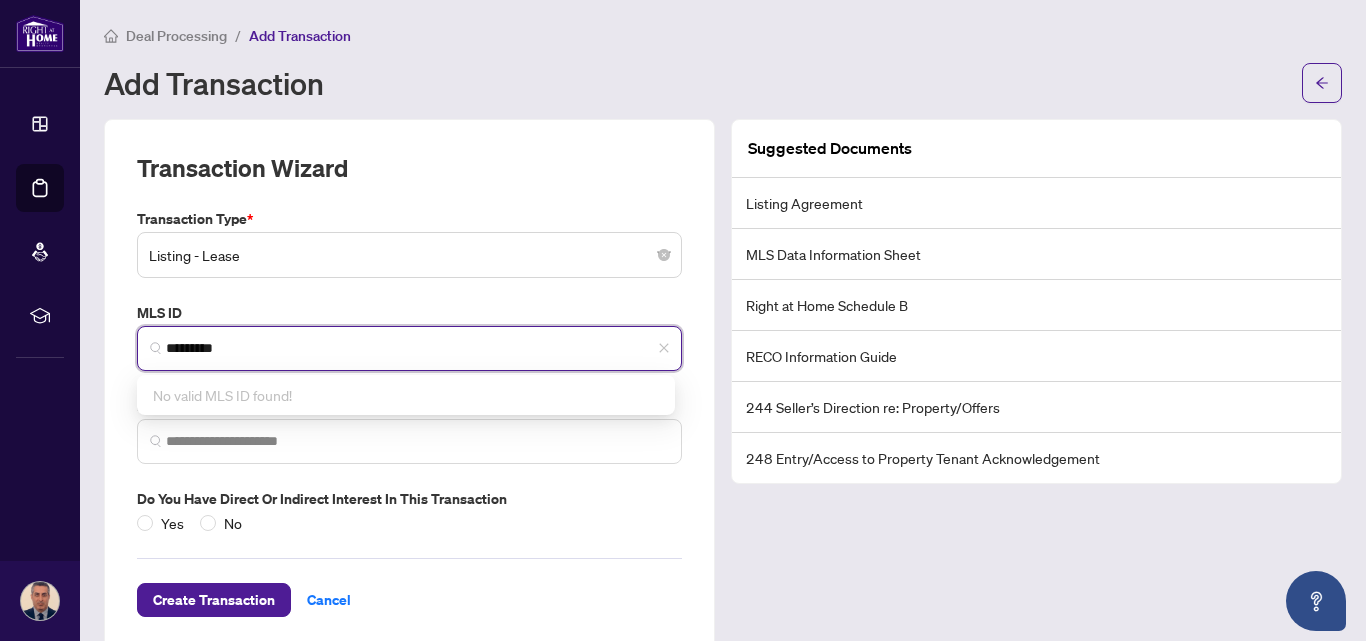 click on "*********" at bounding box center [417, 348] 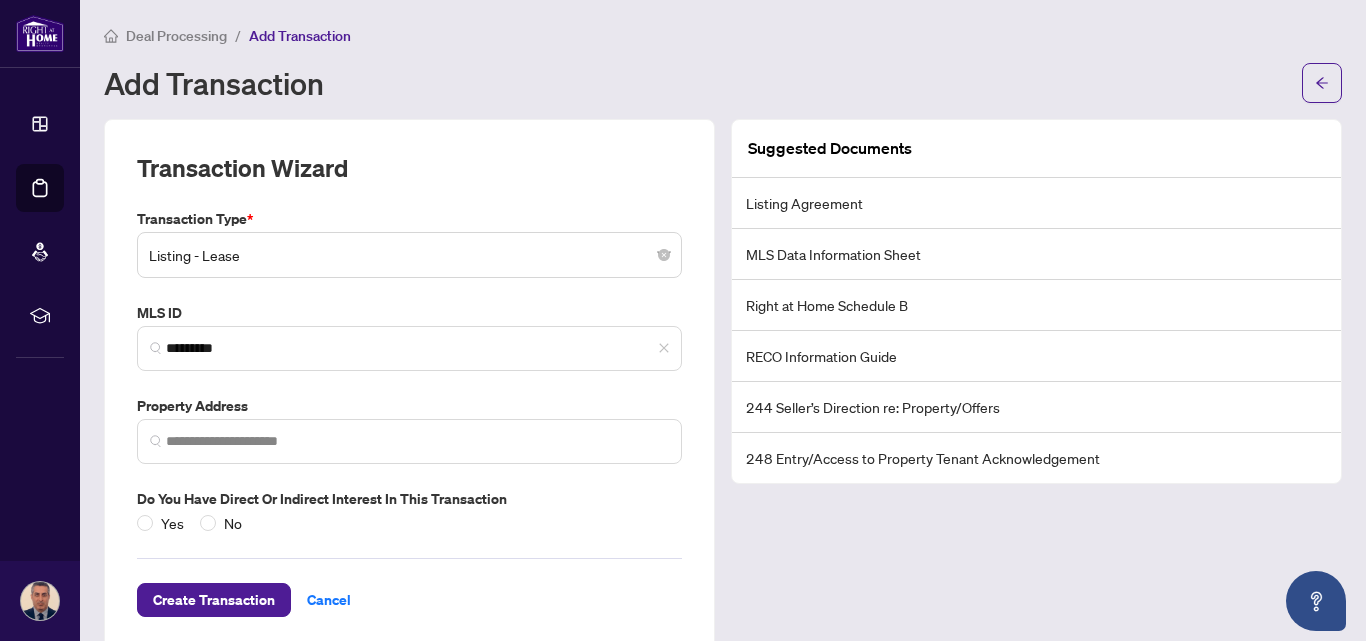 click on "Transaction Type * Listing - Lease 13 14 15 Listing Listing - Lease Deal - Buy Side Lease Deal - Sell Side Lease Deal - Agent Double End Lease Deal - Buy Side Sale Deal - Sell Side Sale Deal - Agent Double End Sale Deal - Sell Side Assignment Deal - Buy Side Assignment MLS ID ********* No valid MLS ID found! Property Address Do you have direct or indirect interest in this transaction Yes No" at bounding box center [409, 371] 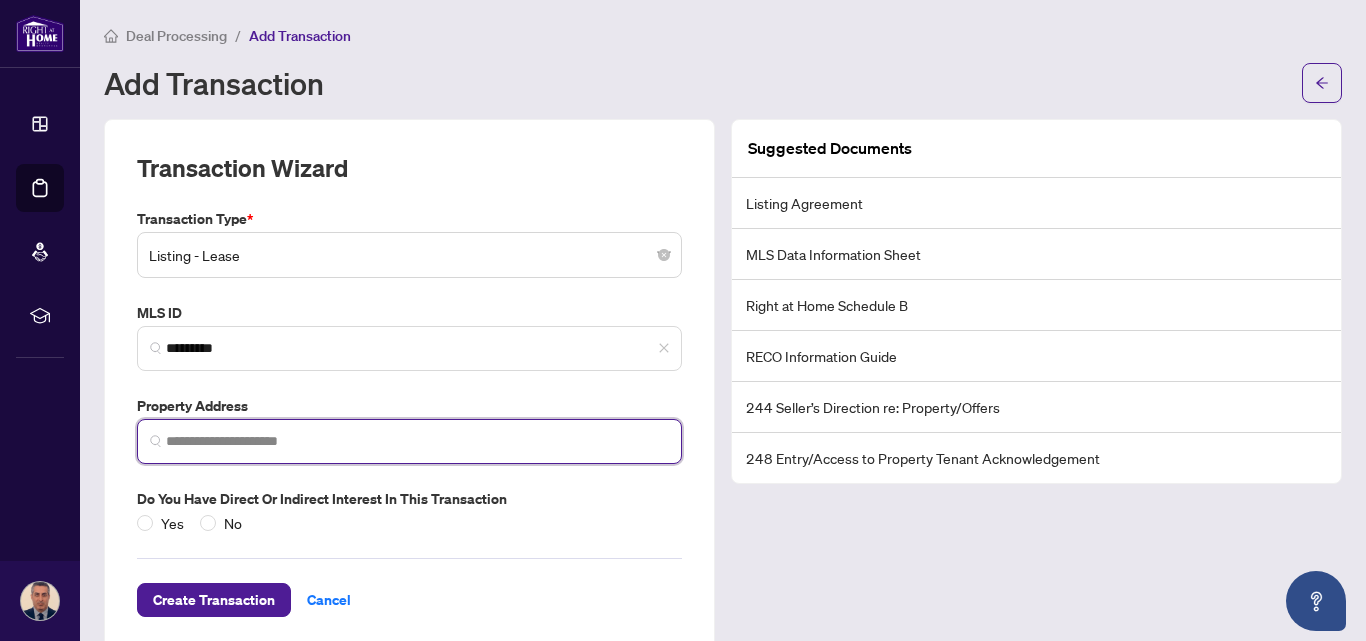 click at bounding box center (417, 441) 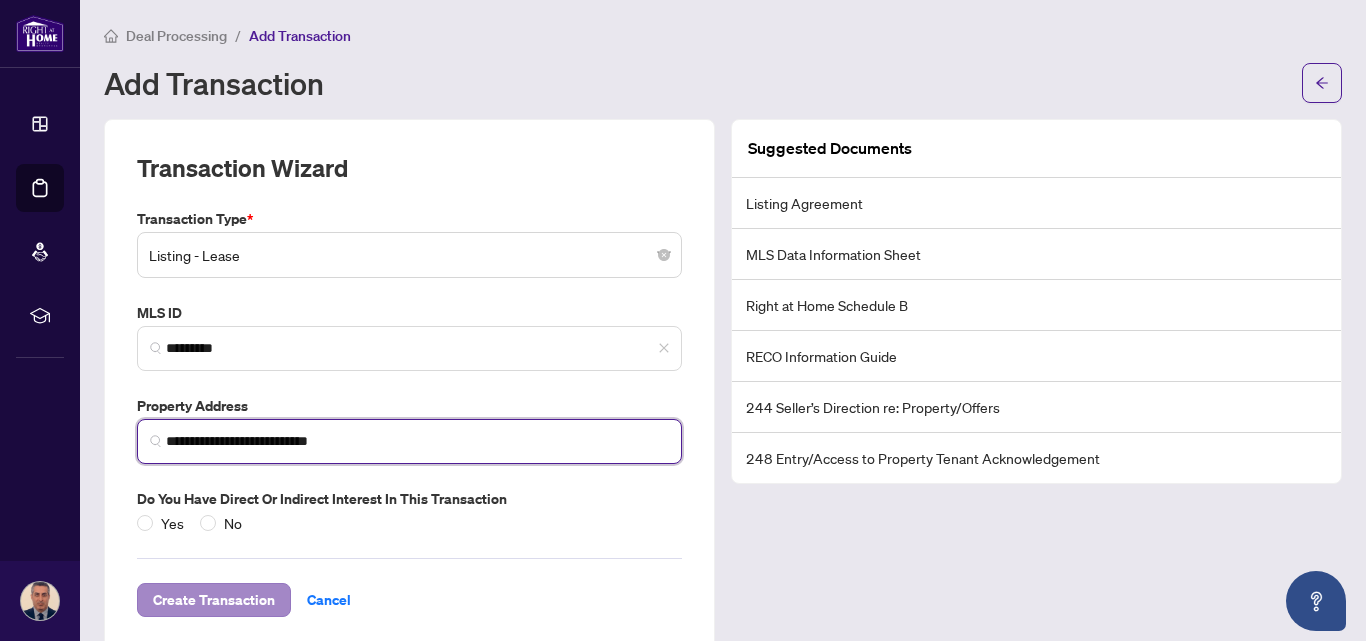 type on "**********" 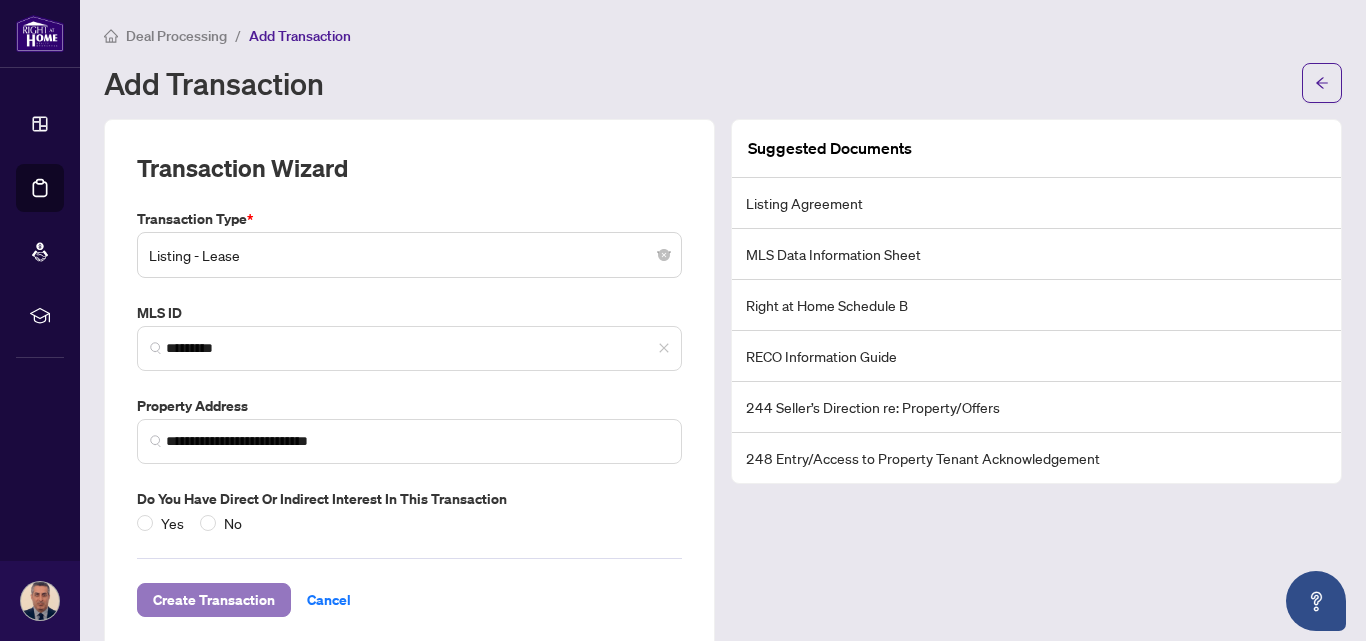 click on "Create Transaction" at bounding box center [214, 600] 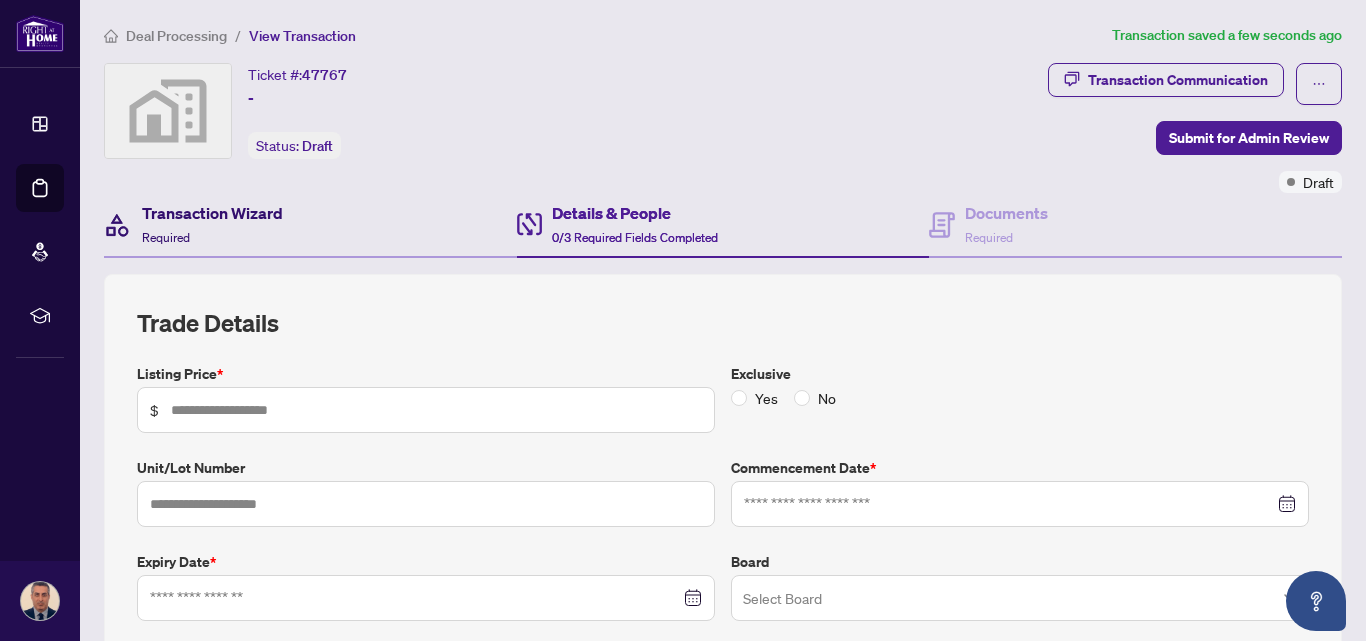 click on "Transaction Wizard Required" at bounding box center [212, 224] 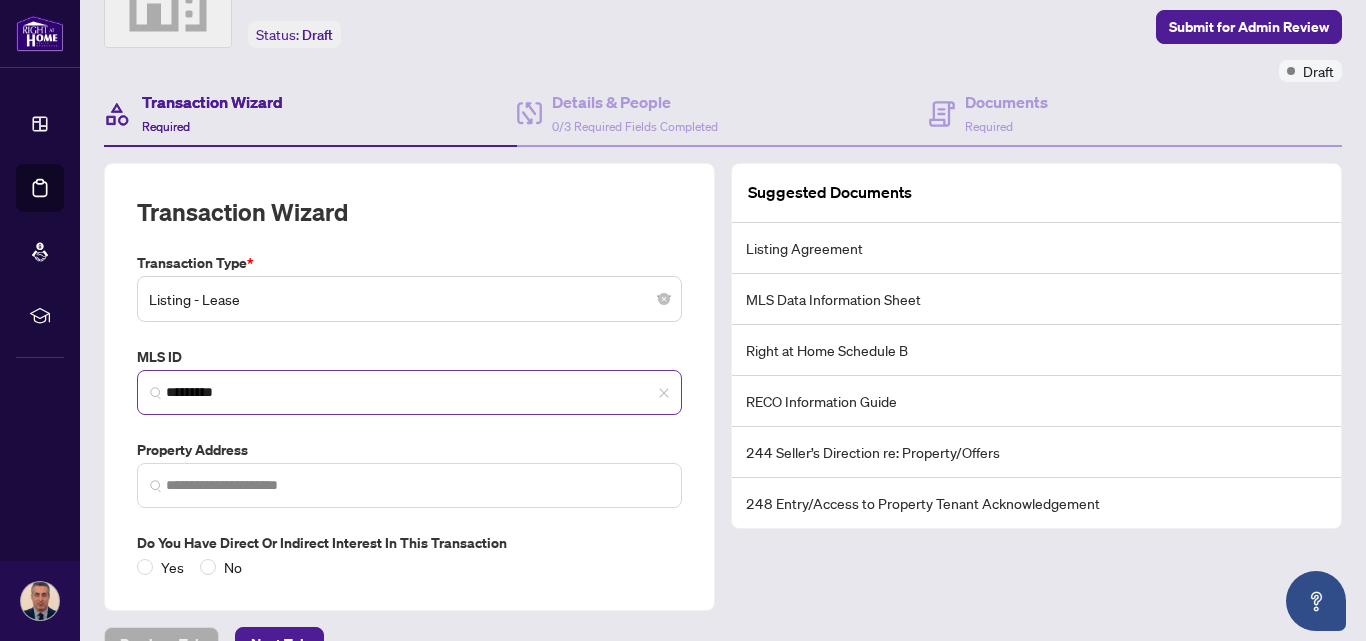 scroll, scrollTop: 112, scrollLeft: 0, axis: vertical 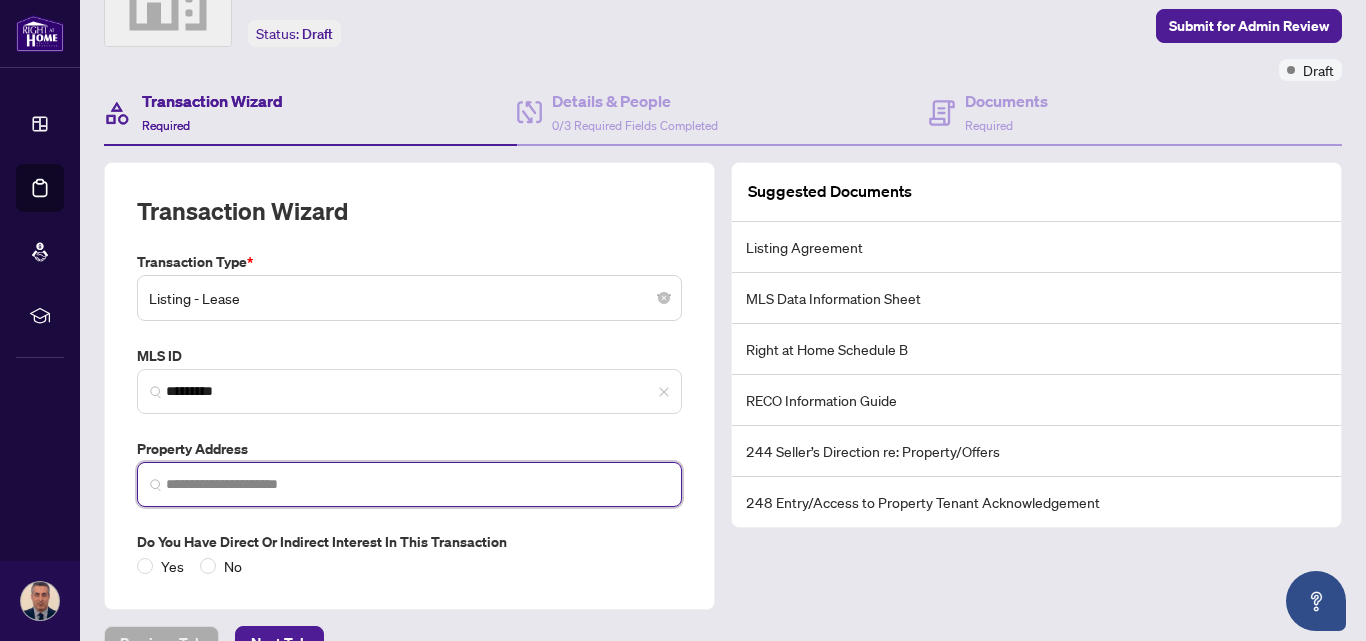 click at bounding box center (417, 484) 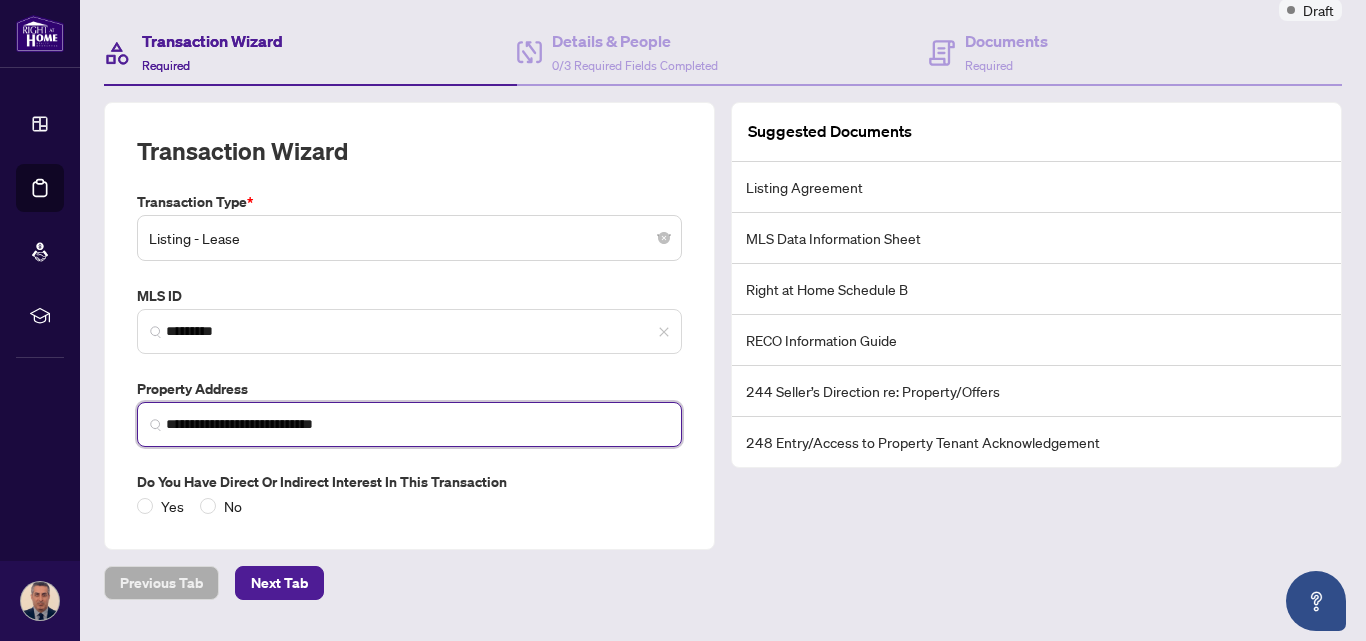 scroll, scrollTop: 173, scrollLeft: 0, axis: vertical 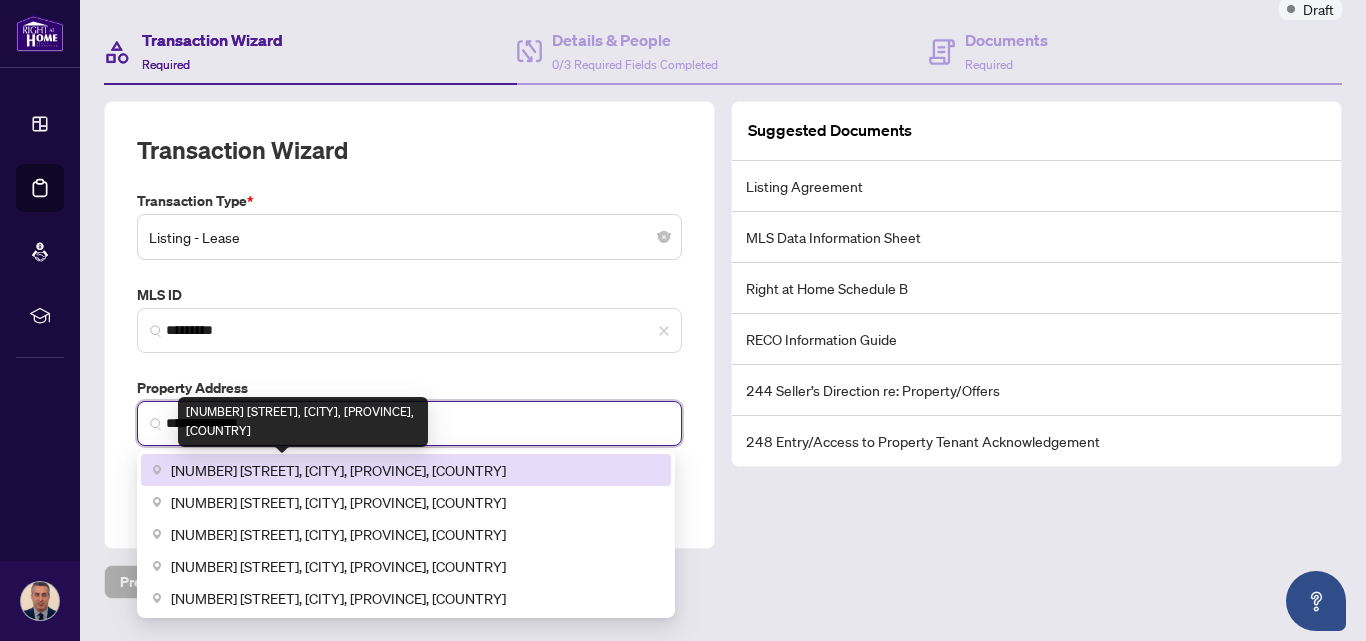 click on "[NUMBER] [STREET], [CITY], [PROVINCE], [COUNTRY]" at bounding box center (338, 470) 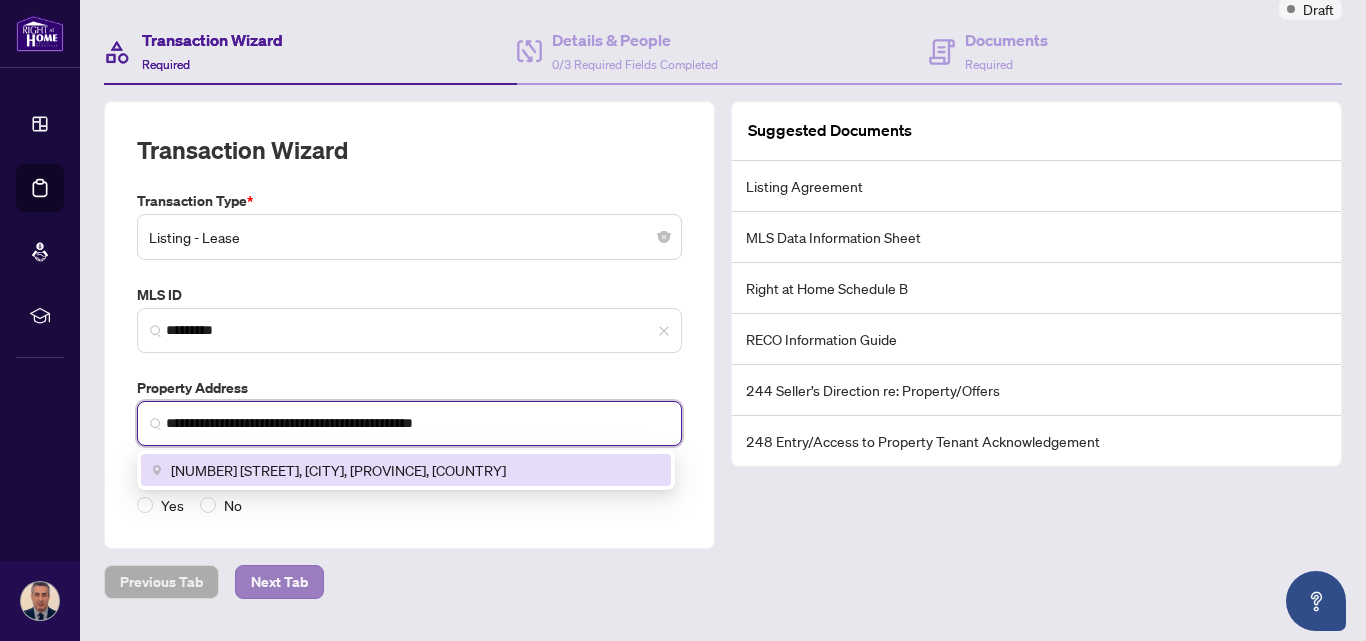 type on "**********" 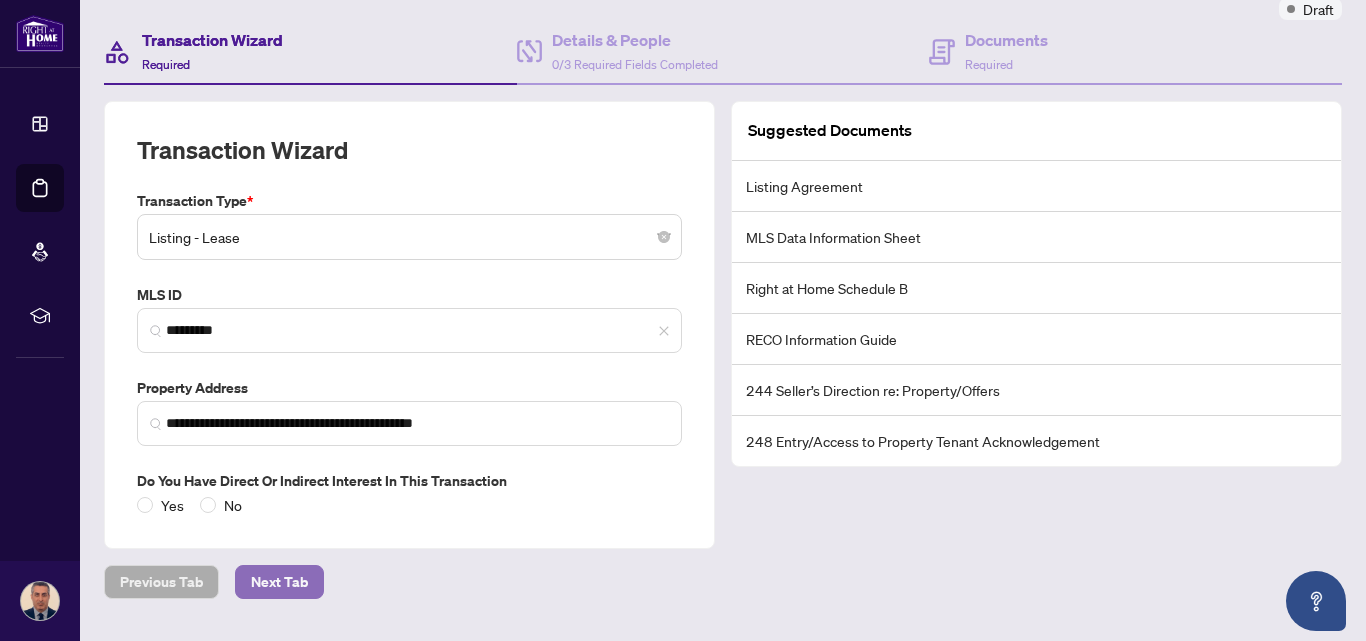 click on "Next Tab" at bounding box center (279, 582) 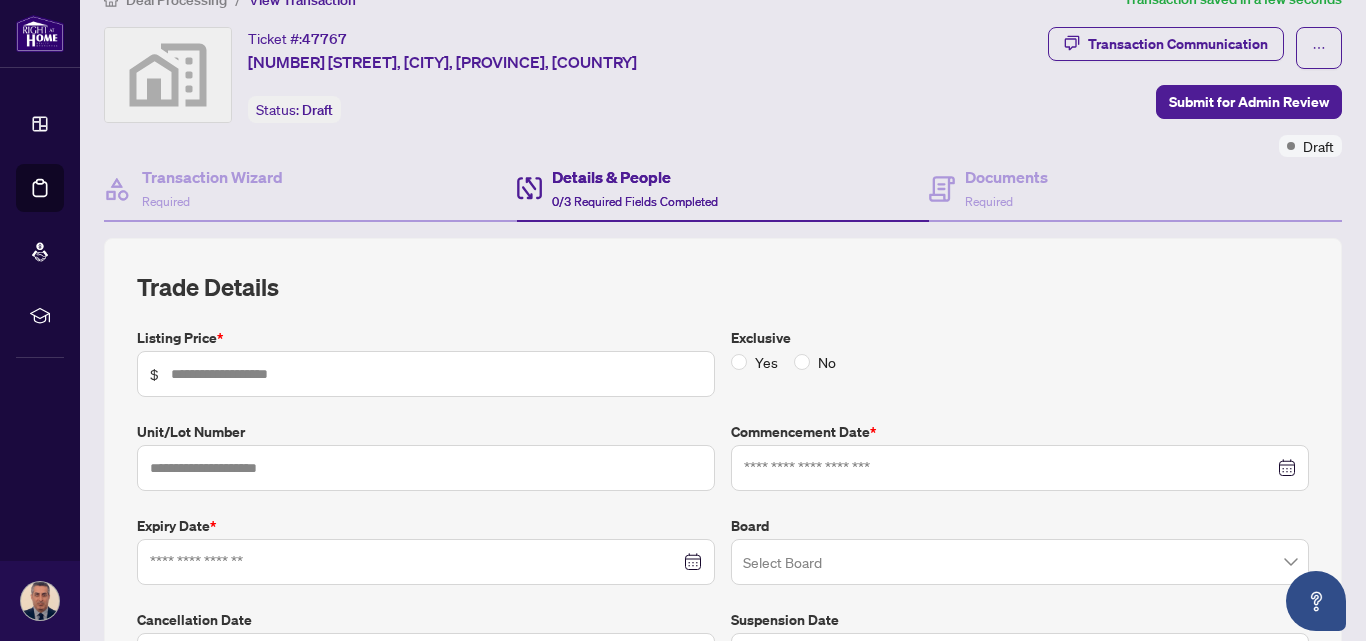 scroll, scrollTop: 0, scrollLeft: 0, axis: both 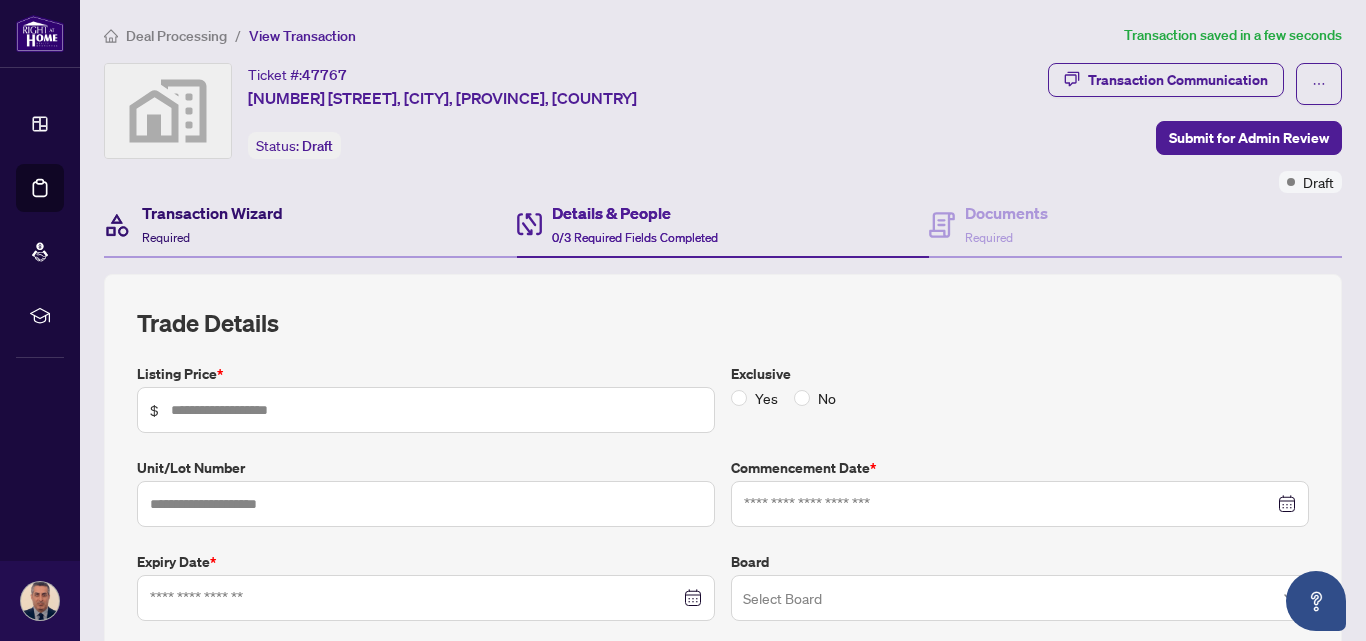 click on "Transaction Wizard Required" at bounding box center [212, 224] 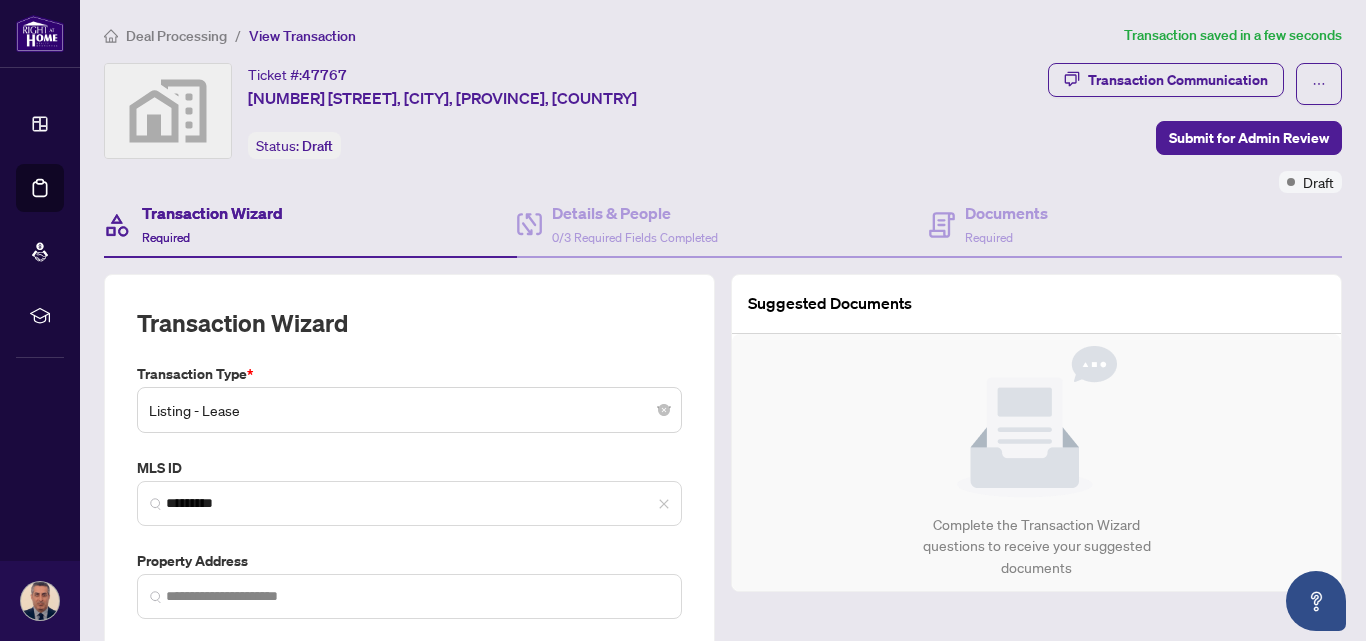 type on "**********" 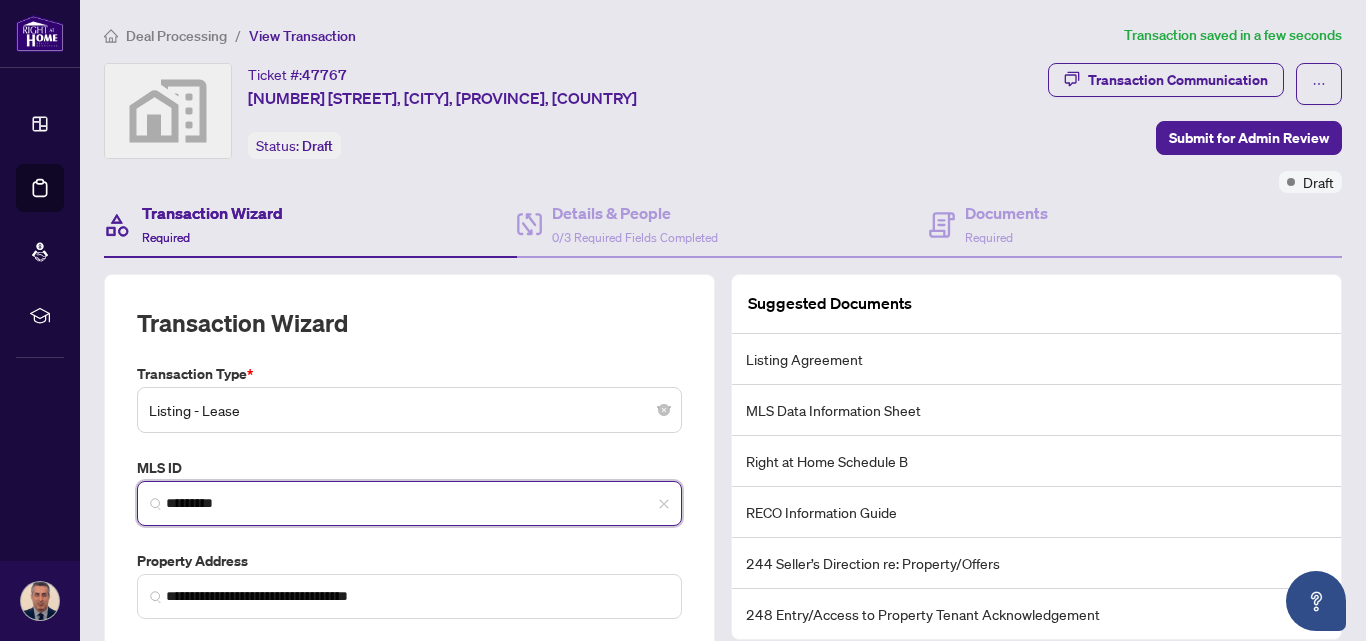 click on "*********" at bounding box center (417, 503) 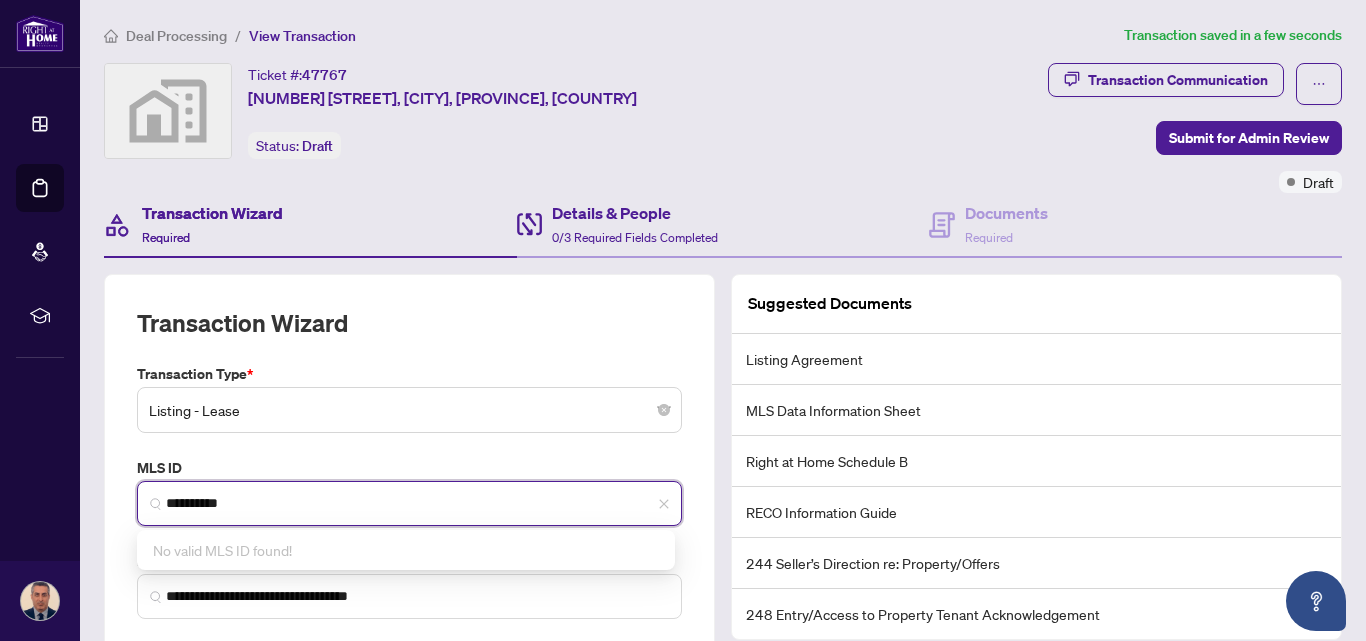 type on "*********" 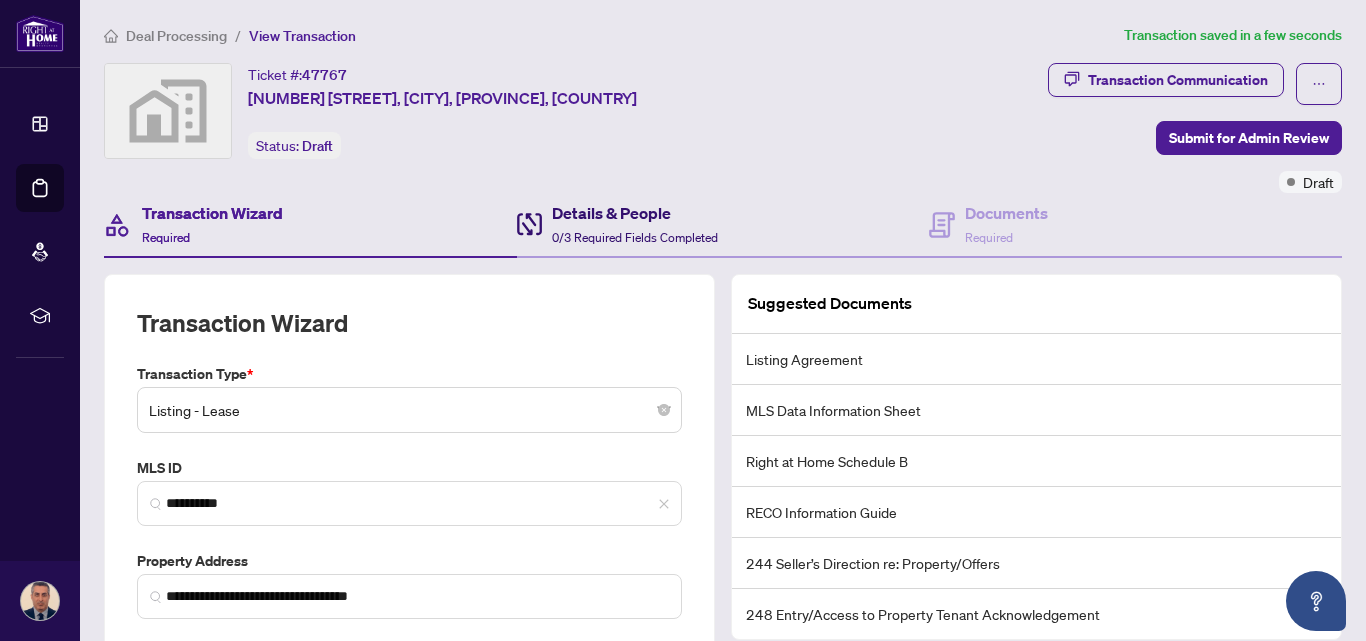 click on "0/3 Required Fields Completed" at bounding box center [635, 237] 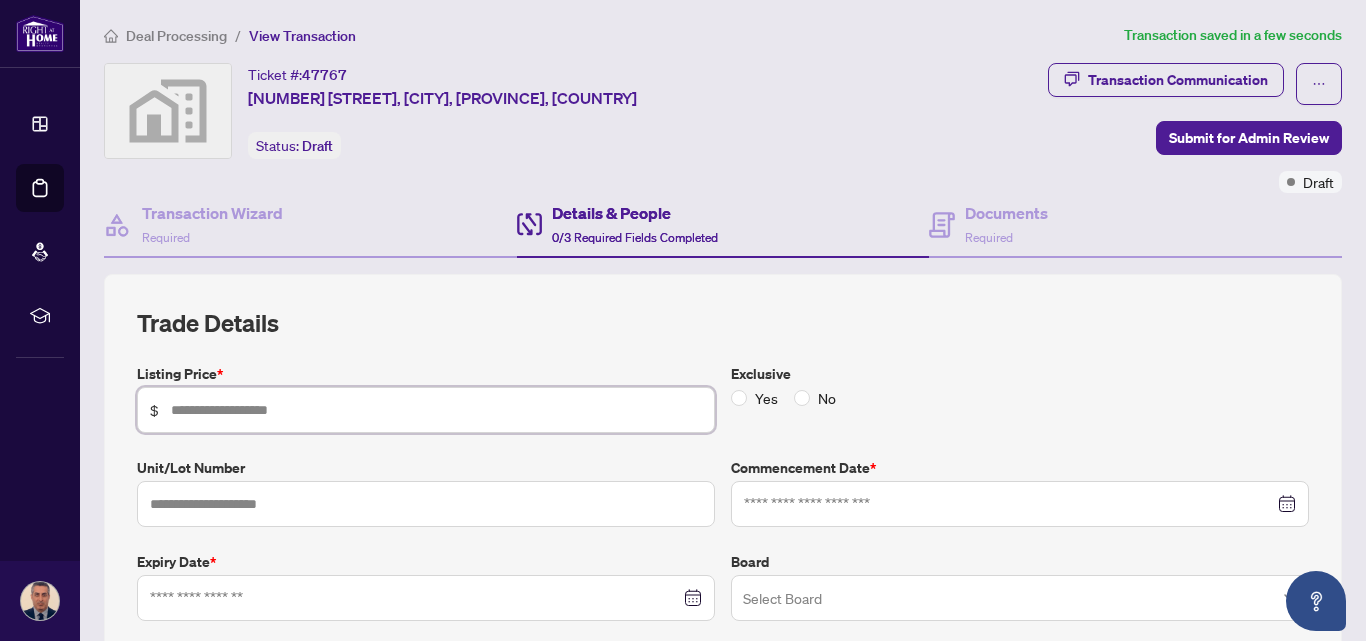 click at bounding box center (436, 410) 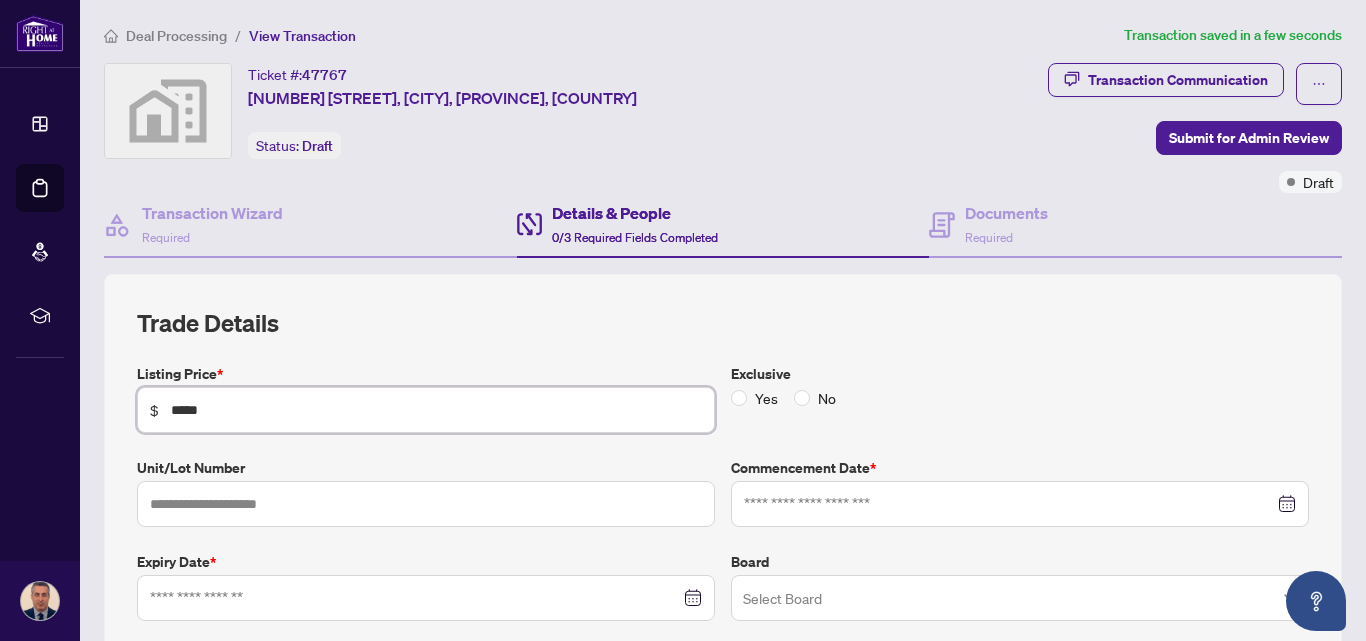 type on "*****" 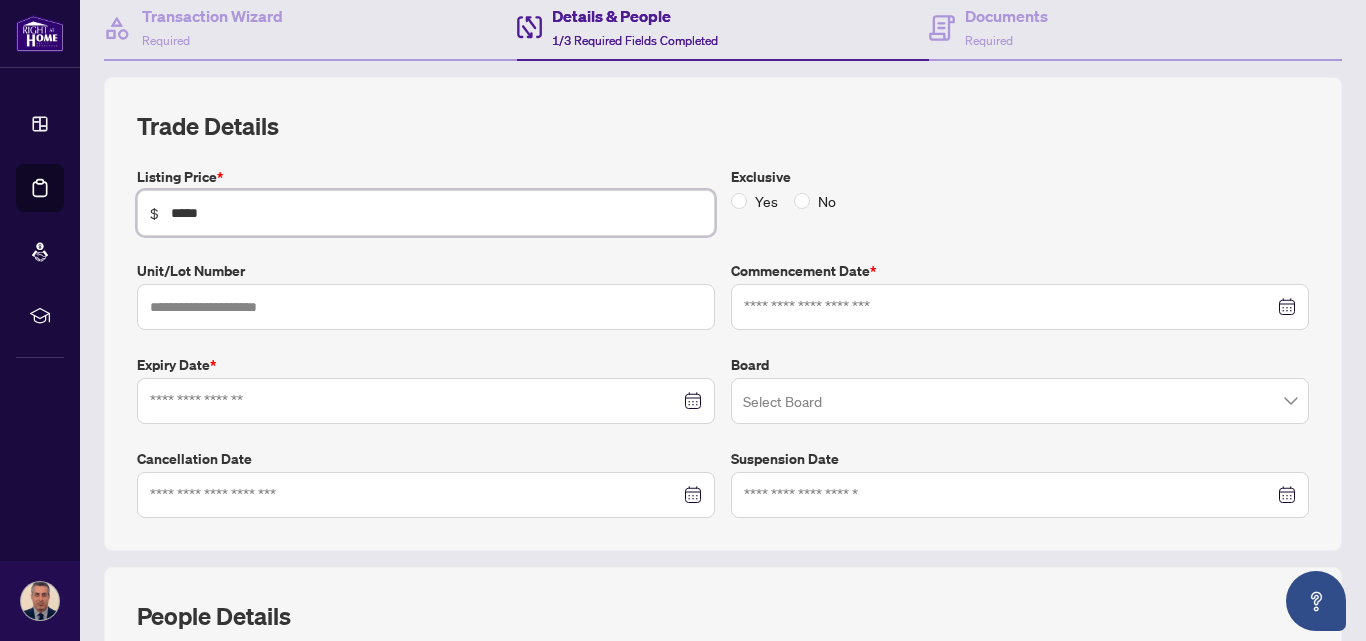 scroll, scrollTop: 198, scrollLeft: 0, axis: vertical 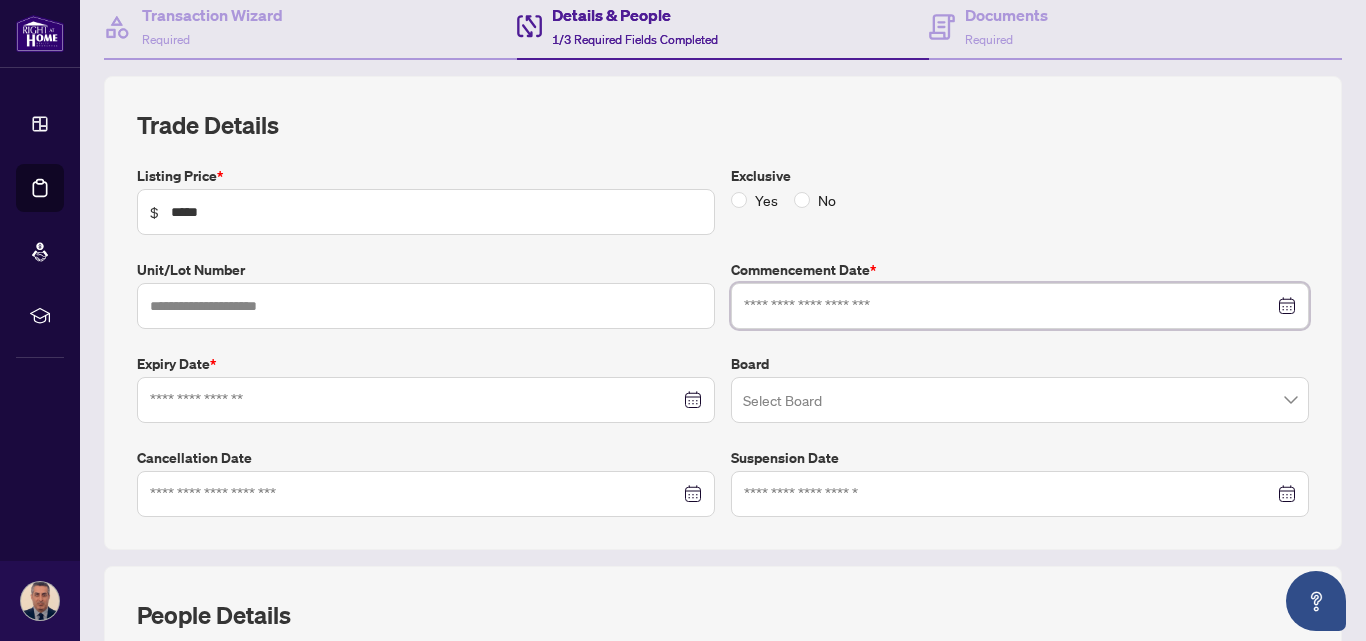 click at bounding box center [1009, 306] 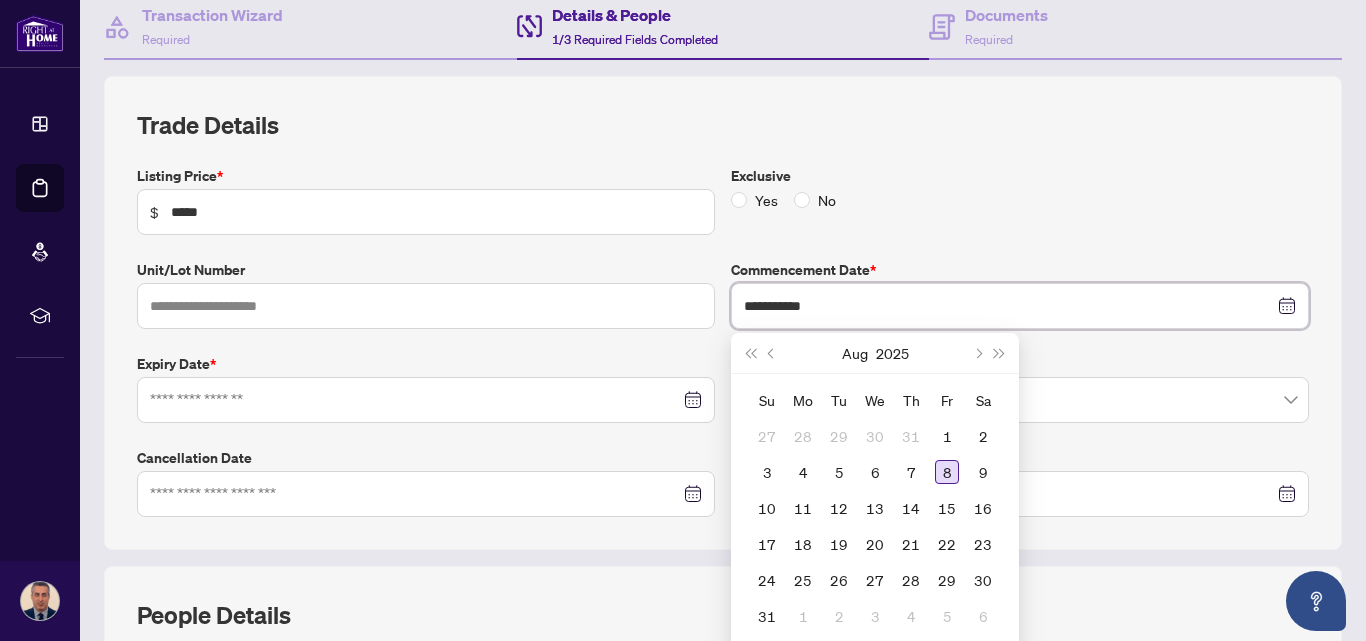 type on "**********" 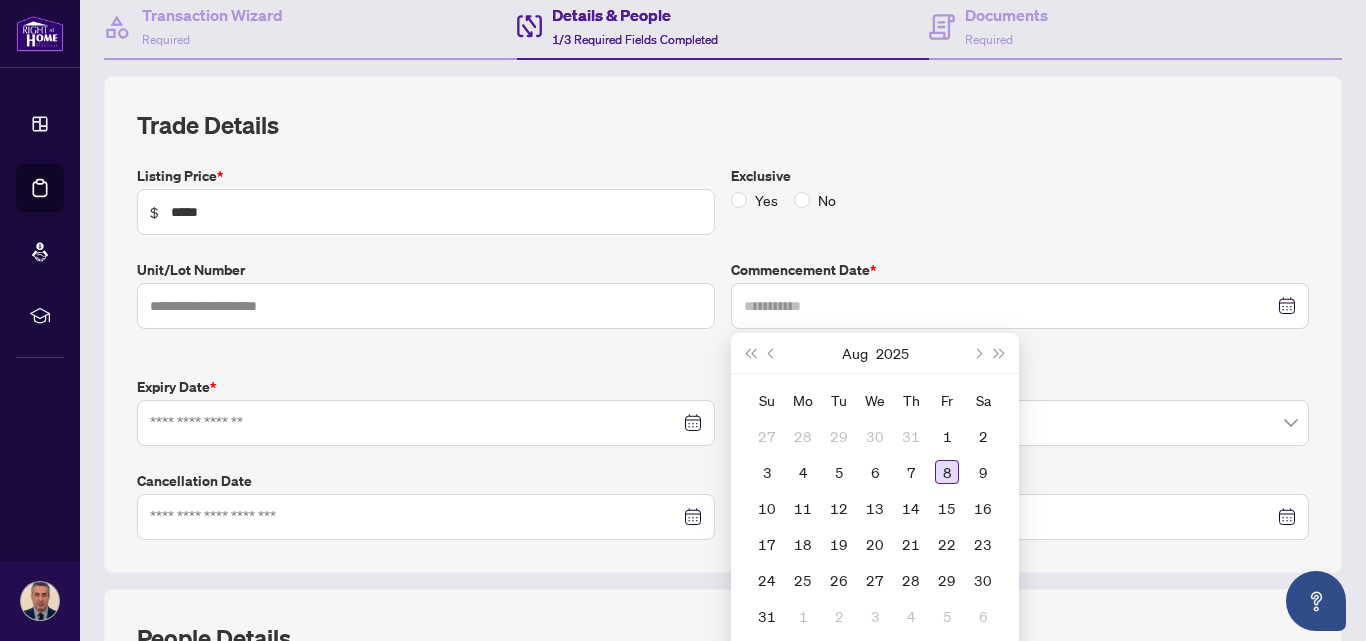 click on "8" at bounding box center [947, 472] 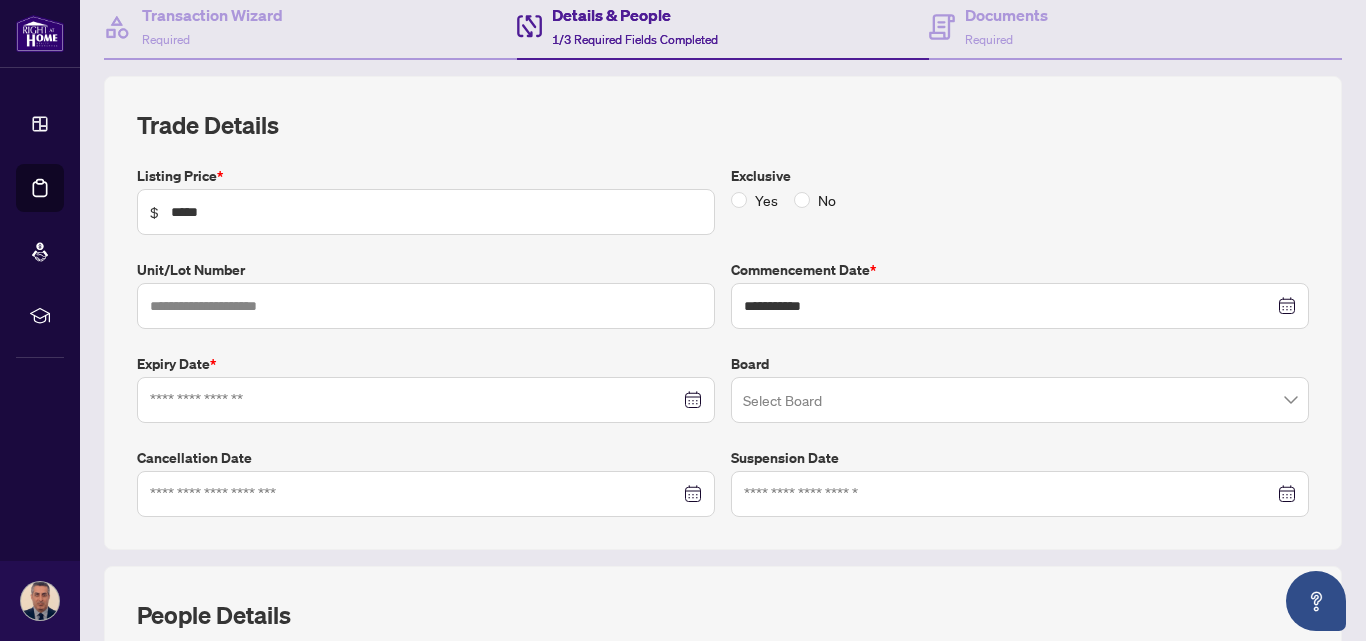 click at bounding box center (426, 400) 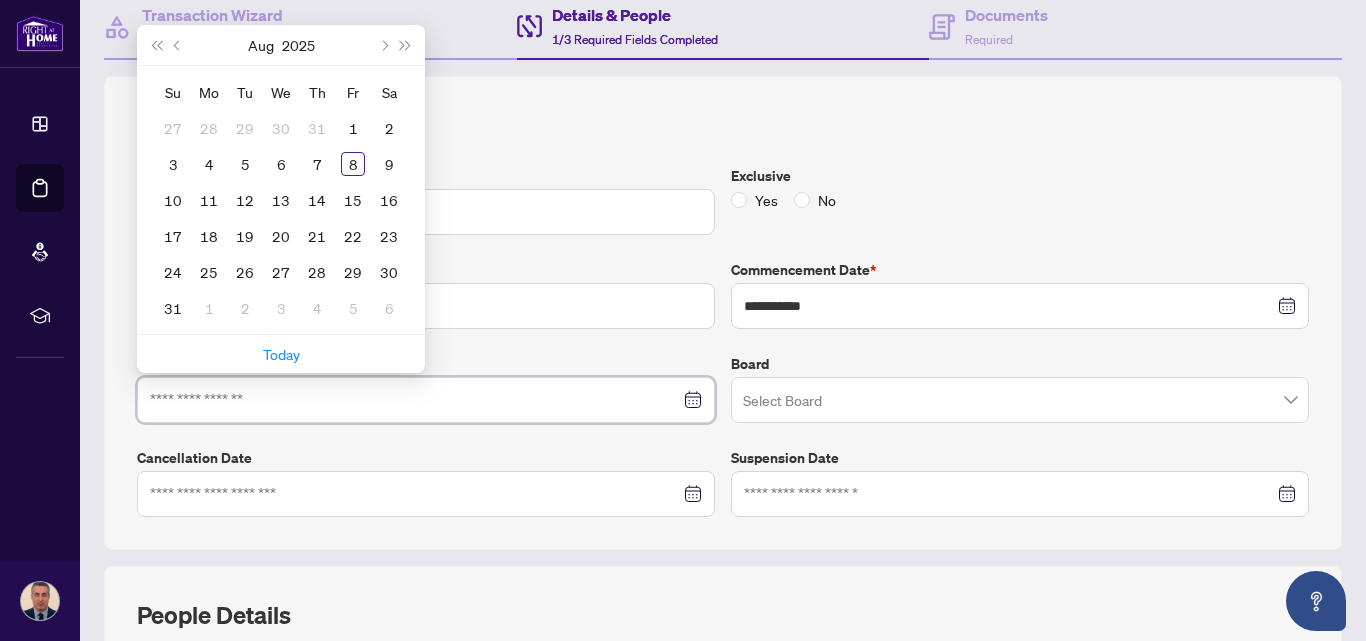click at bounding box center (415, 400) 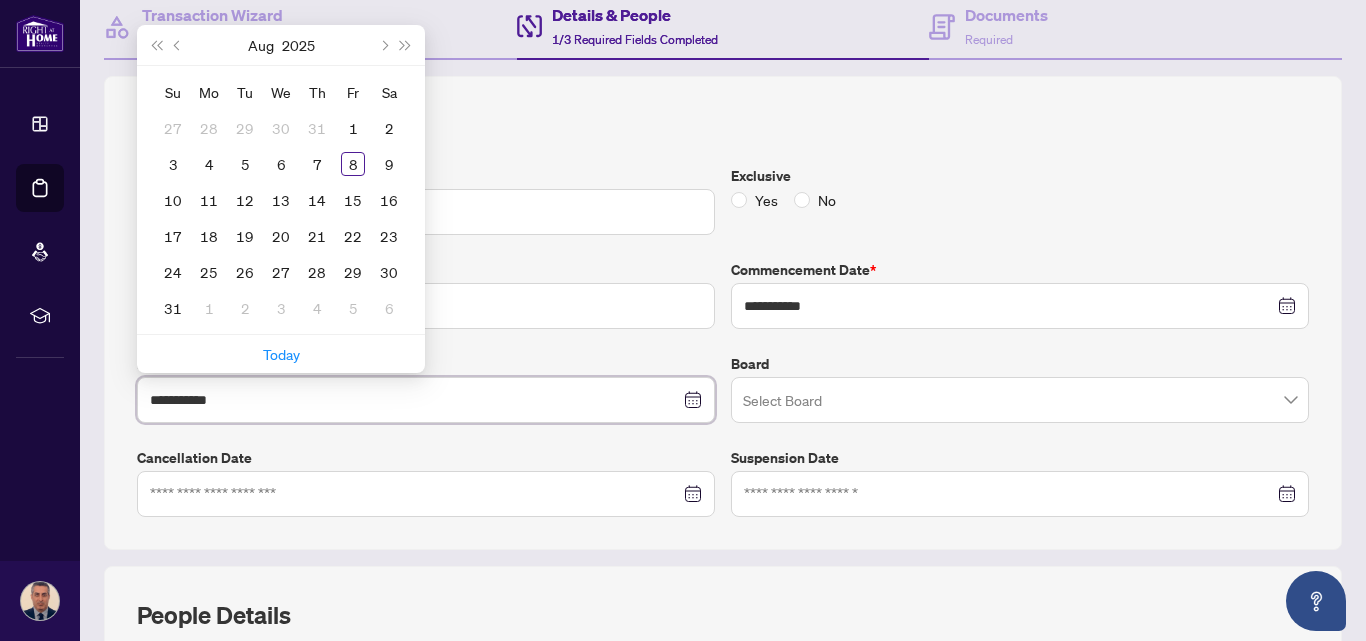 type on "**********" 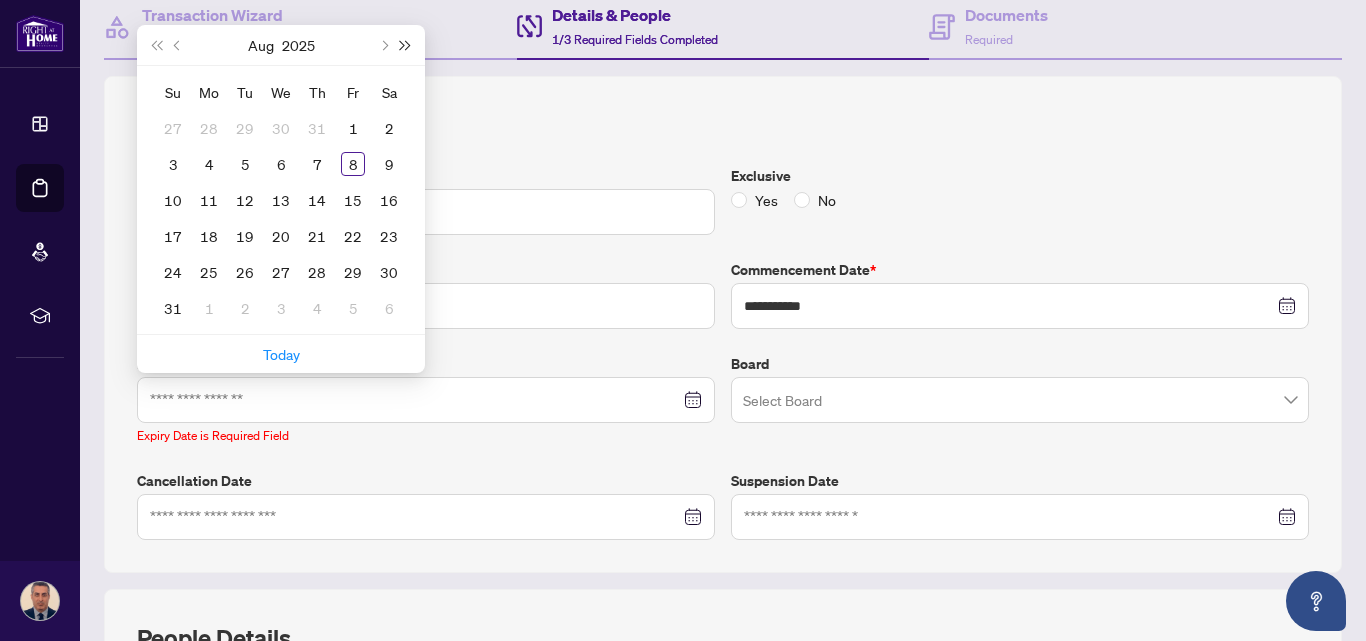 click at bounding box center [406, 45] 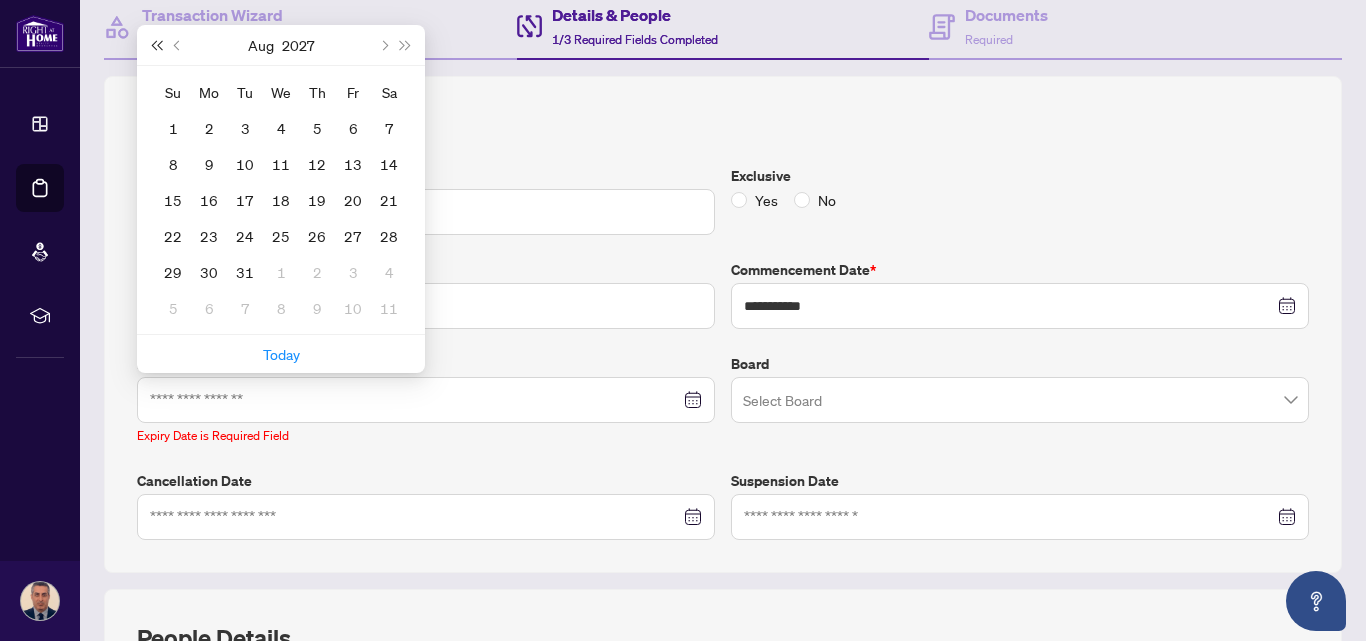 click at bounding box center [156, 45] 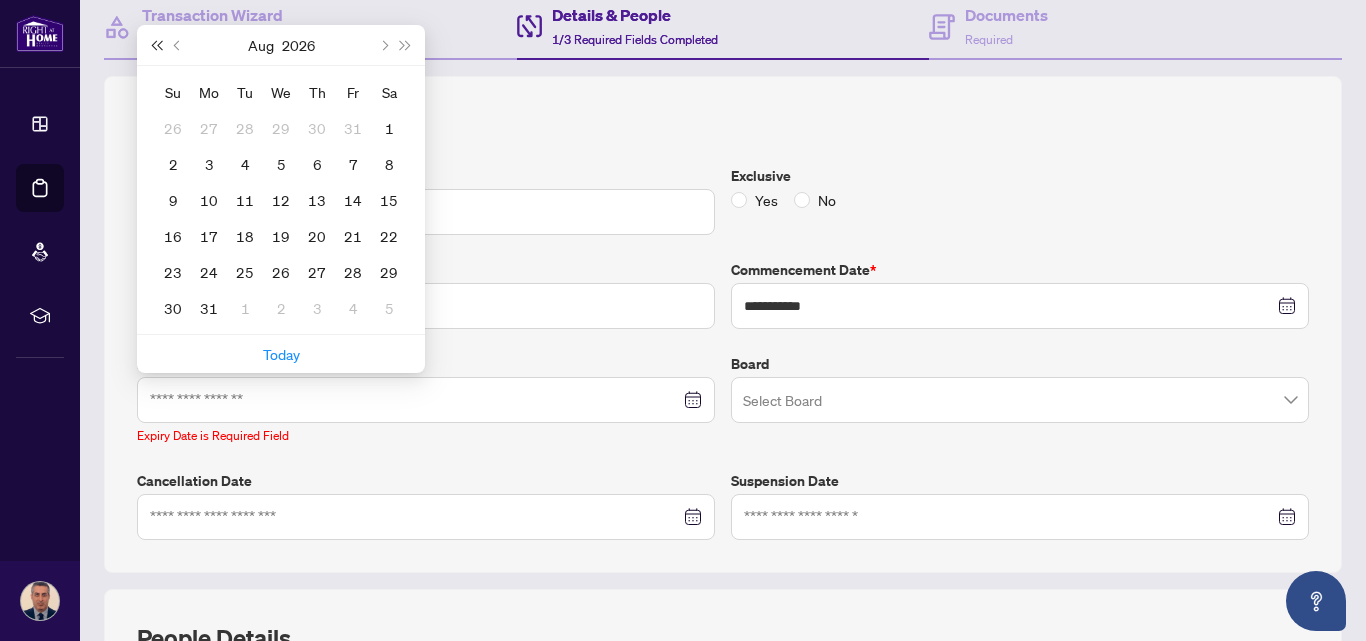 click at bounding box center (156, 45) 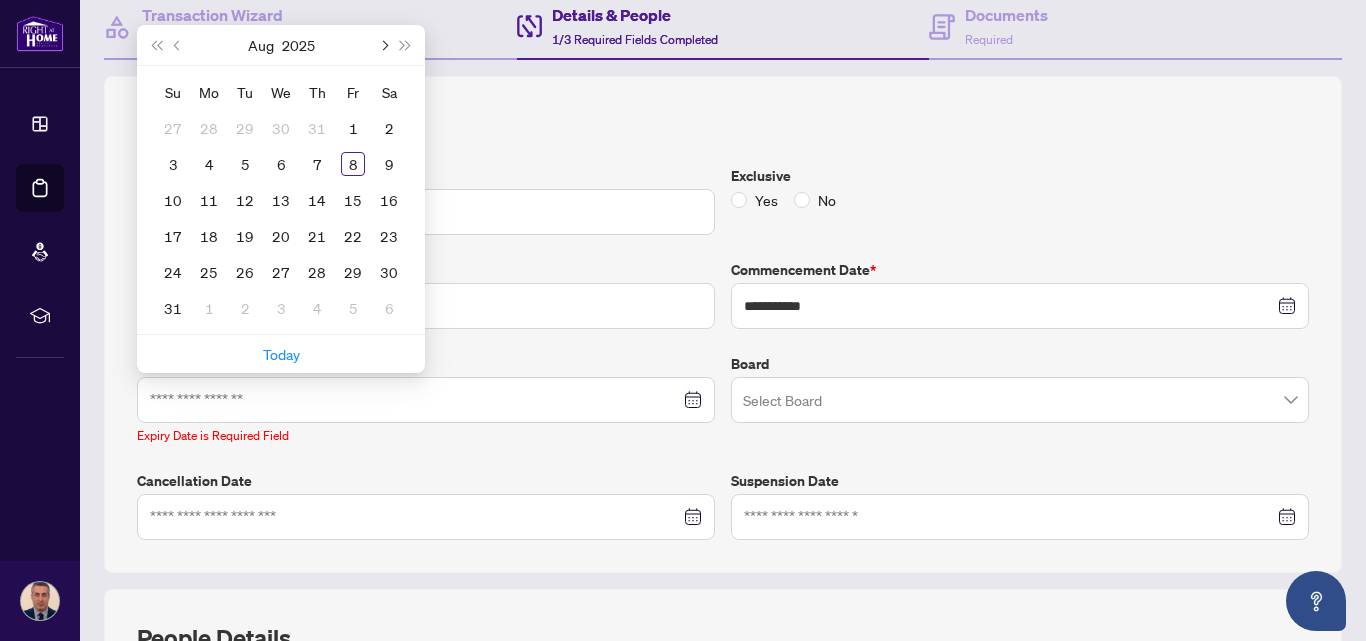 click at bounding box center (383, 45) 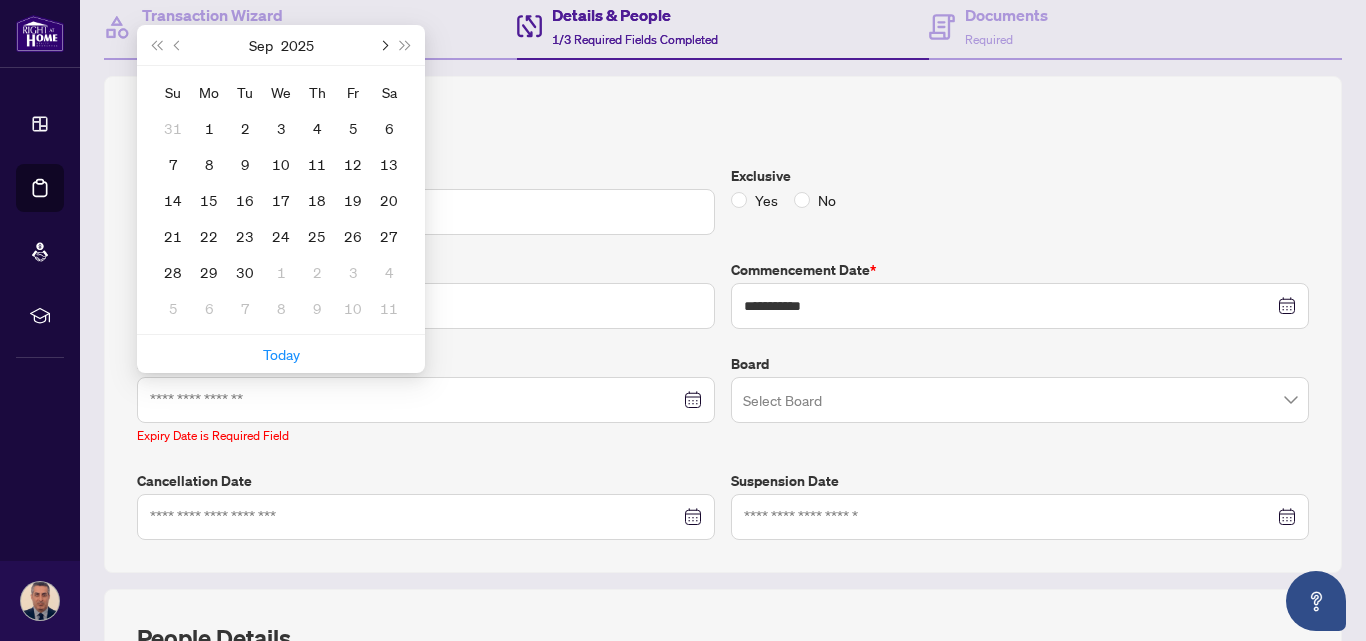 click at bounding box center [383, 45] 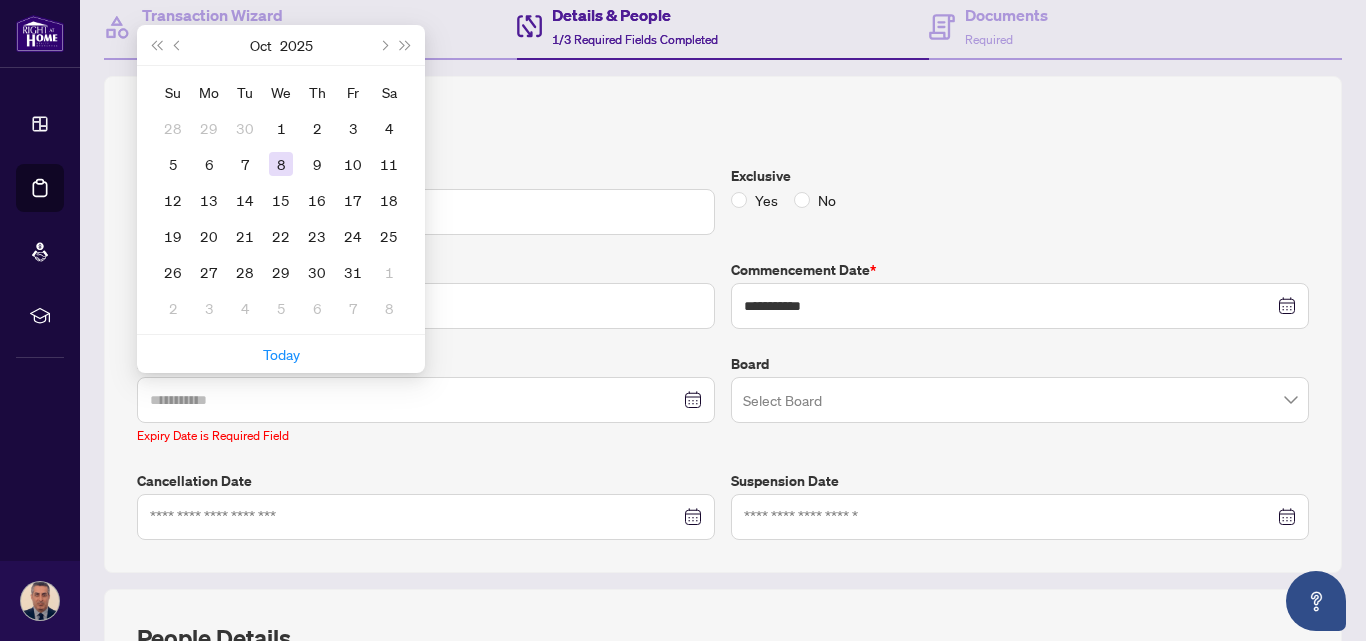 type on "**********" 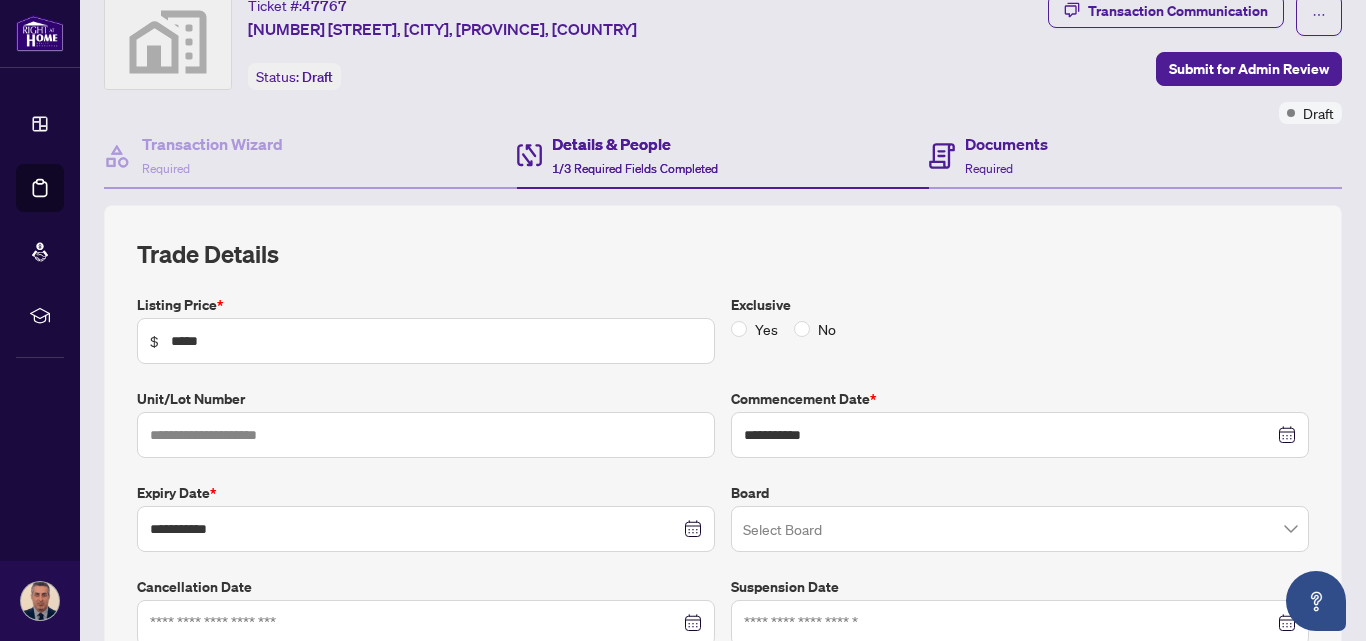 scroll, scrollTop: 68, scrollLeft: 0, axis: vertical 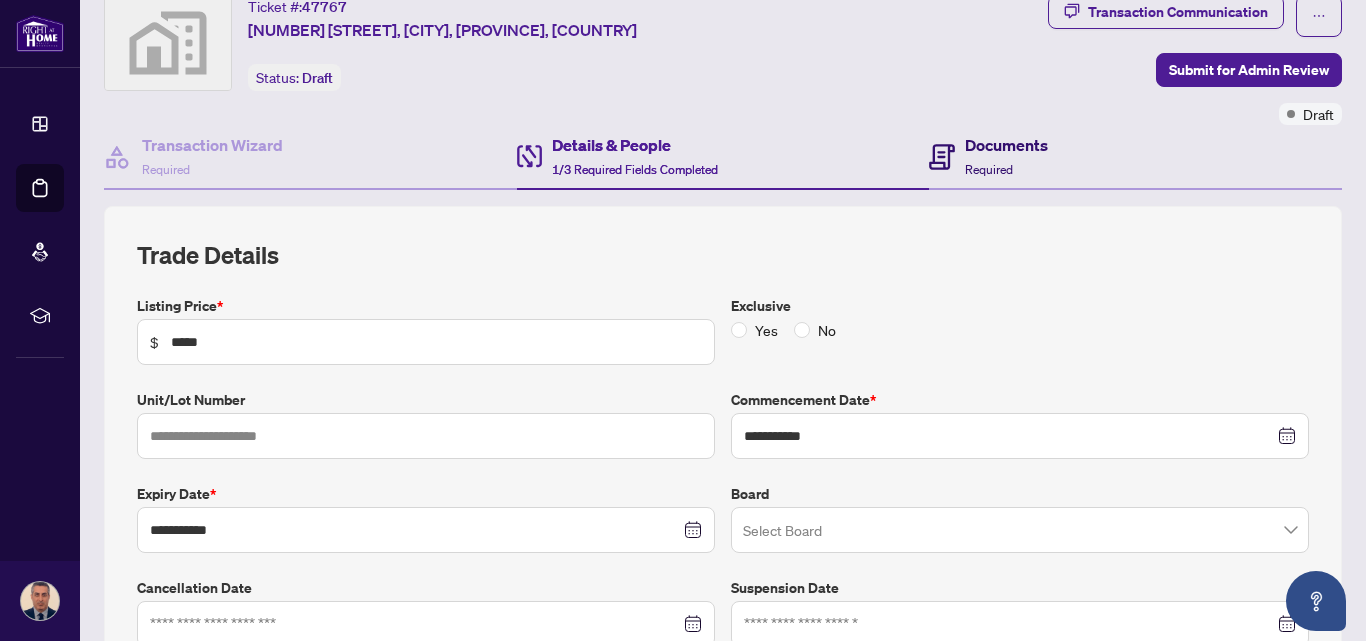 click on "Documents Required" at bounding box center [1006, 156] 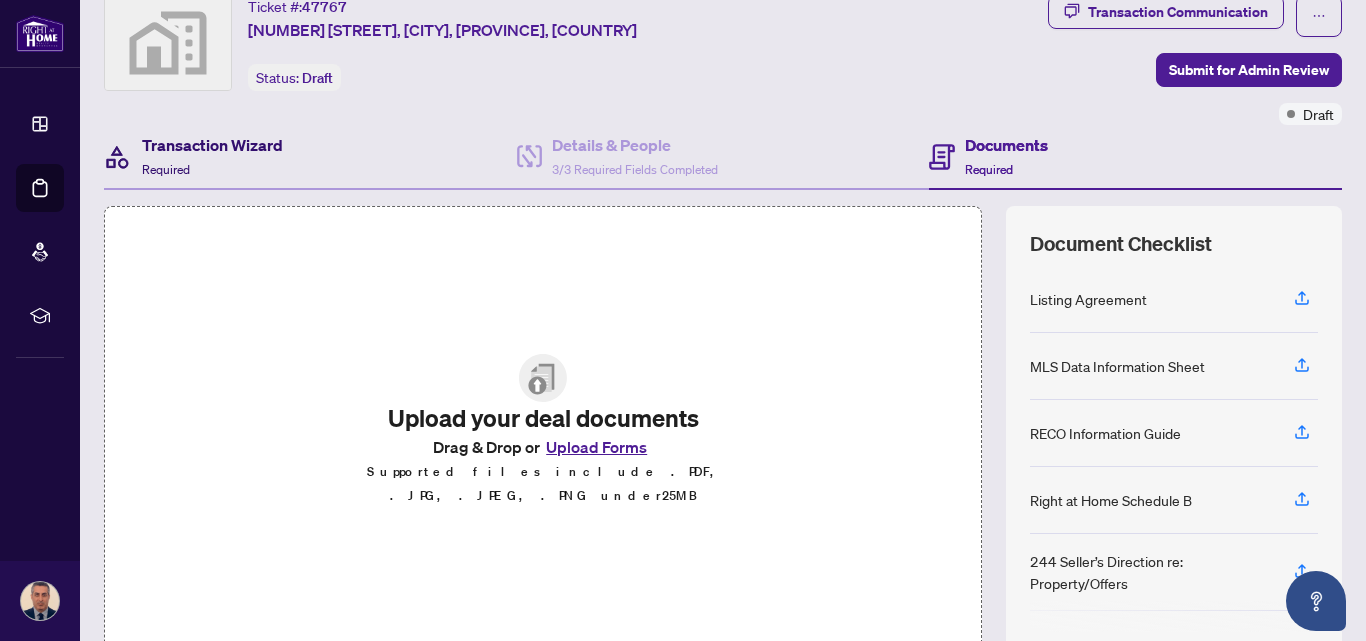 click on "Transaction Wizard Required" at bounding box center (212, 156) 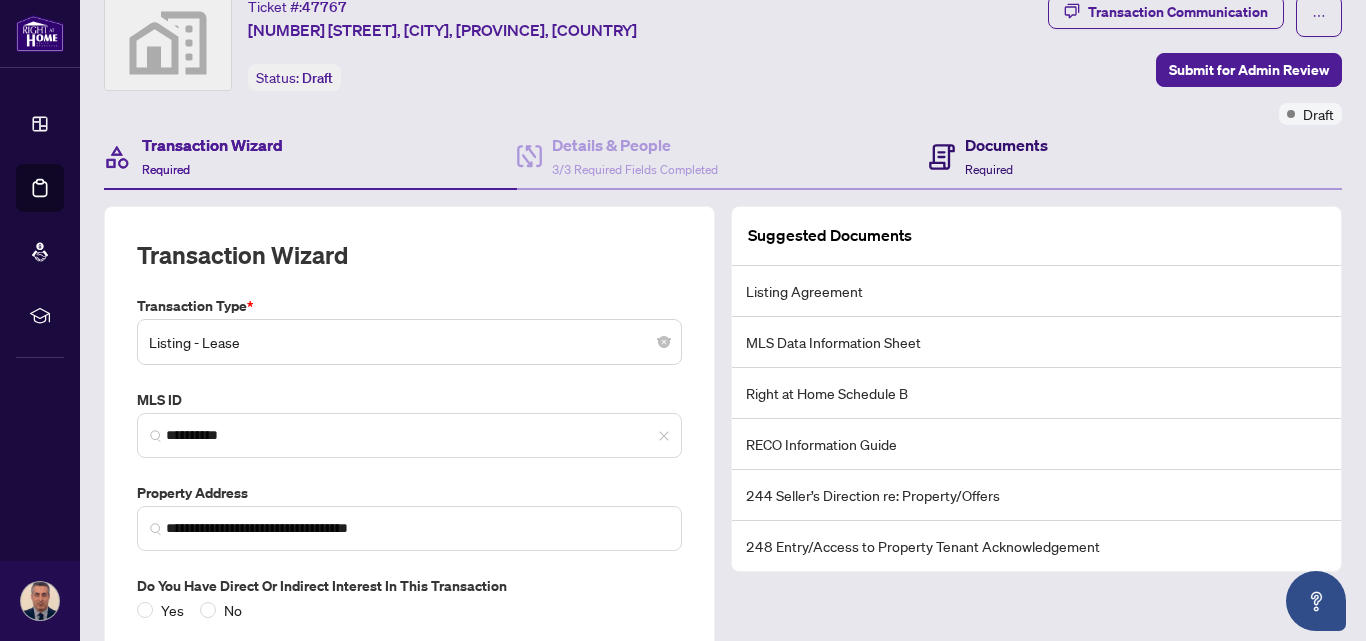 click on "Required" at bounding box center (989, 169) 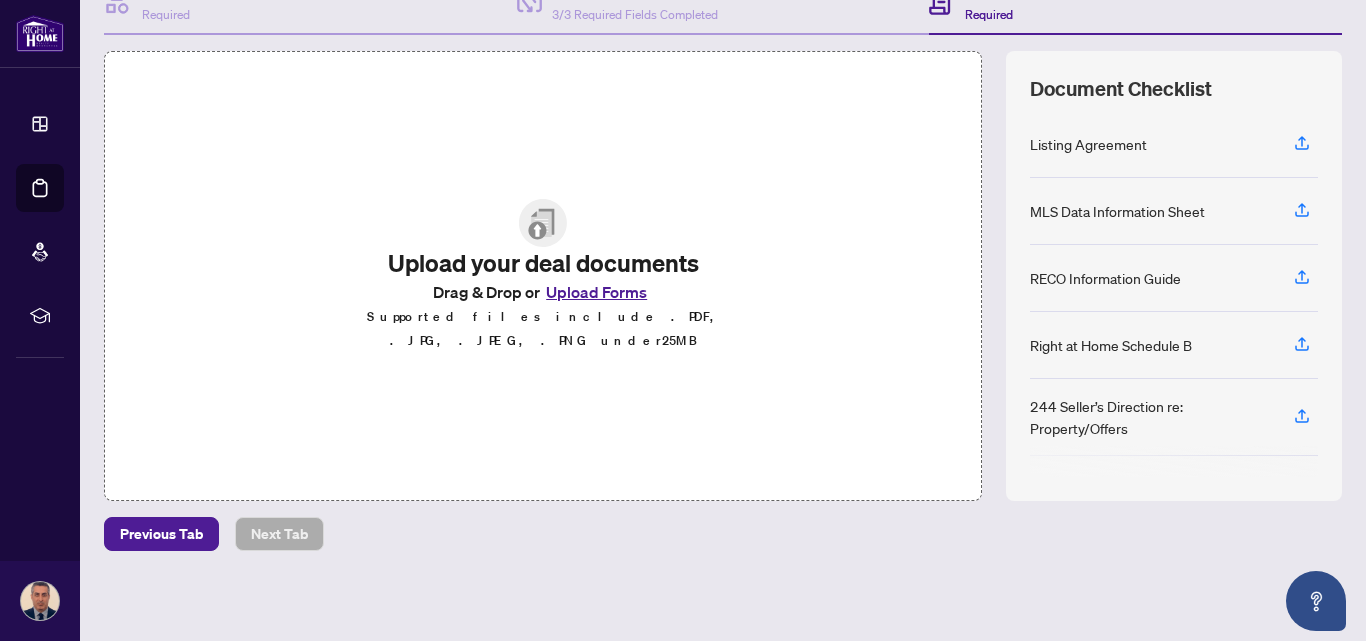 scroll, scrollTop: 228, scrollLeft: 0, axis: vertical 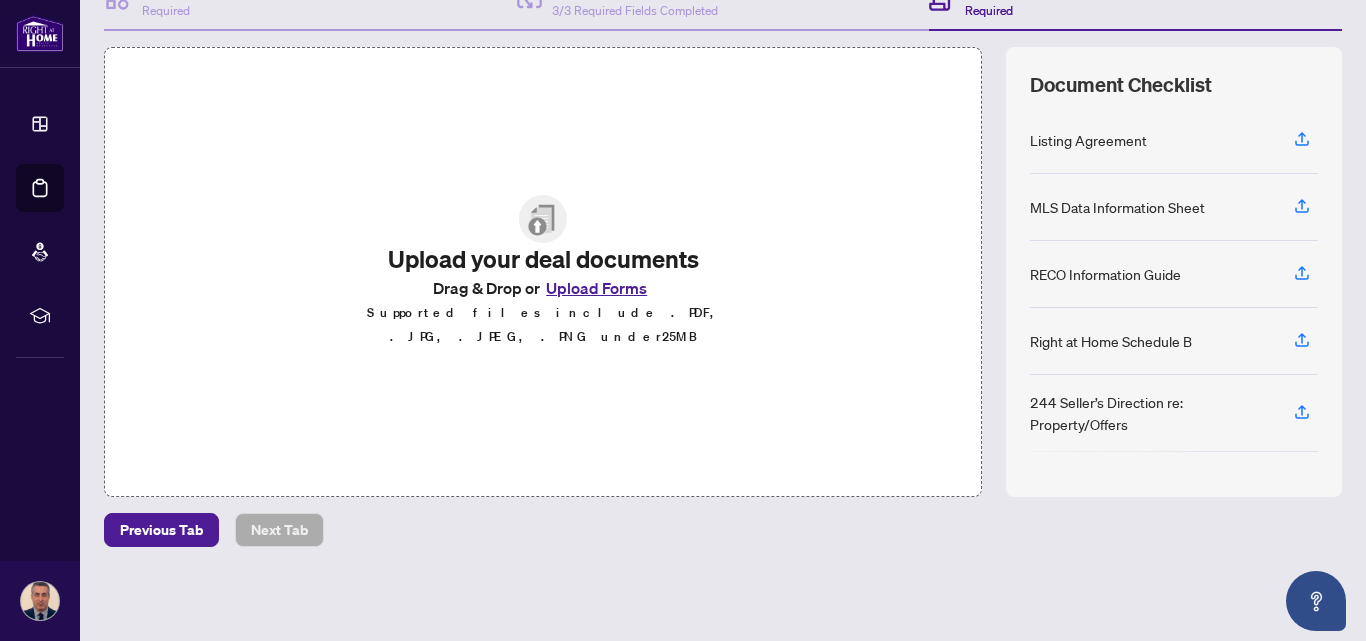 click on "Upload Forms" at bounding box center (596, 288) 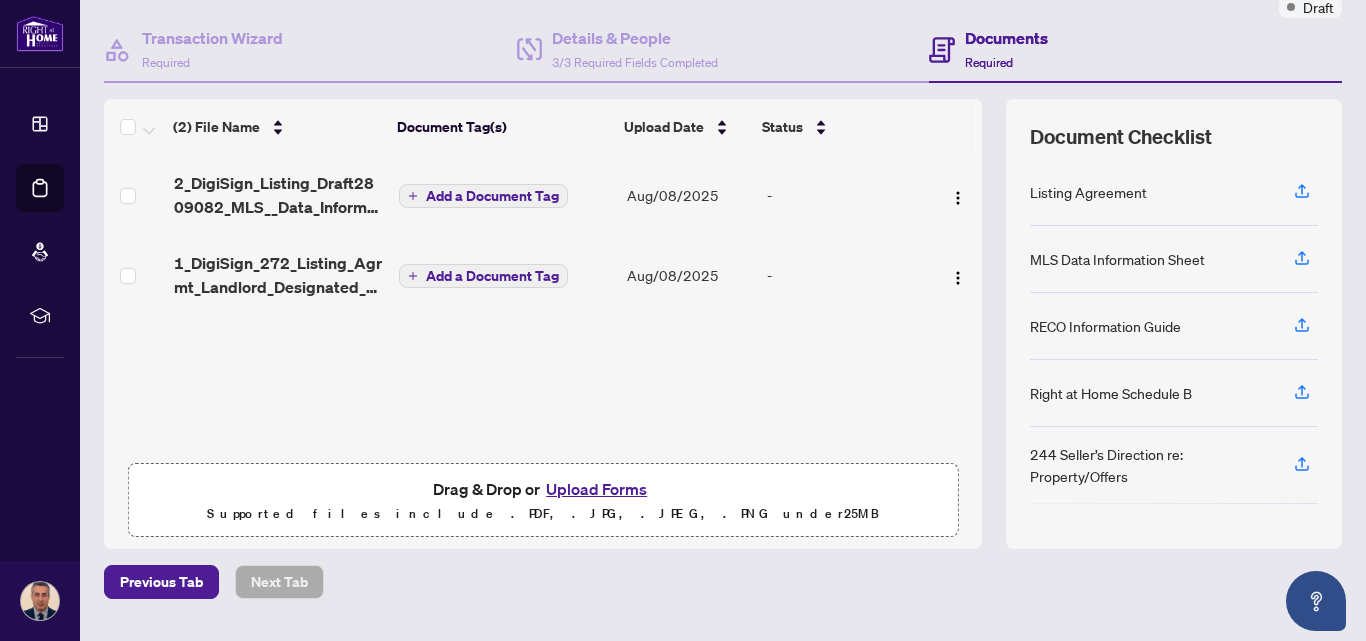 scroll, scrollTop: 170, scrollLeft: 0, axis: vertical 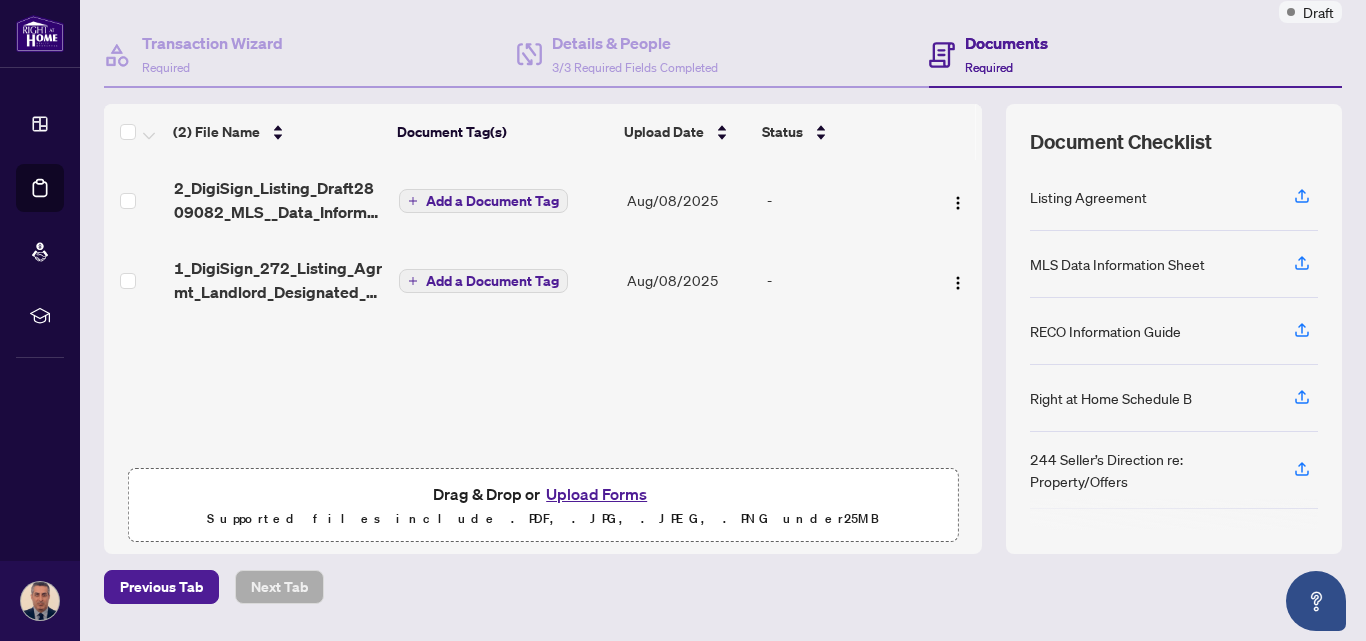 click on "Upload Forms" at bounding box center (596, 494) 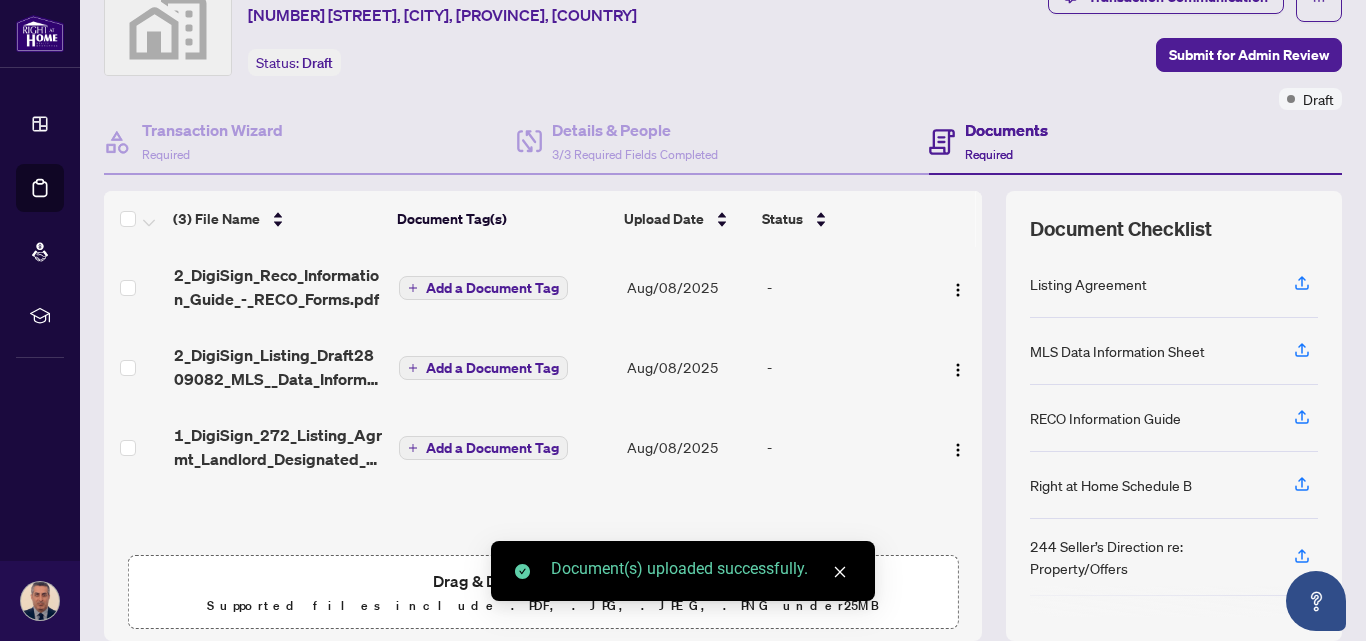 scroll, scrollTop: 0, scrollLeft: 0, axis: both 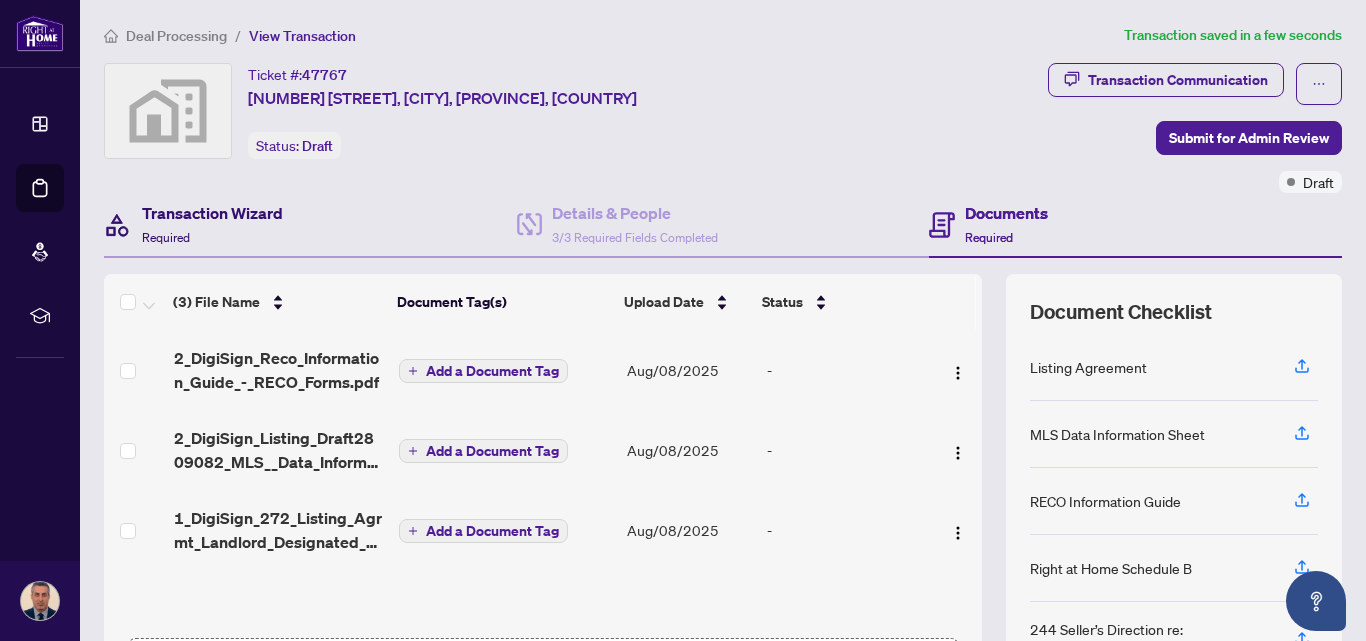 click on "Transaction Wizard" at bounding box center (212, 213) 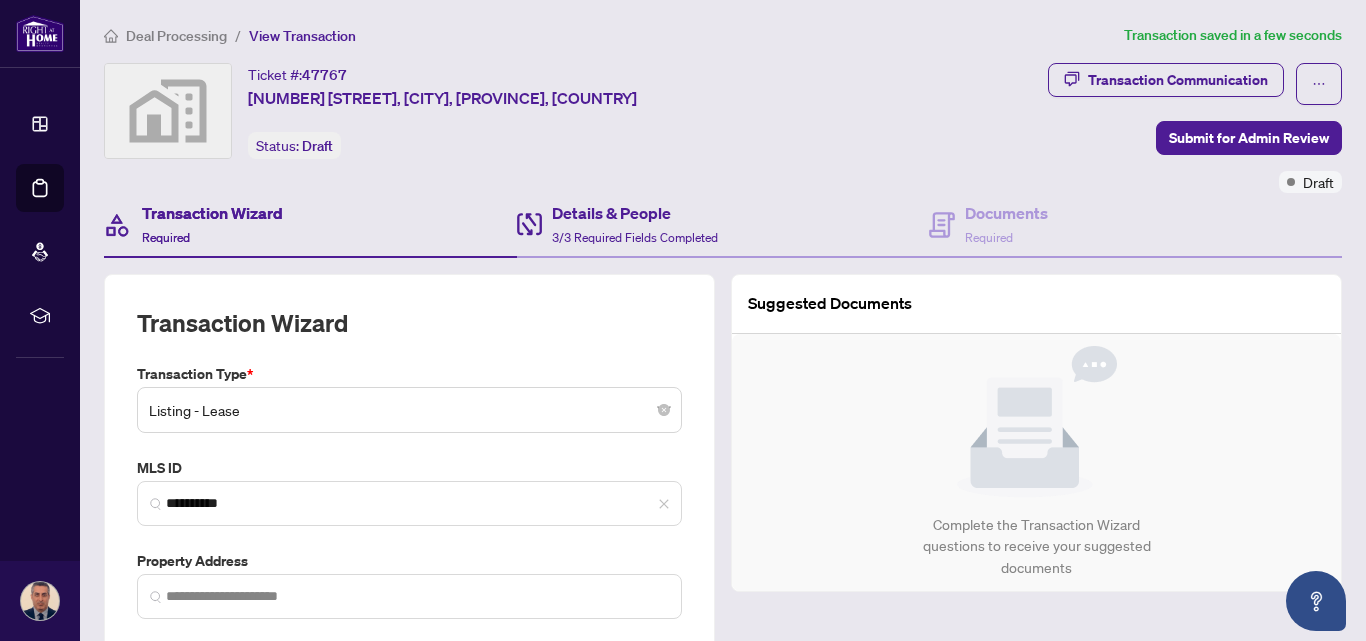 type on "**********" 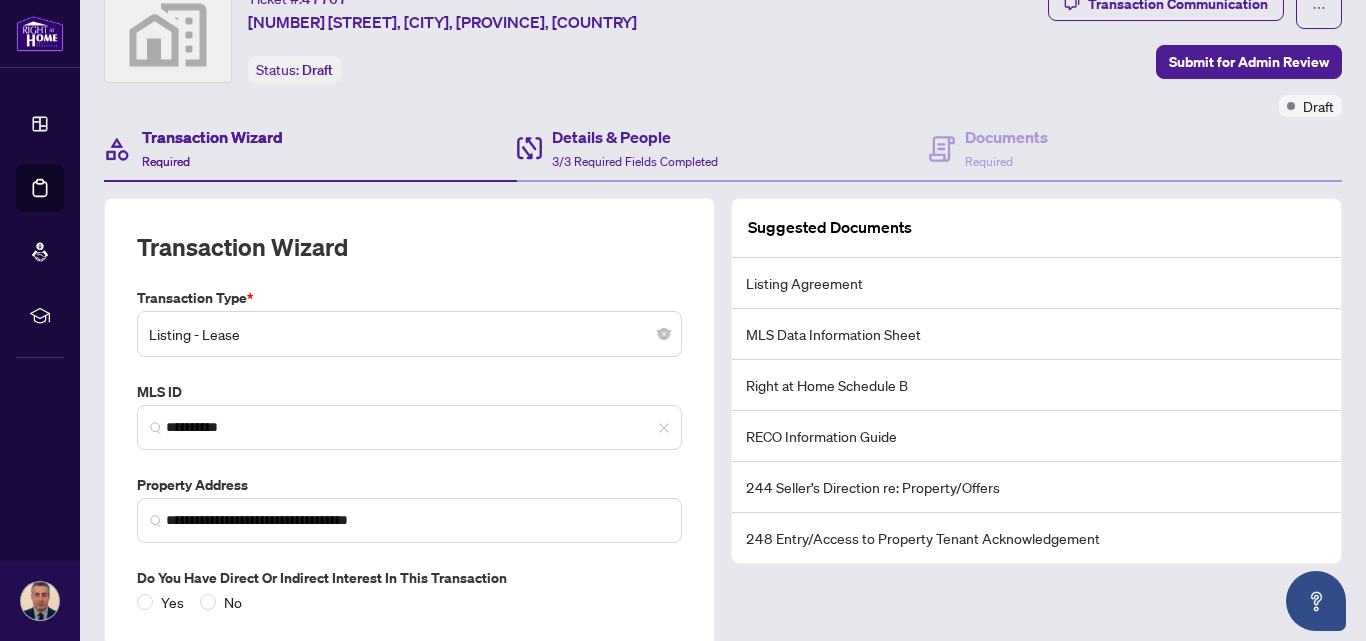 scroll, scrollTop: 0, scrollLeft: 0, axis: both 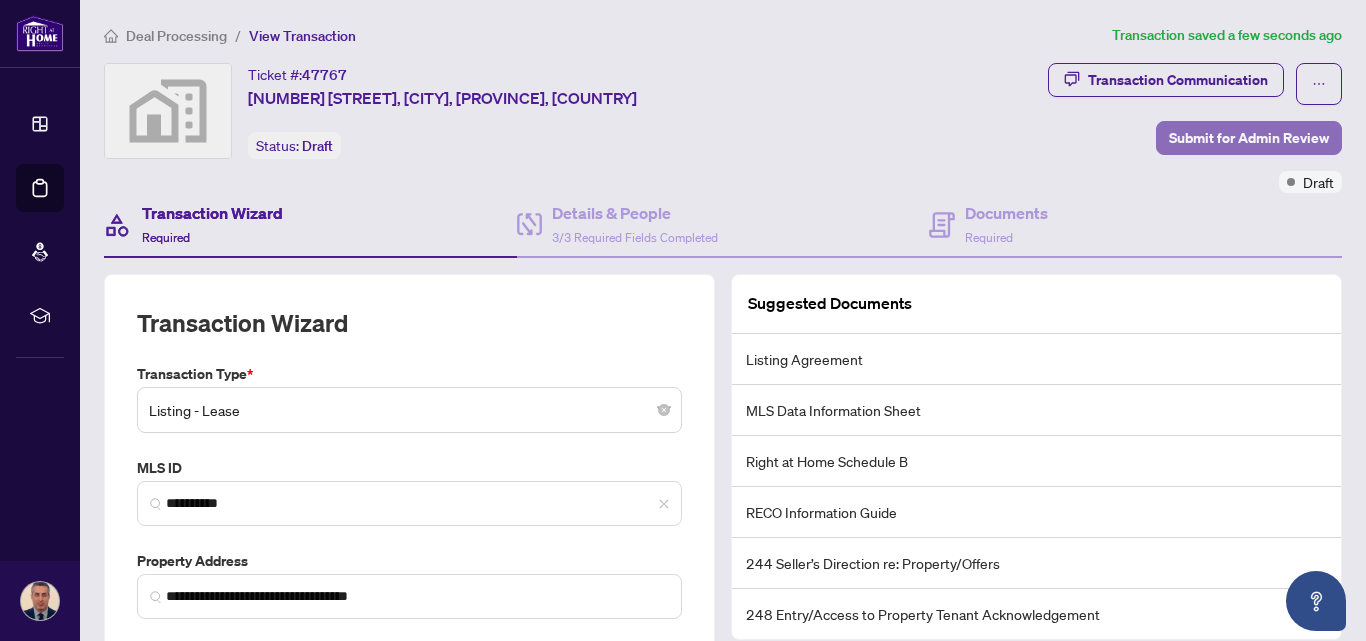 click on "Submit for Admin Review" at bounding box center (1249, 138) 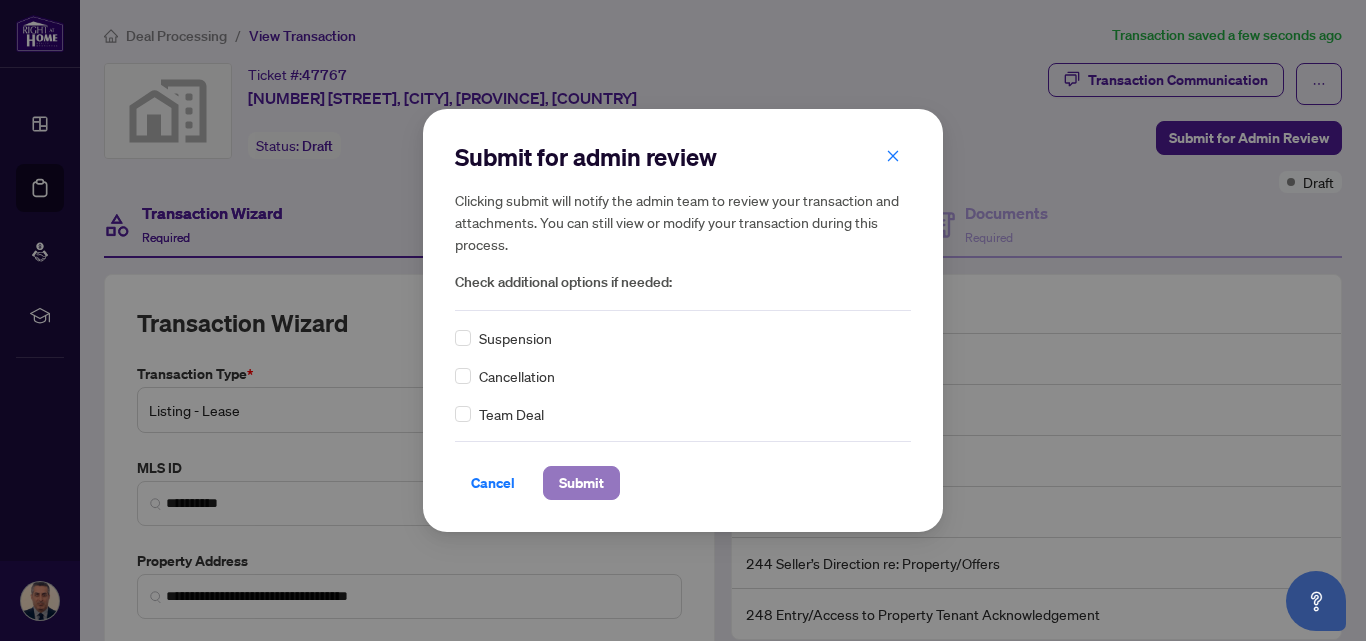 click on "Submit" at bounding box center [581, 483] 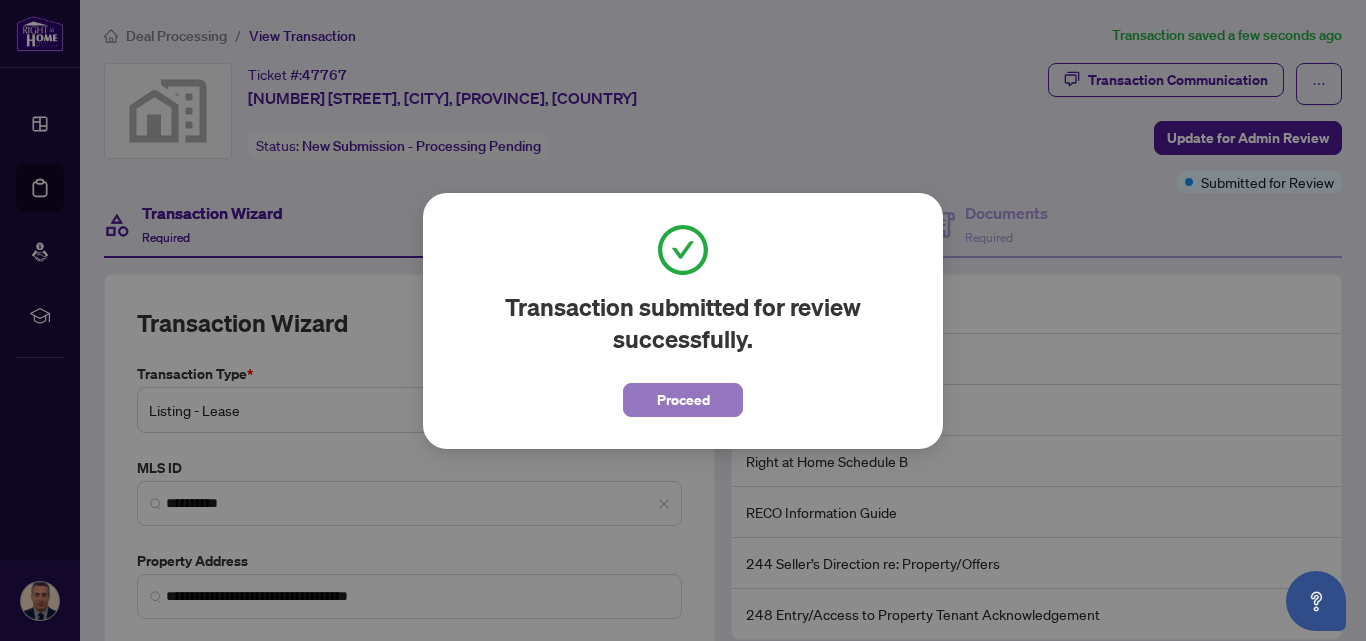 click on "Proceed" at bounding box center [683, 400] 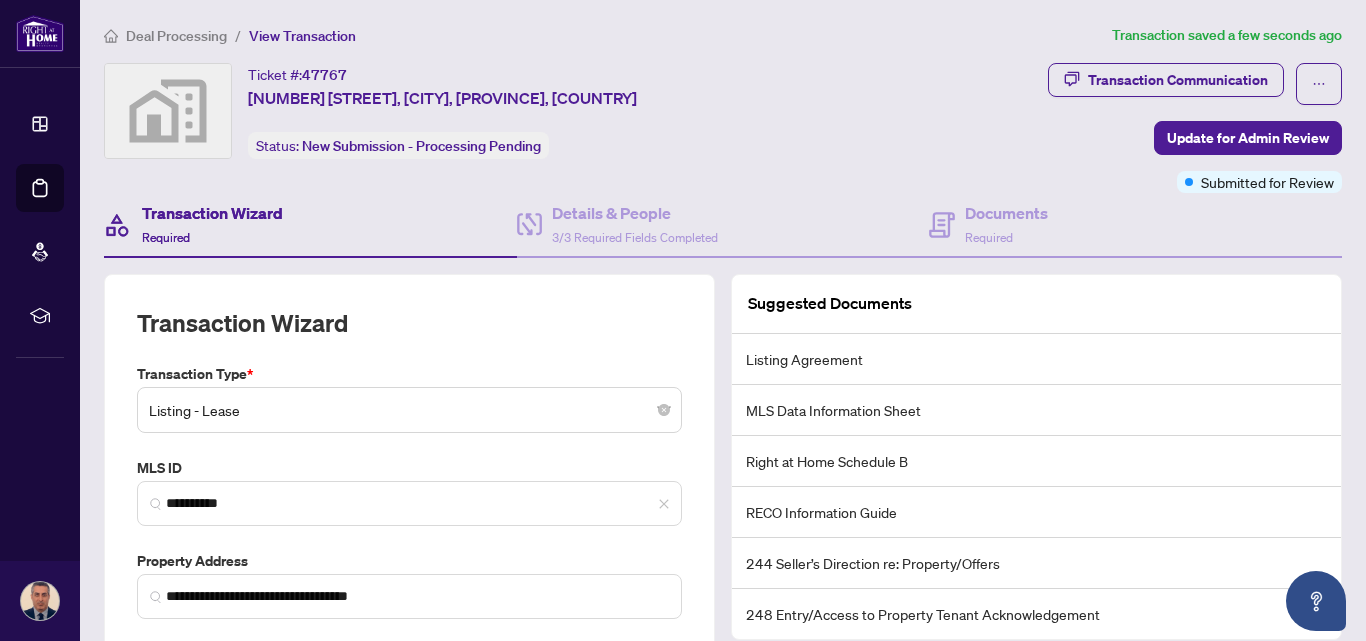 click on "Deal Processing" at bounding box center (176, 36) 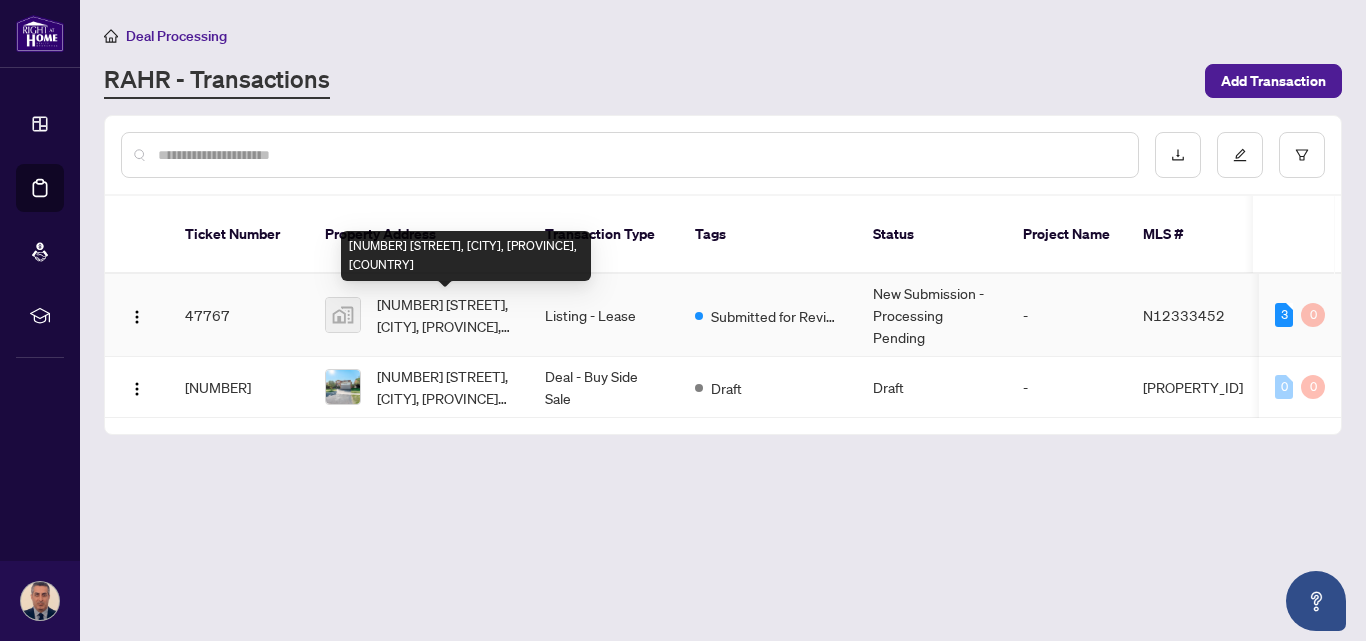 click on "[NUMBER] [STREET], [CITY], [PROVINCE], [COUNTRY]" at bounding box center (445, 315) 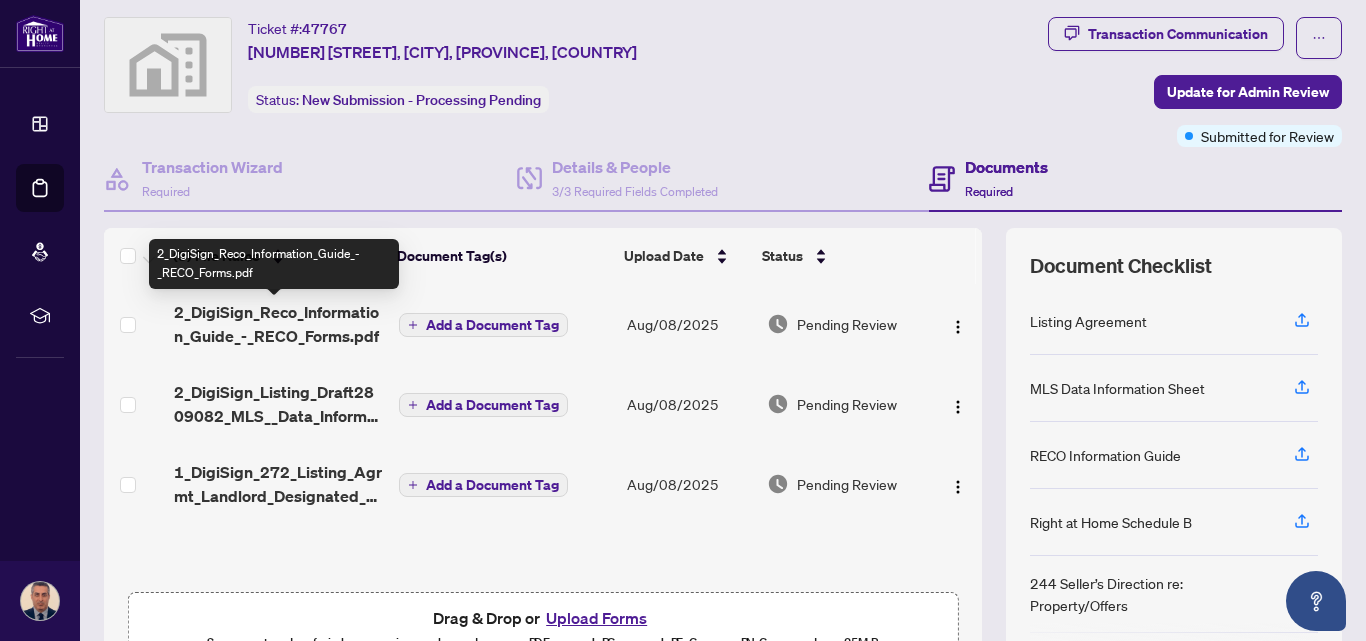 click on "2_DigiSign_Reco_Information_Guide_-_RECO_Forms.pdf" at bounding box center [279, 324] 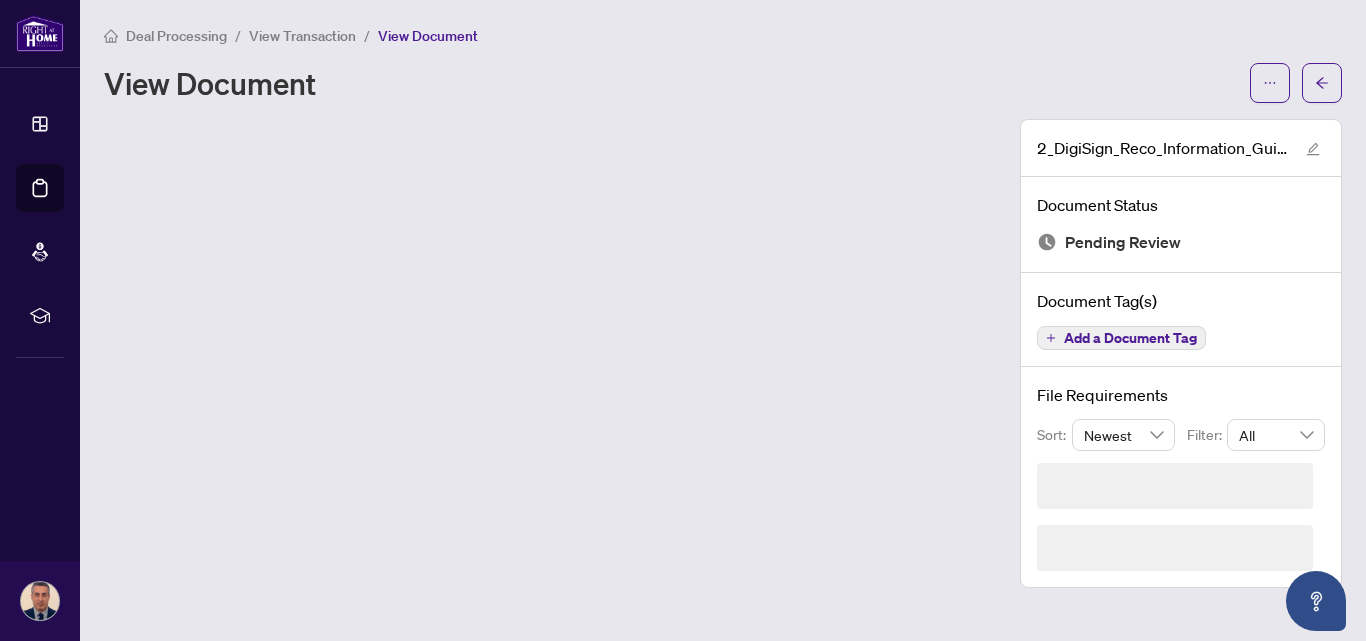 scroll, scrollTop: 0, scrollLeft: 0, axis: both 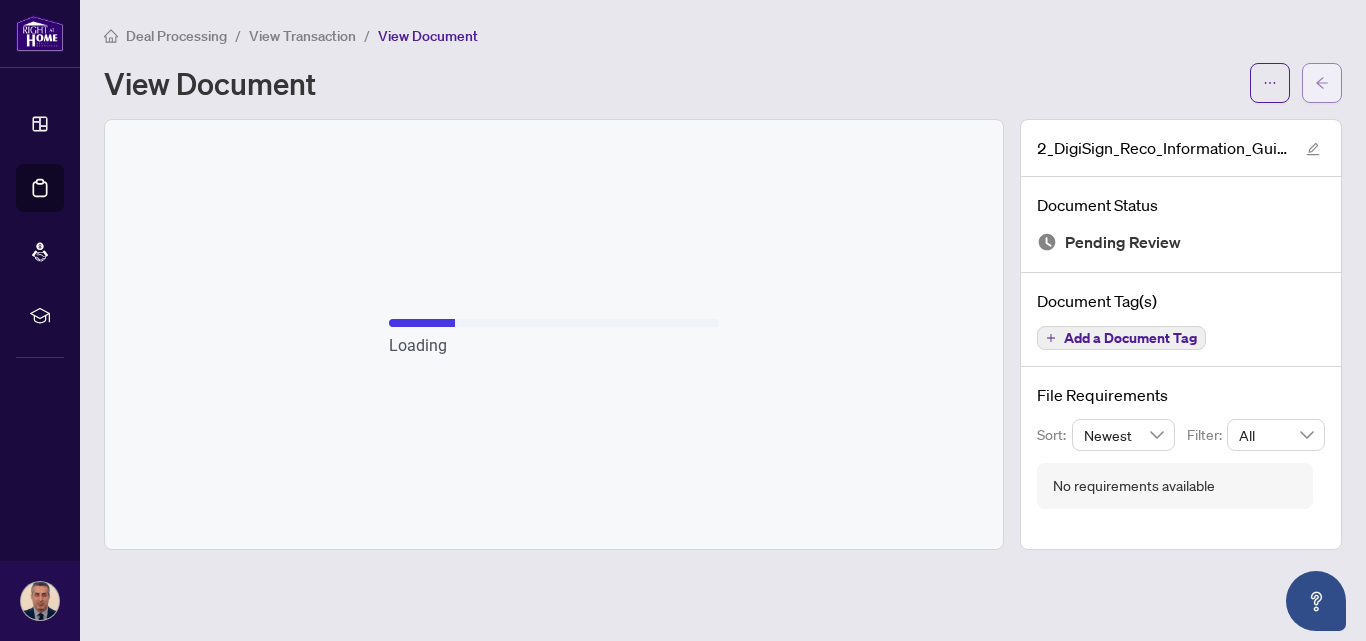 click at bounding box center [1322, 83] 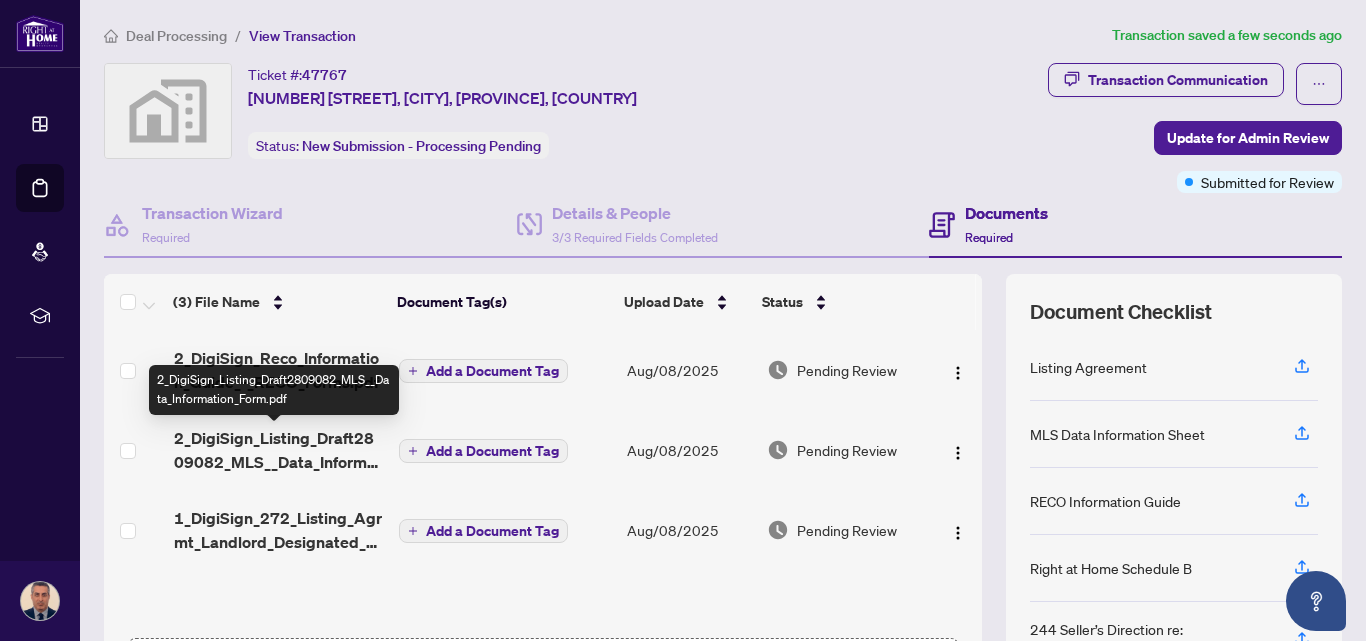 click on "2_DigiSign_Listing_Draft2809082_MLS__Data_Information_Form.pdf" at bounding box center (279, 450) 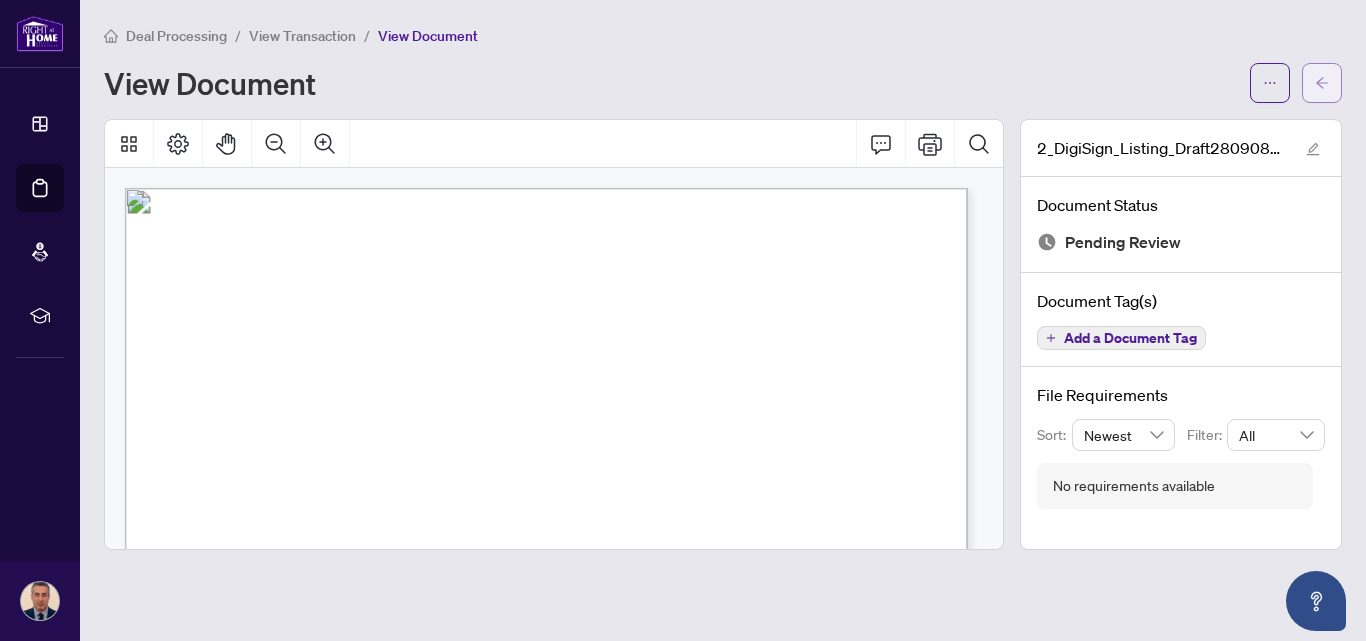 click at bounding box center [1322, 83] 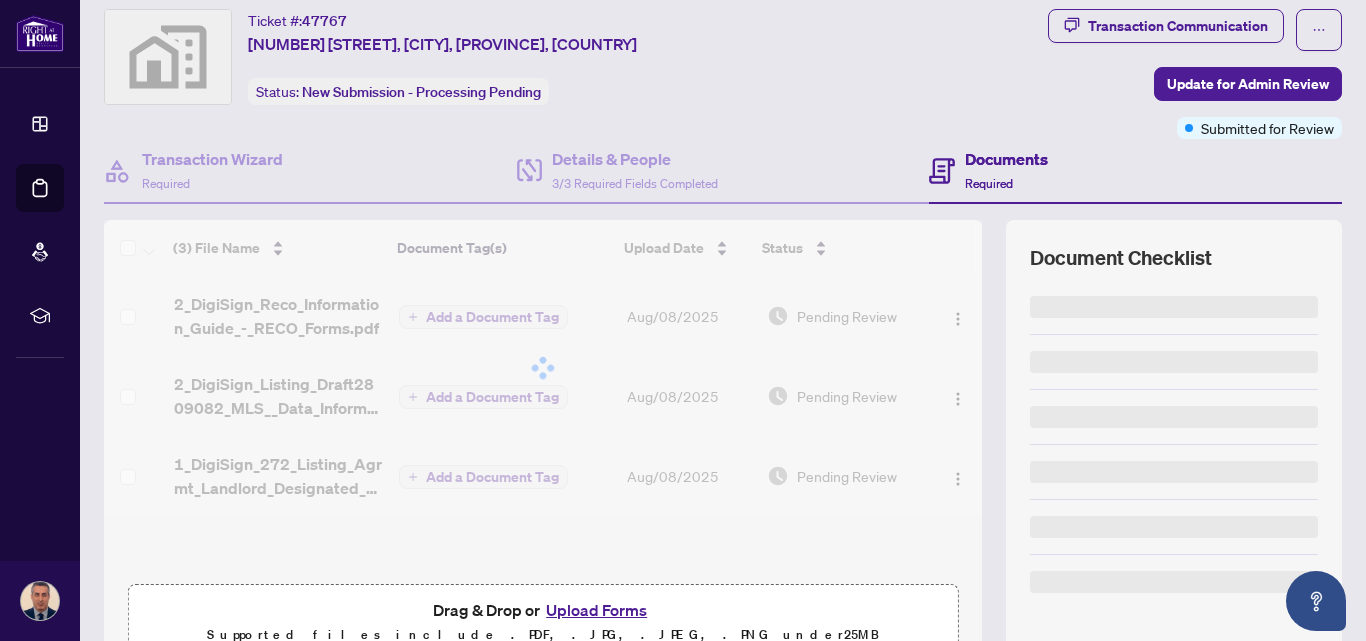 scroll, scrollTop: 55, scrollLeft: 0, axis: vertical 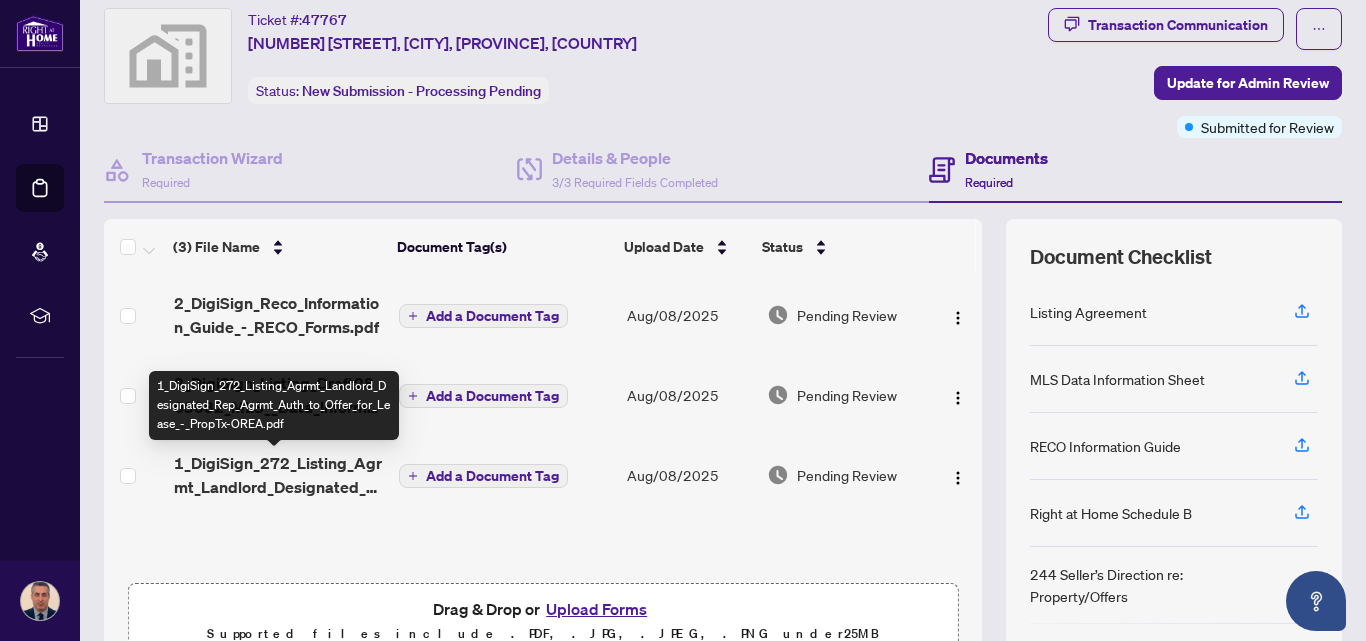 click on "1_DigiSign_272_Listing_Agrmt_Landlord_Designated_Rep_Agrmt_Auth_to_Offer_for_Lease_-_PropTx-OREA.pdf" at bounding box center (279, 475) 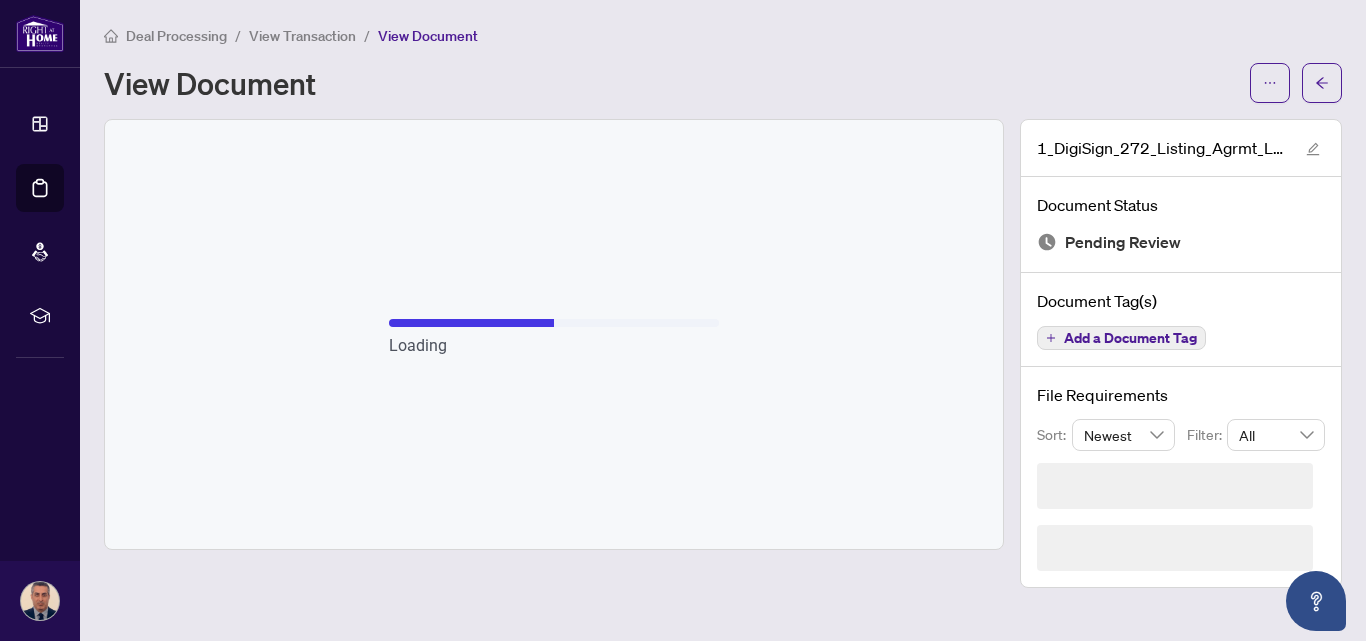 scroll, scrollTop: 0, scrollLeft: 0, axis: both 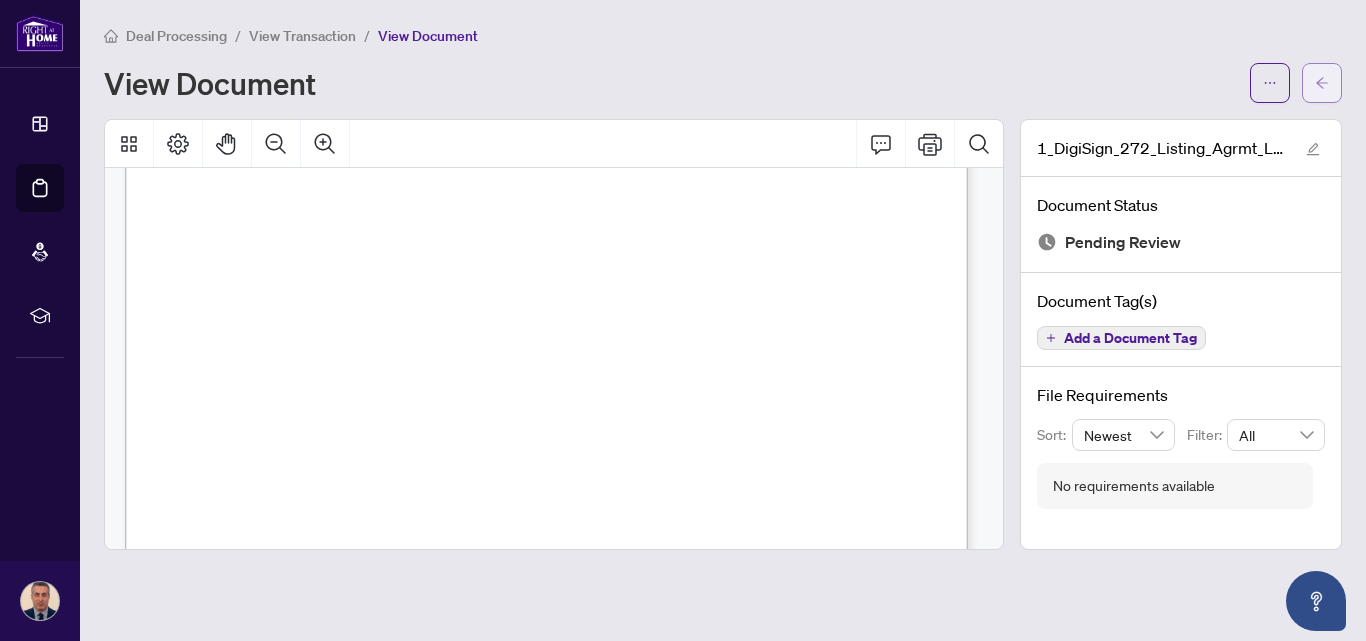 click 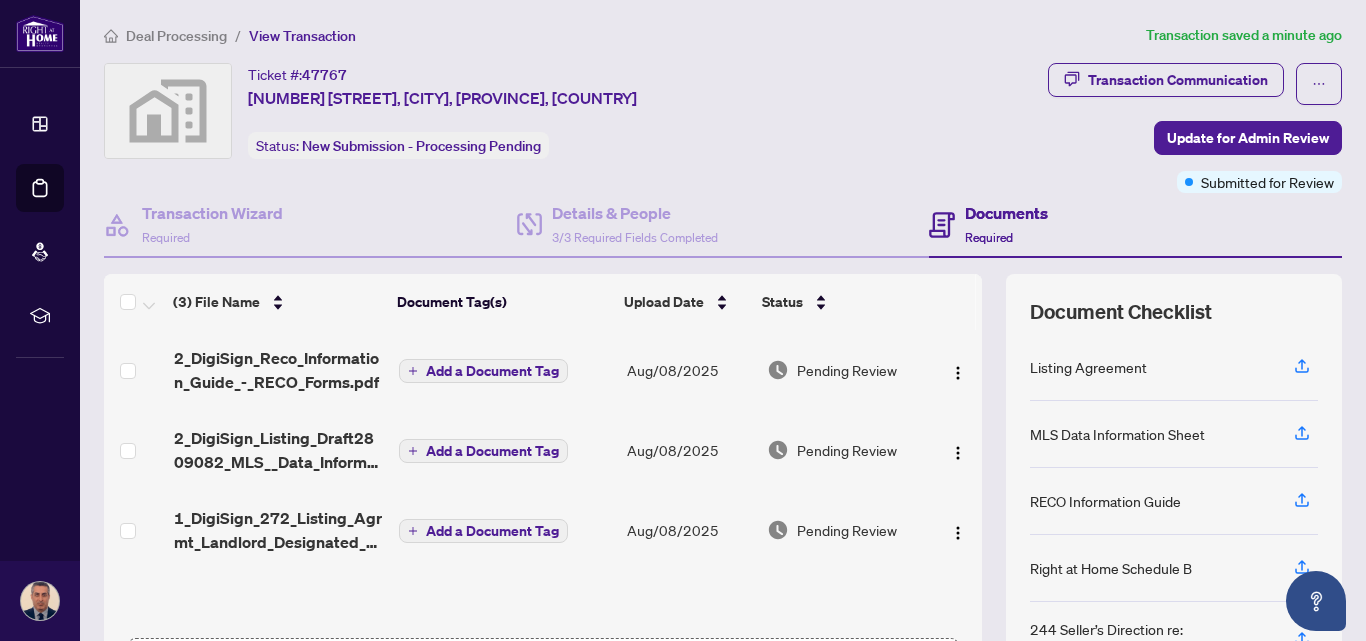 click on "Deal Processing" at bounding box center (176, 36) 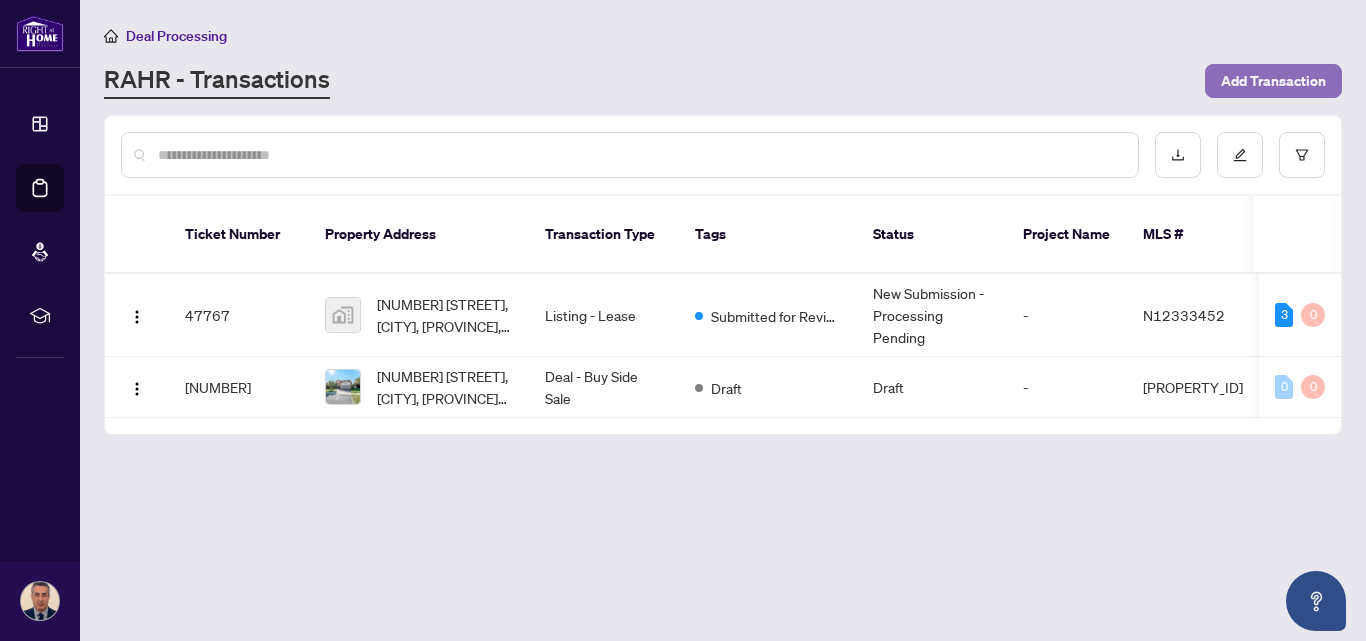click on "Add Transaction" at bounding box center (1273, 81) 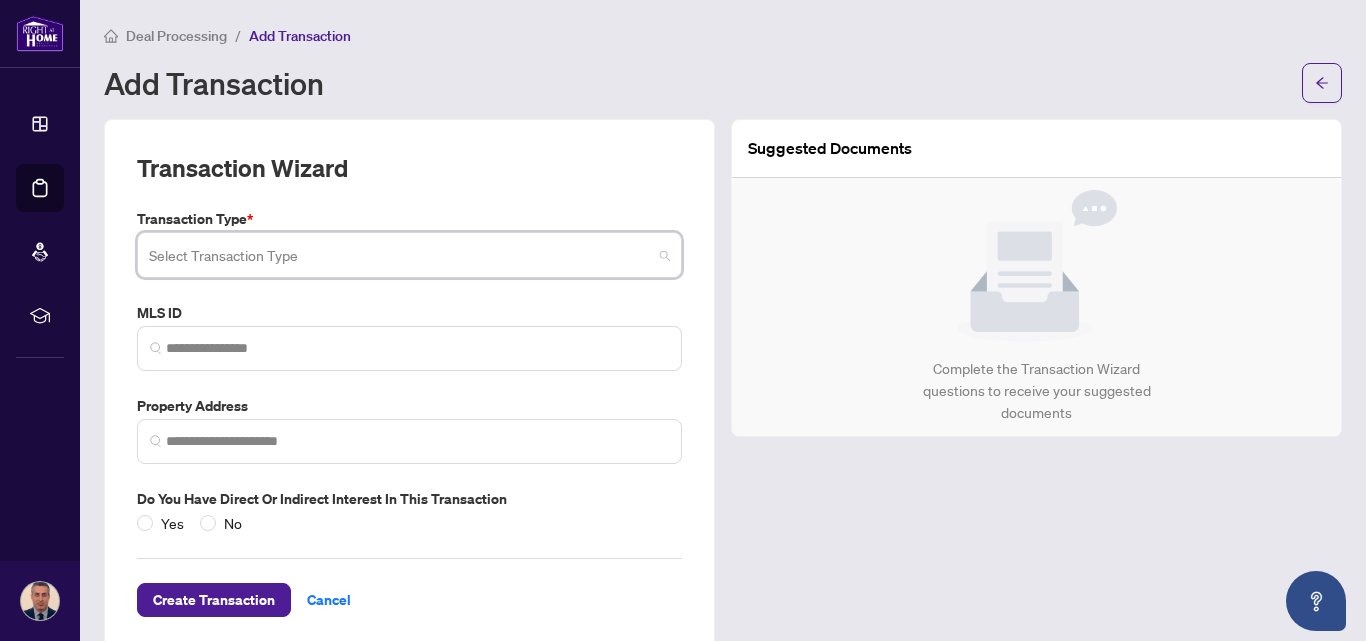 click at bounding box center [400, 258] 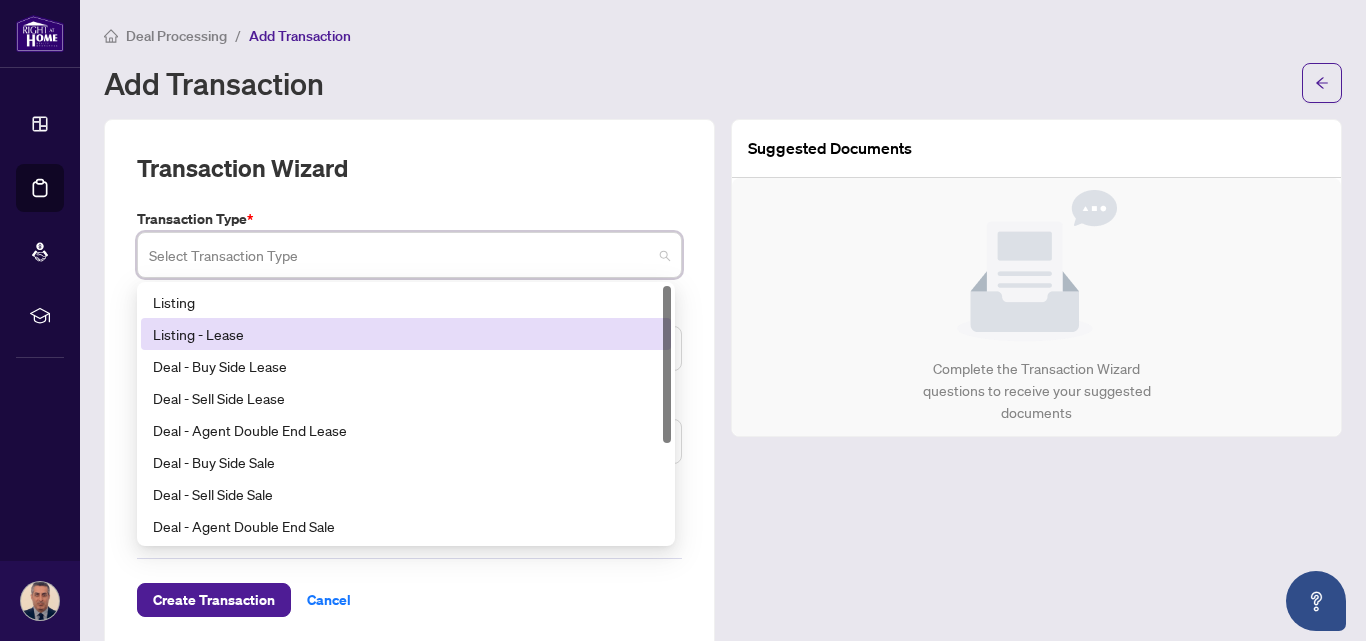 click on "Listing - Lease" at bounding box center (406, 334) 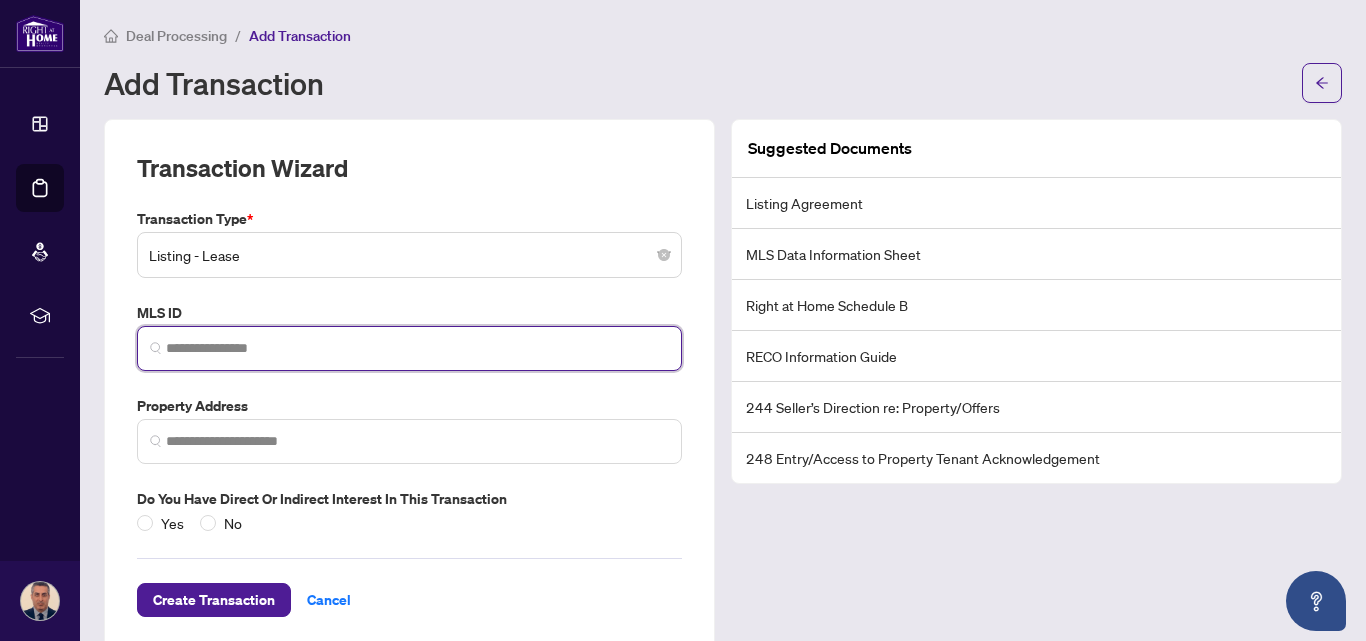 click at bounding box center [417, 348] 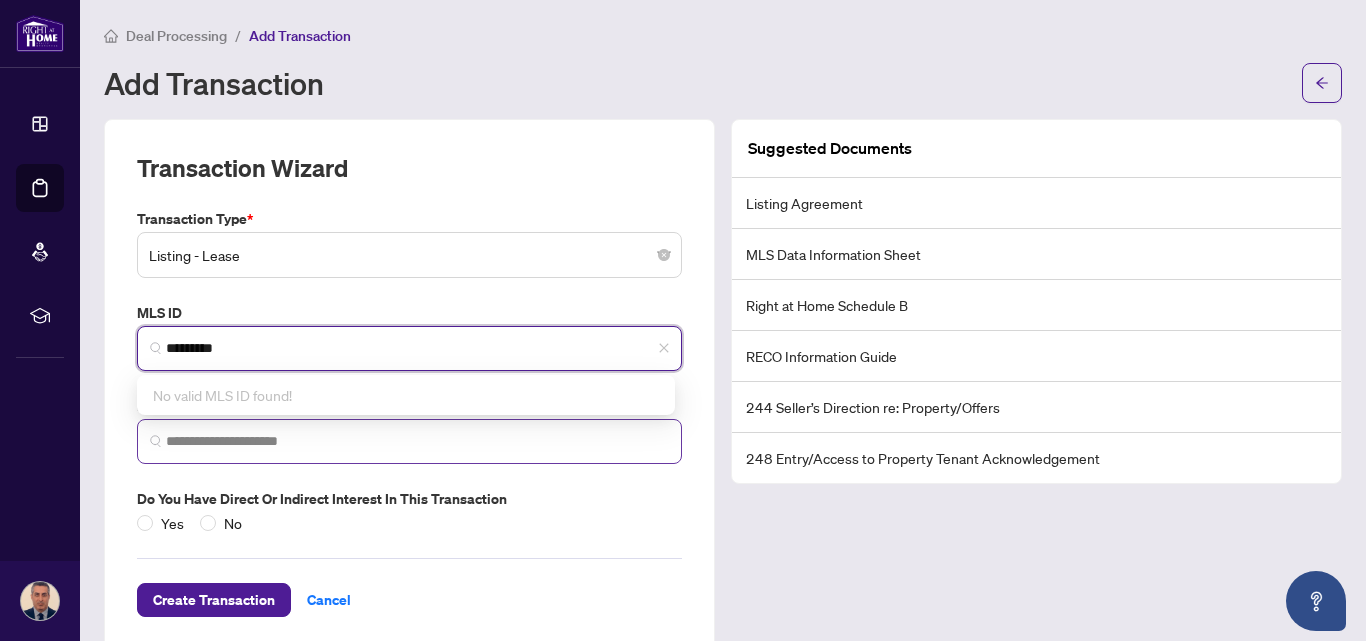 type on "*********" 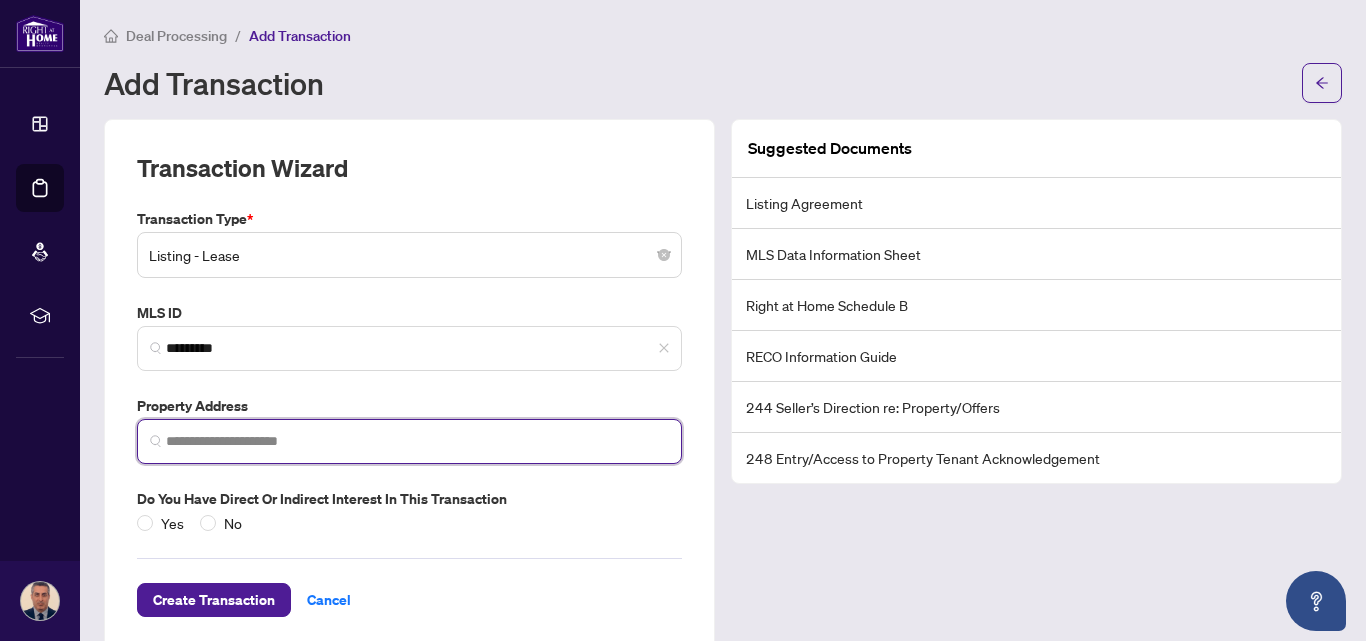 click at bounding box center [417, 441] 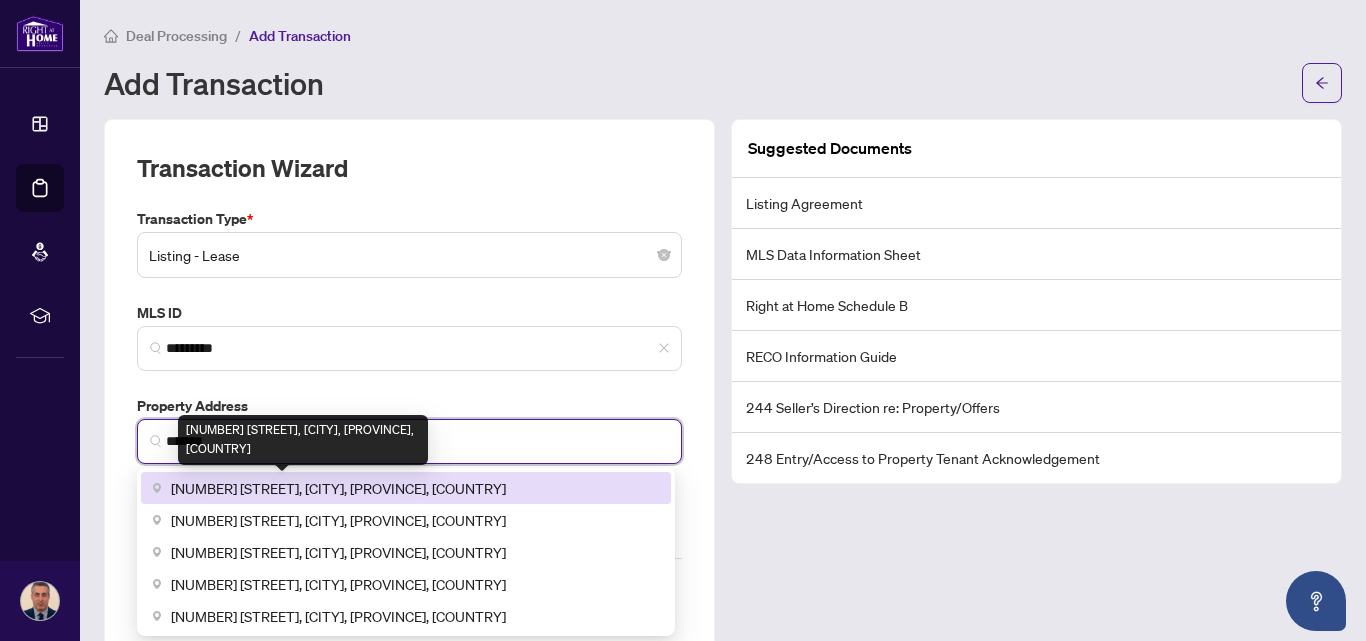 click on "[NUMBER] [STREET], [CITY], [PROVINCE], [COUNTRY]" at bounding box center [338, 488] 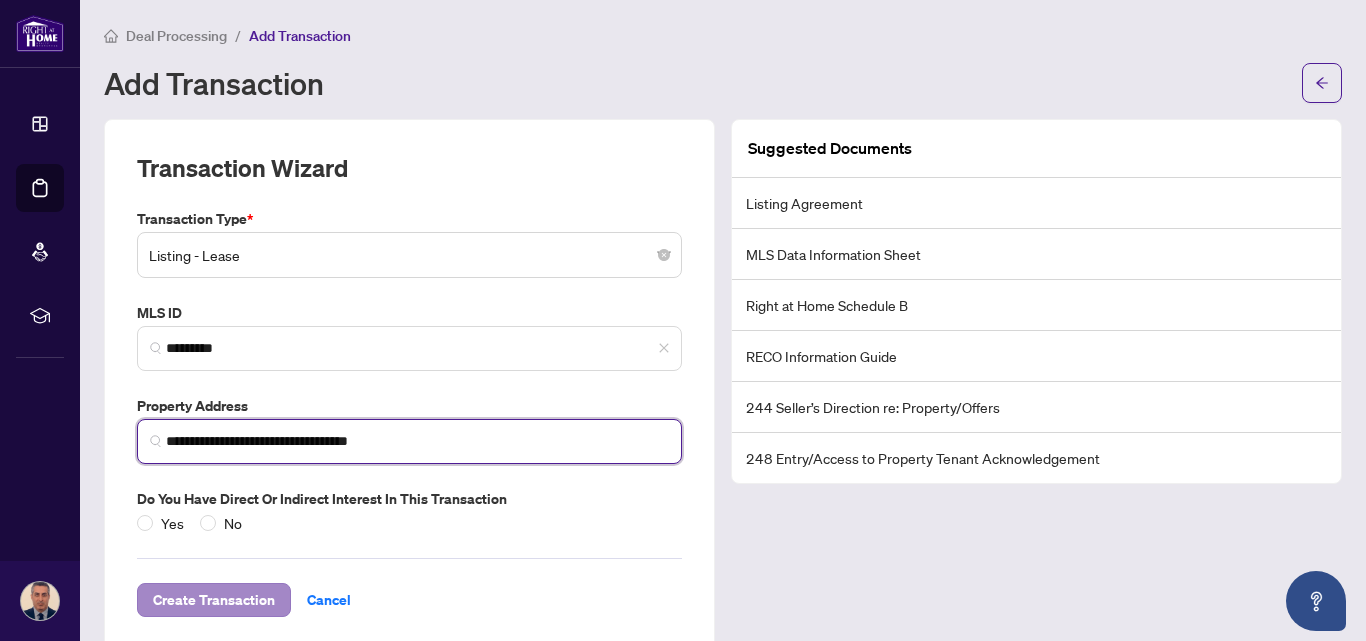 type on "**********" 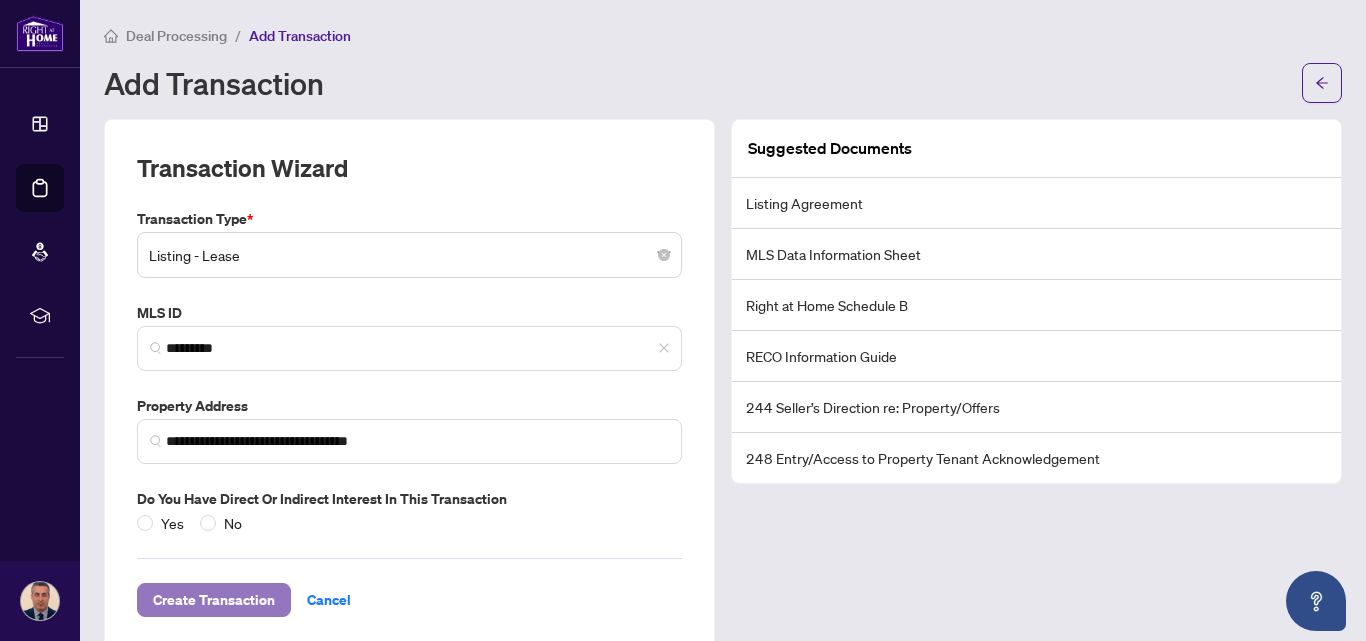 click on "Create Transaction" at bounding box center (214, 600) 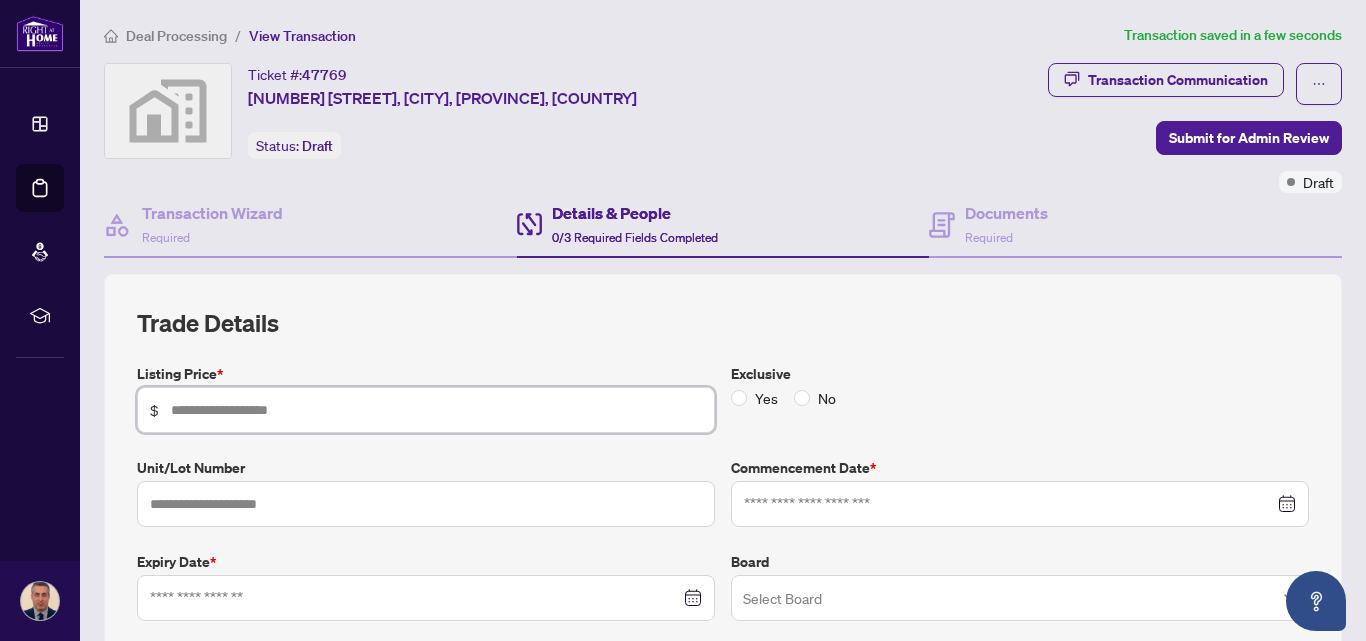 click at bounding box center [436, 410] 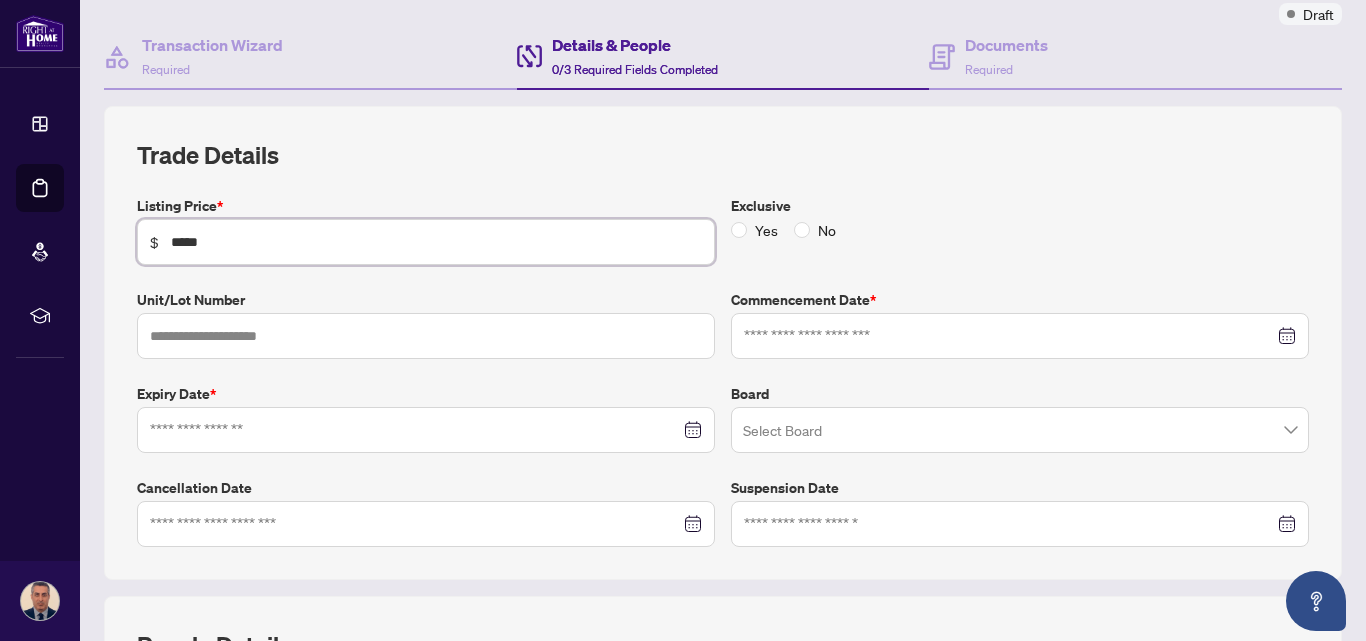 scroll, scrollTop: 171, scrollLeft: 0, axis: vertical 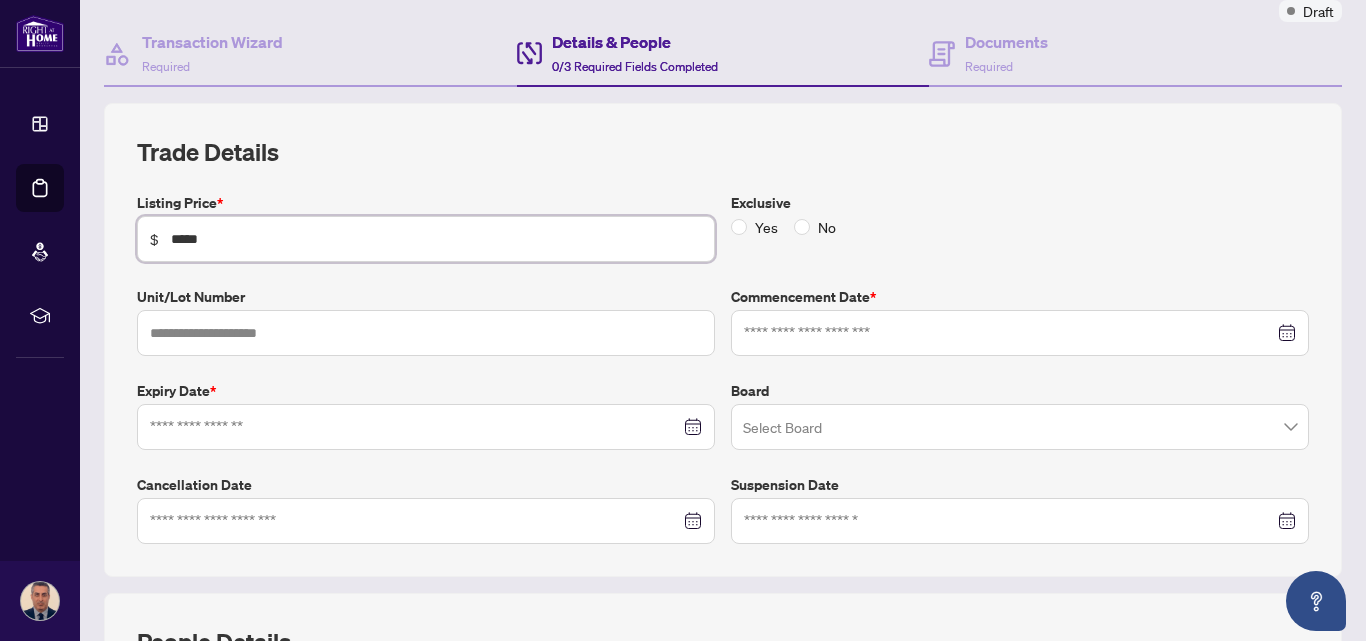 type on "*****" 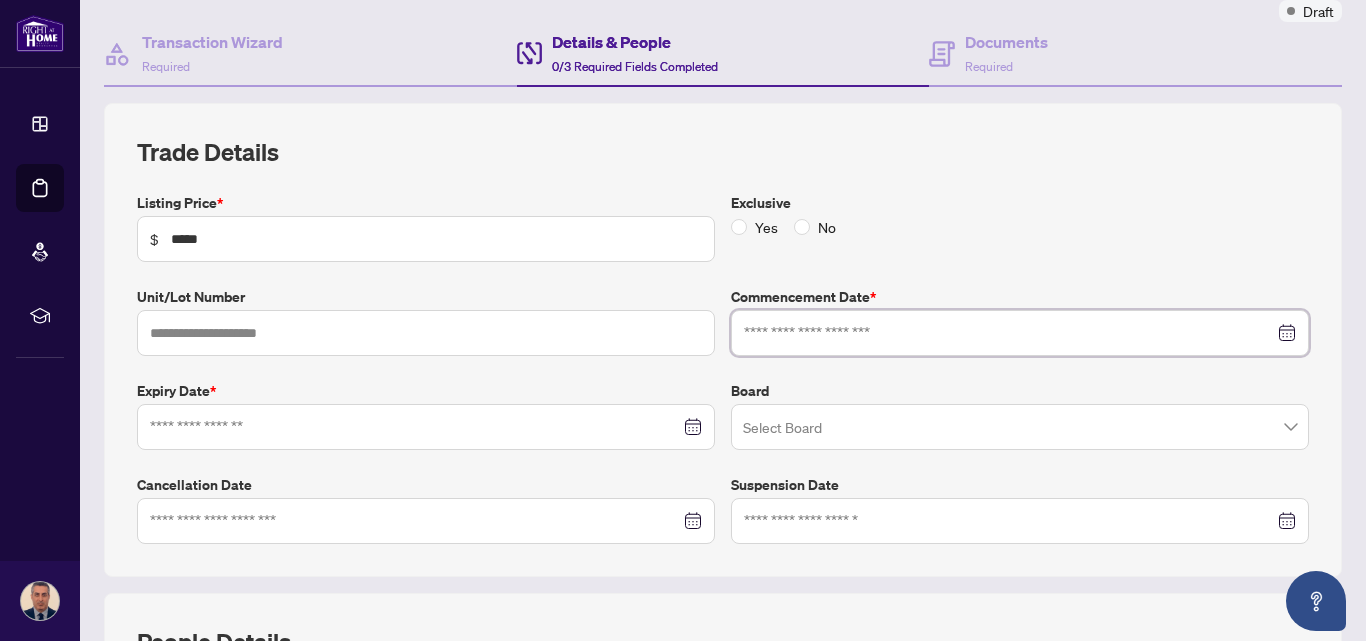 click at bounding box center [1009, 333] 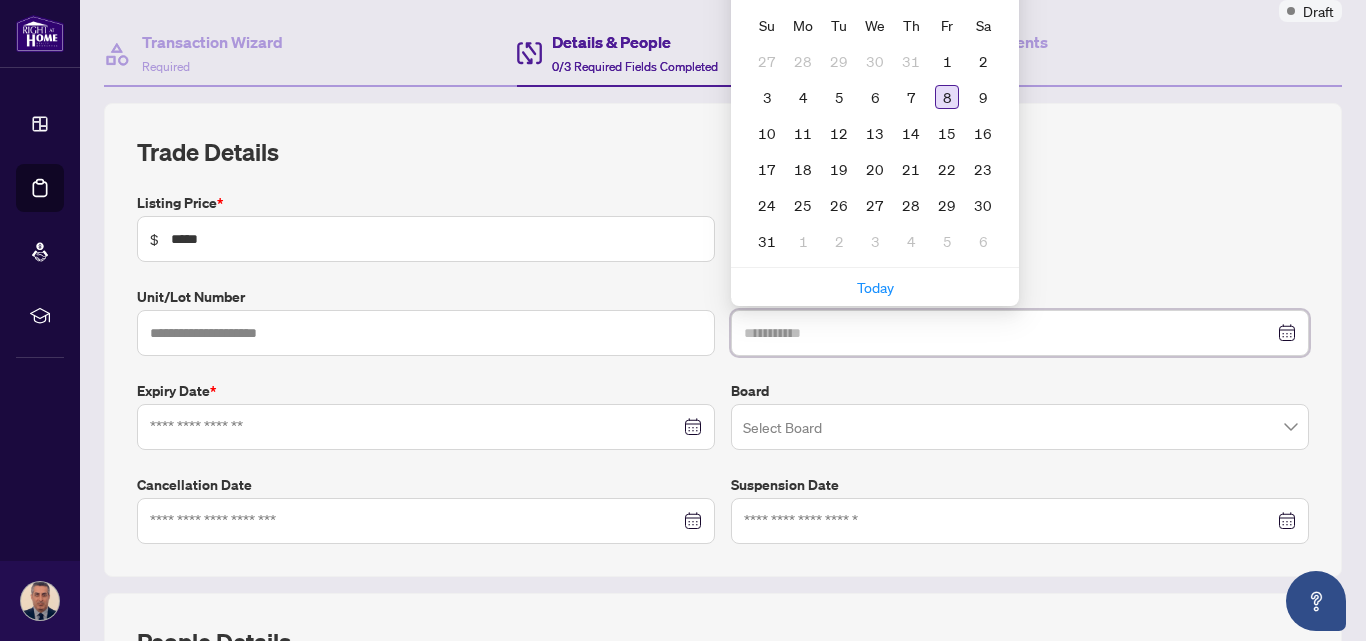 type on "**********" 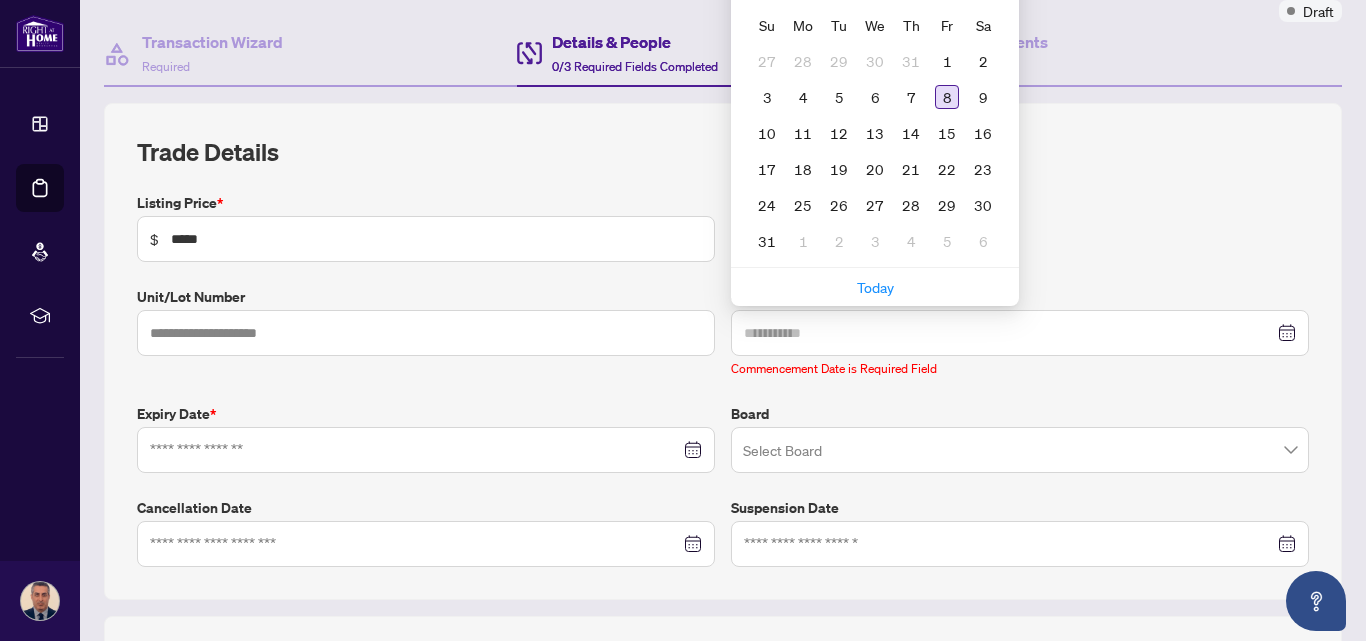 click on "8" at bounding box center (947, 97) 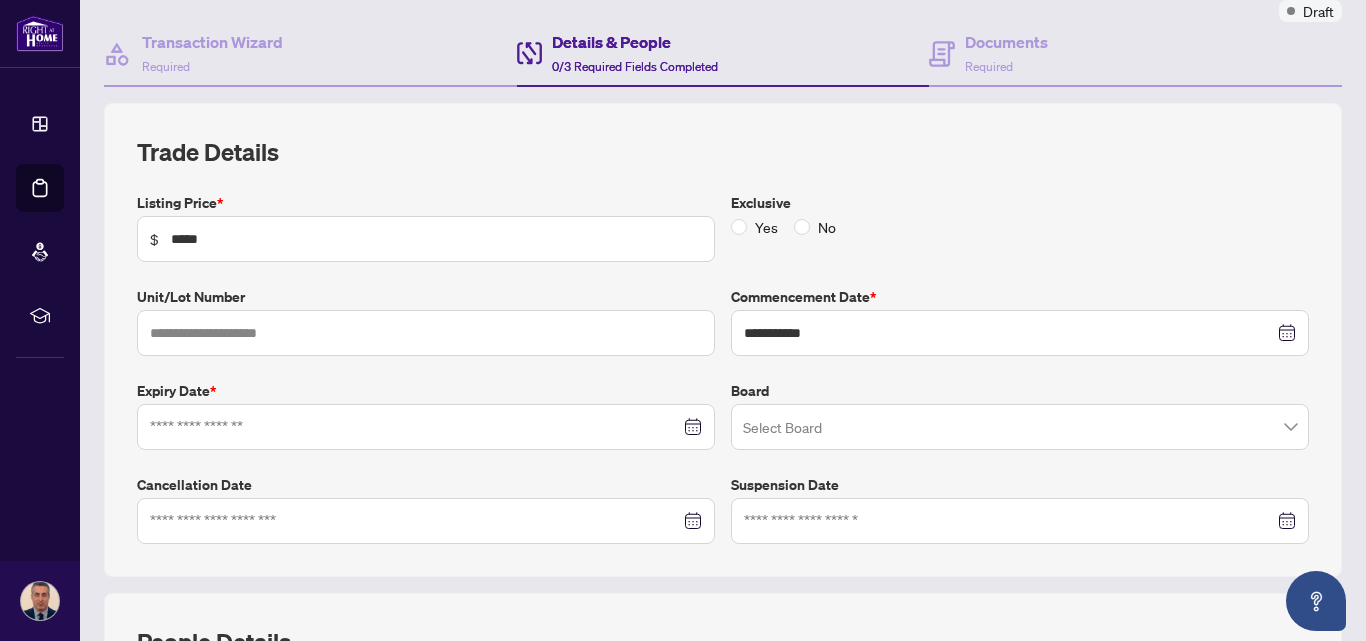 click at bounding box center (426, 427) 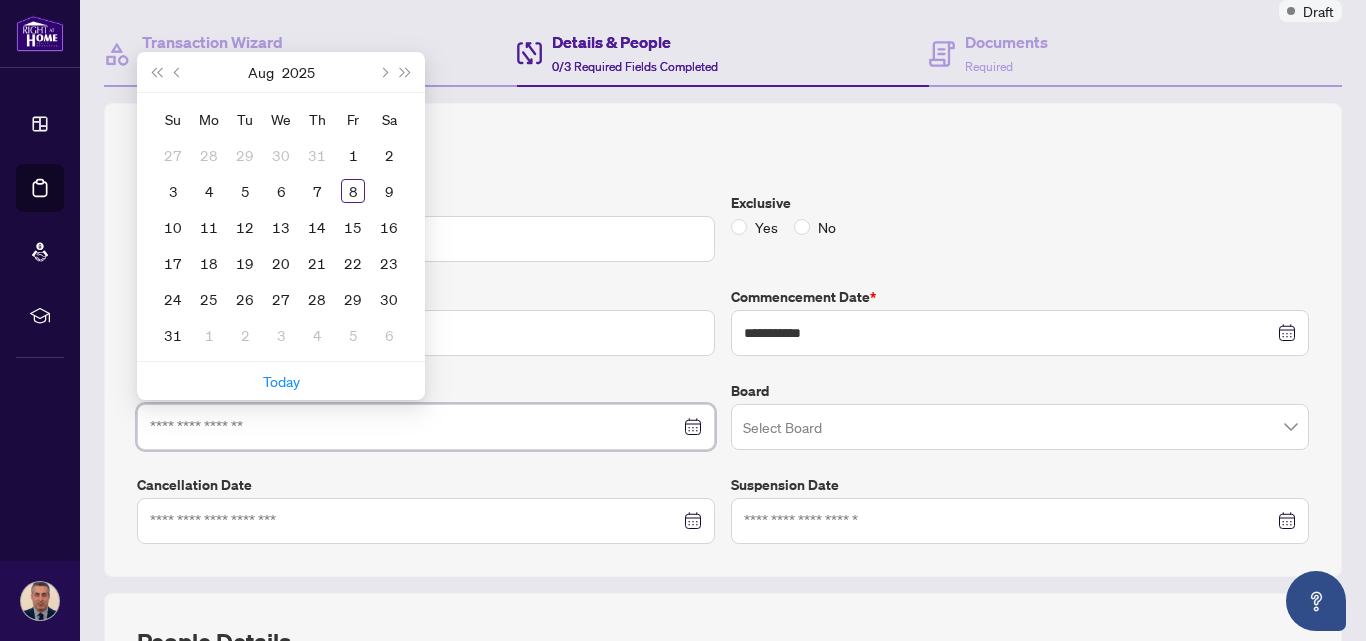 click at bounding box center [415, 427] 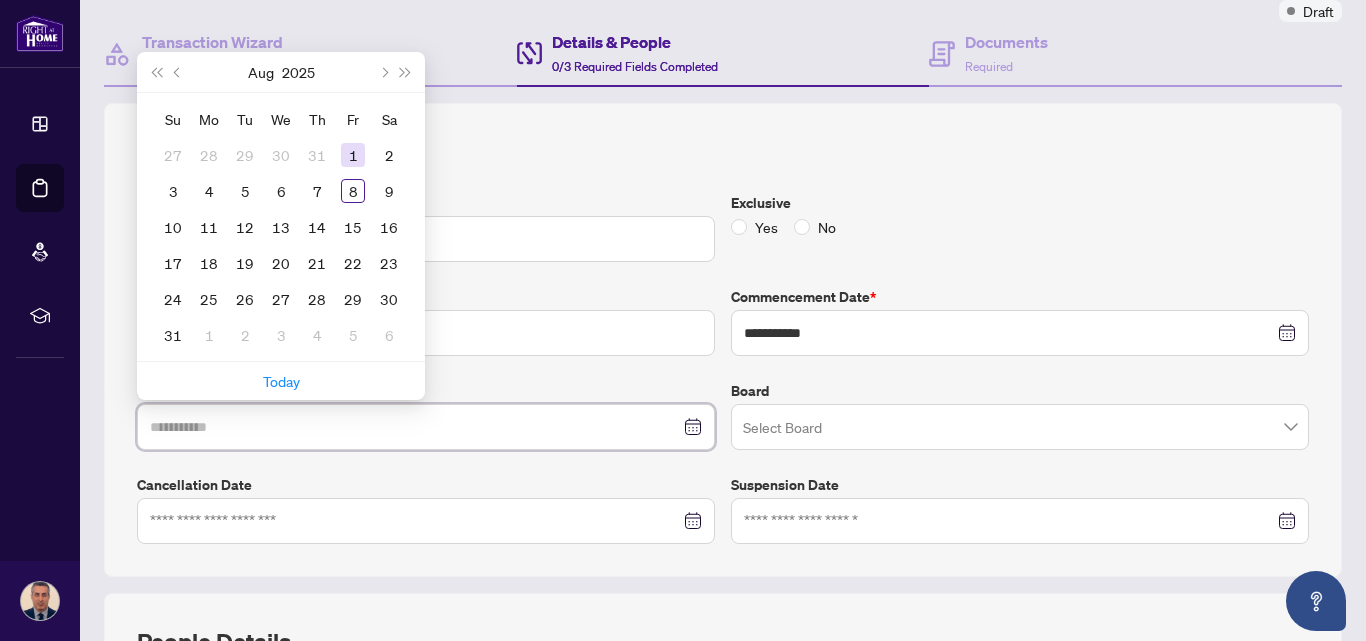 type on "**********" 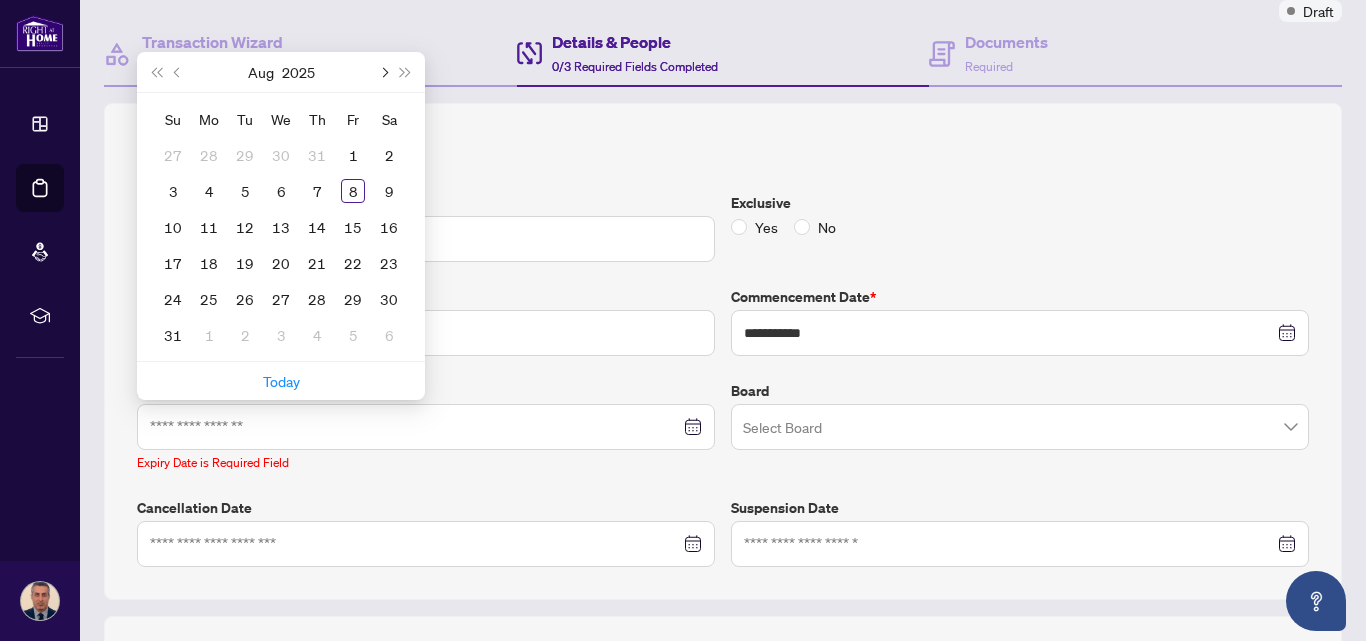 click at bounding box center (383, 72) 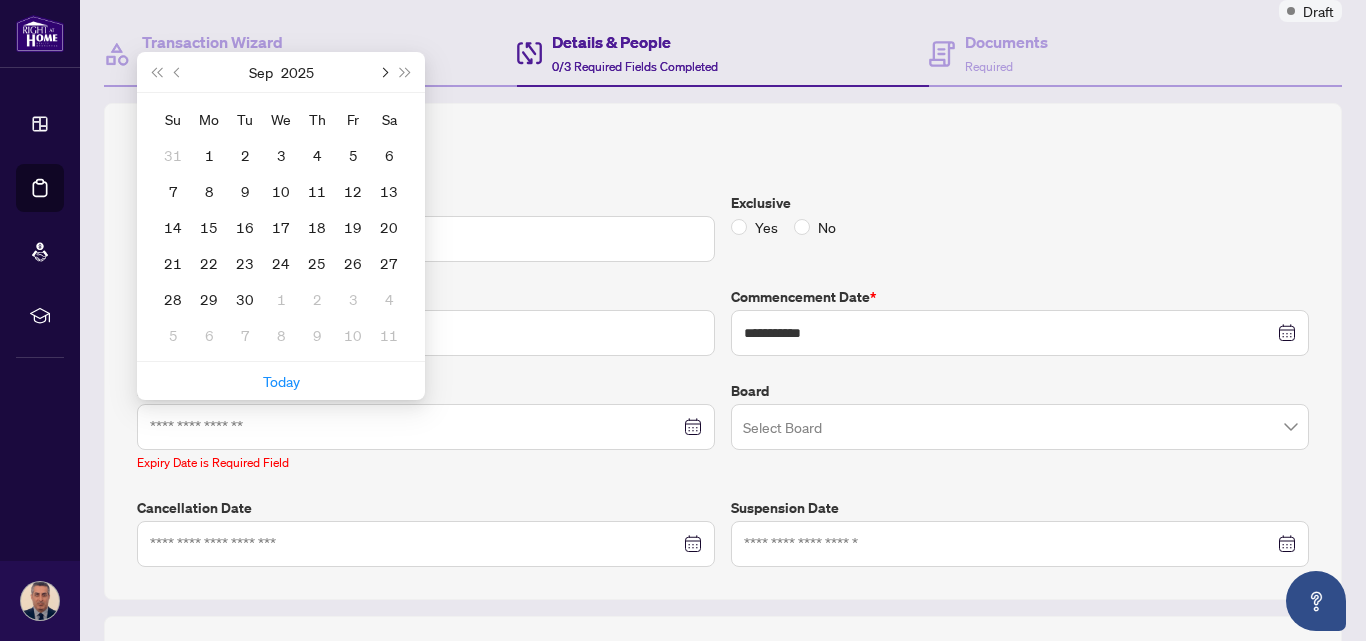 click at bounding box center (383, 72) 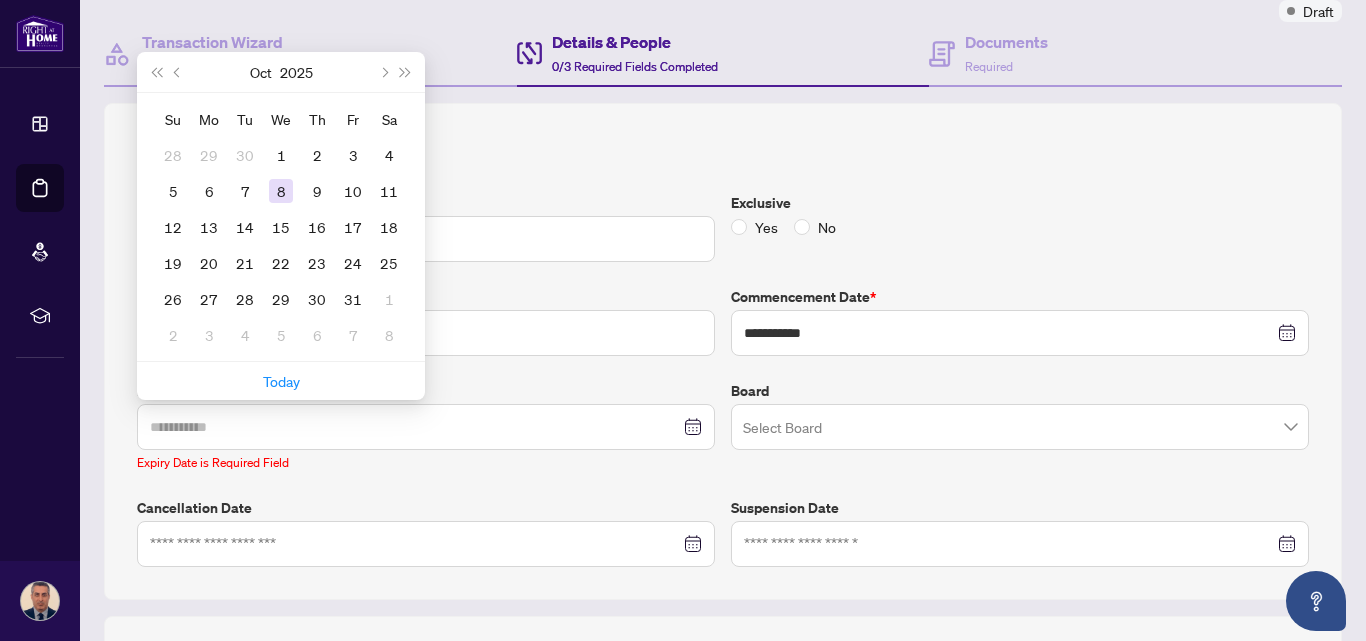 type on "**********" 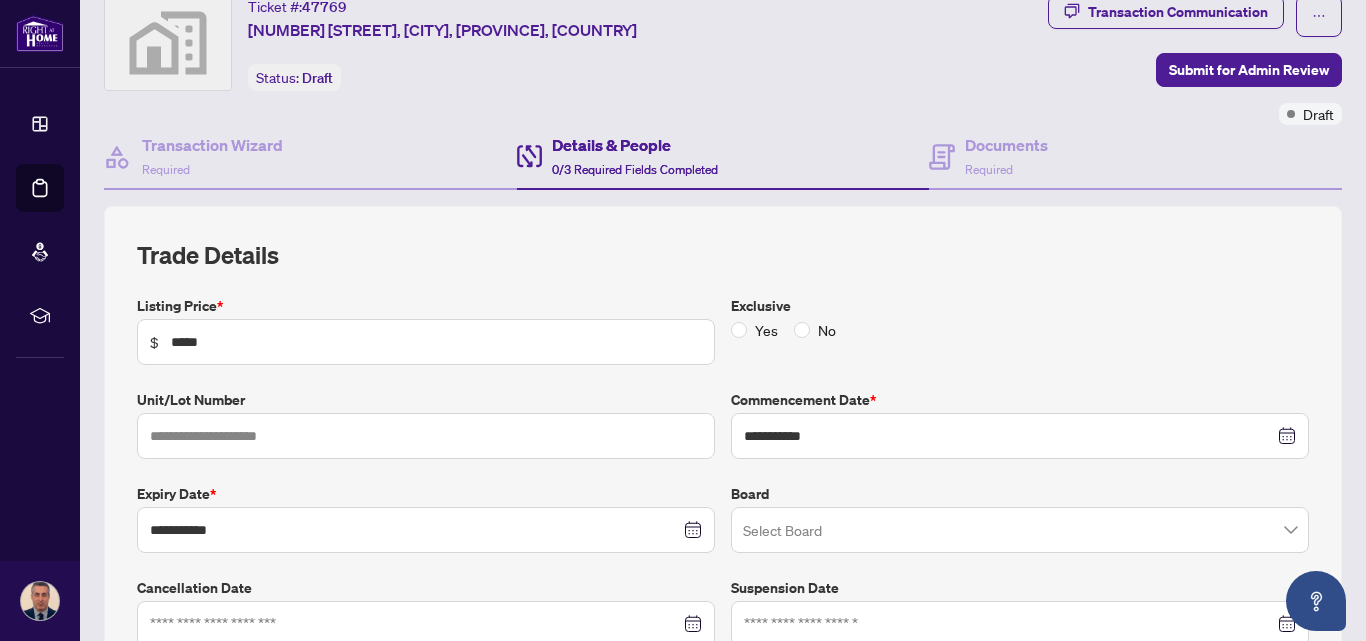 scroll, scrollTop: 63, scrollLeft: 0, axis: vertical 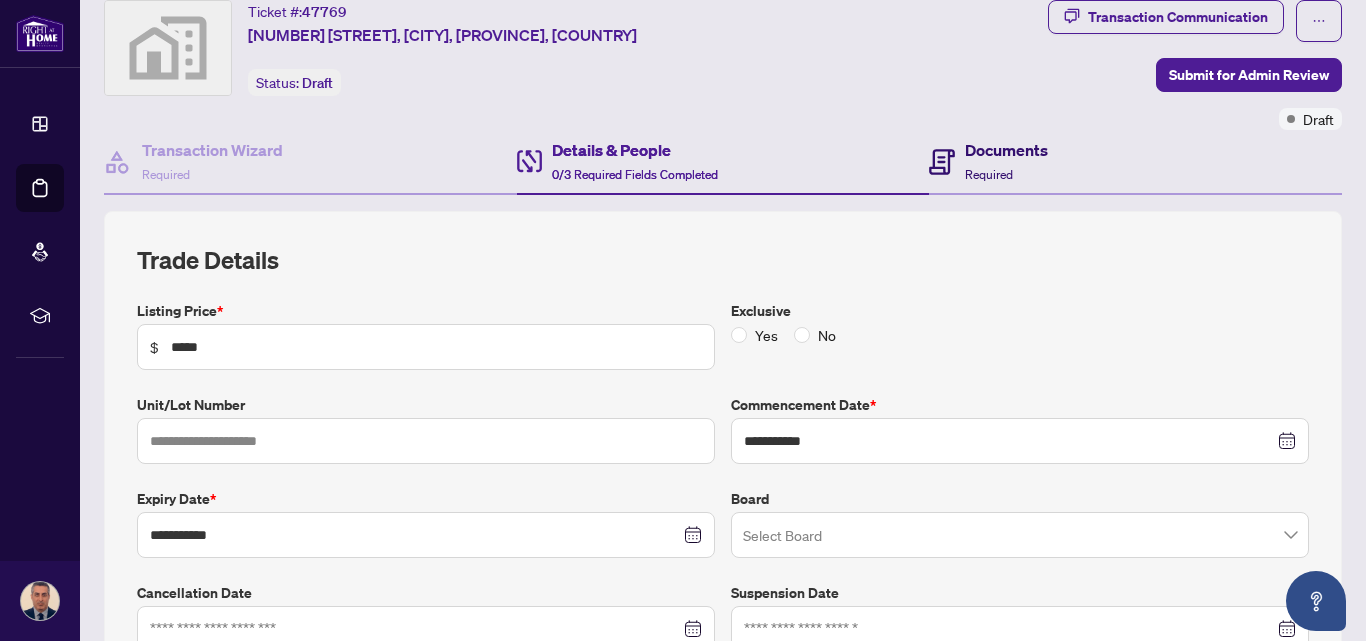 click on "Documents" at bounding box center (1006, 150) 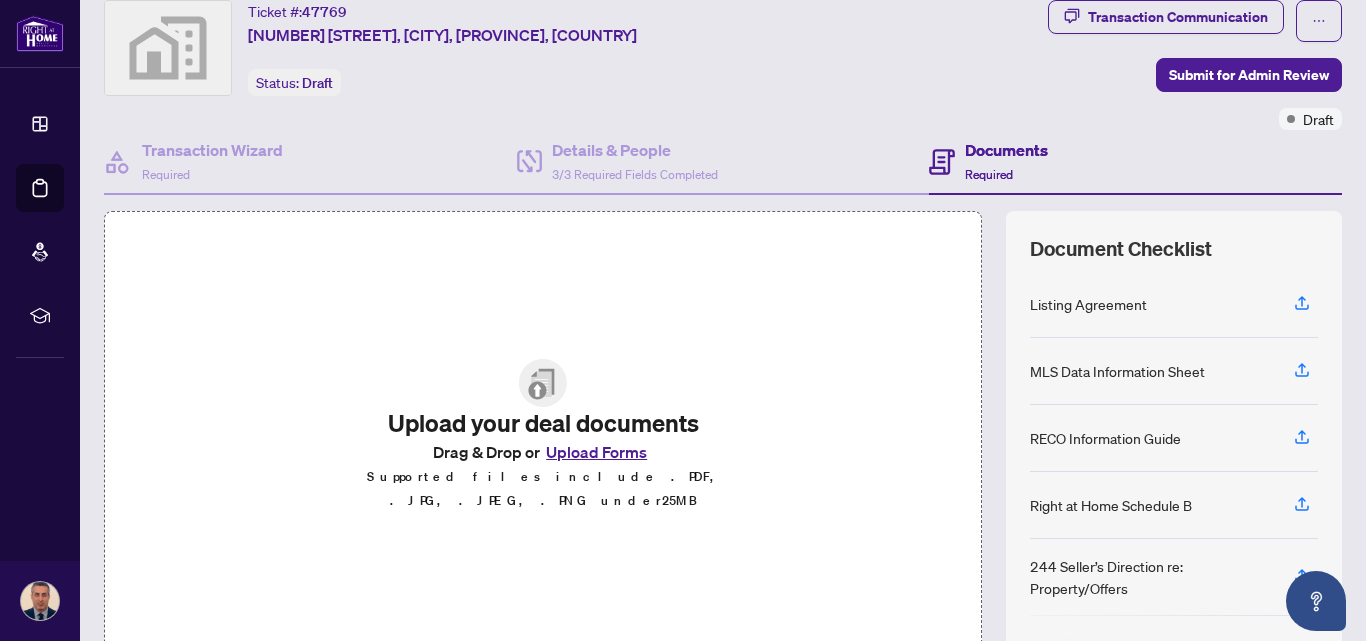 click on "Upload Forms" at bounding box center (596, 452) 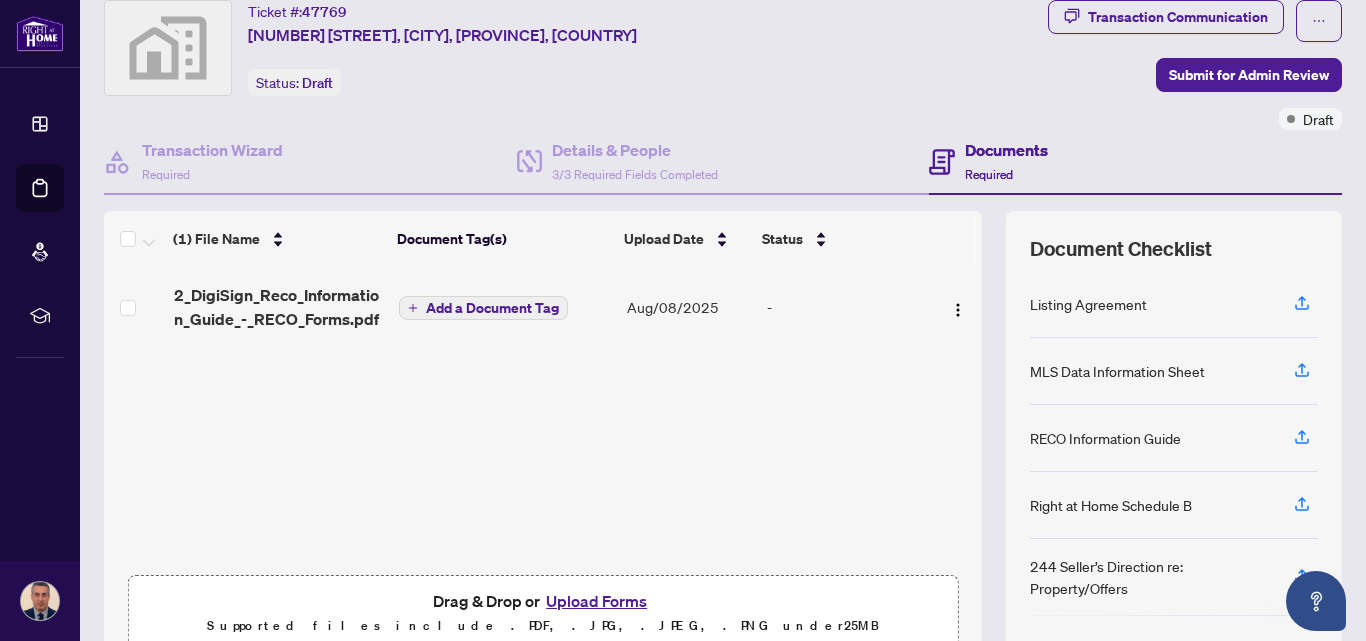 click on "Documents Required" at bounding box center [1135, 162] 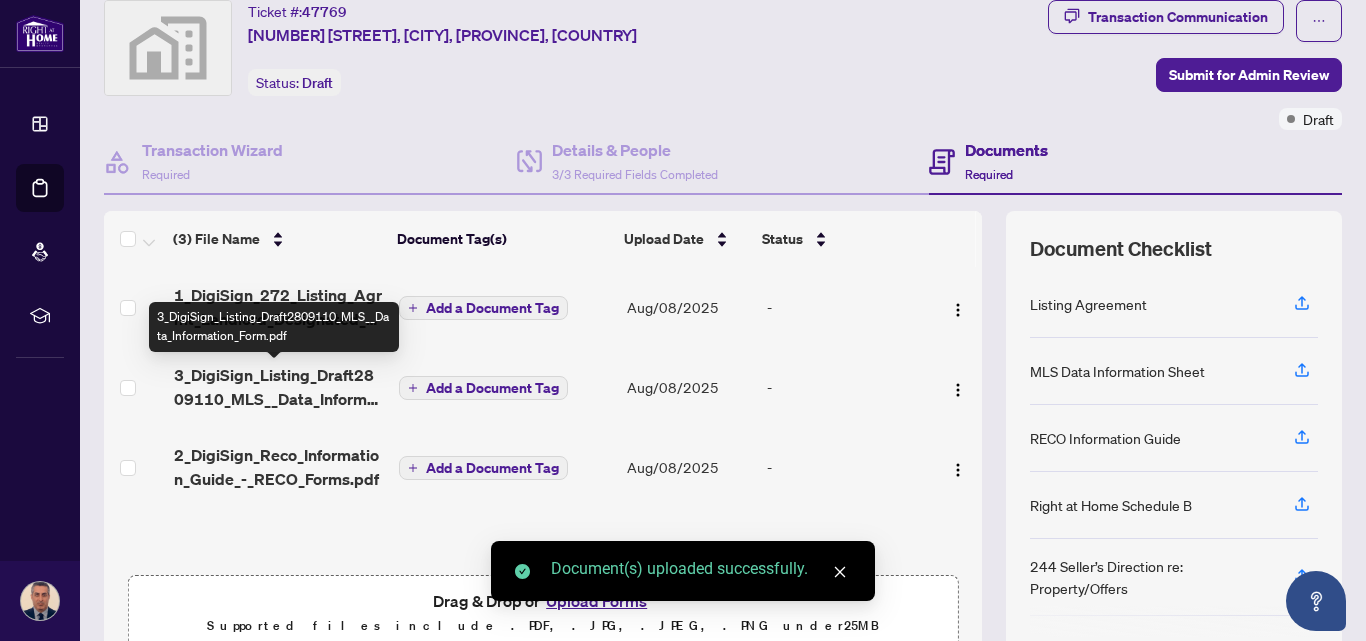 click on "3_DigiSign_Listing_Draft2809110_MLS__Data_Information_Form.pdf" at bounding box center (279, 387) 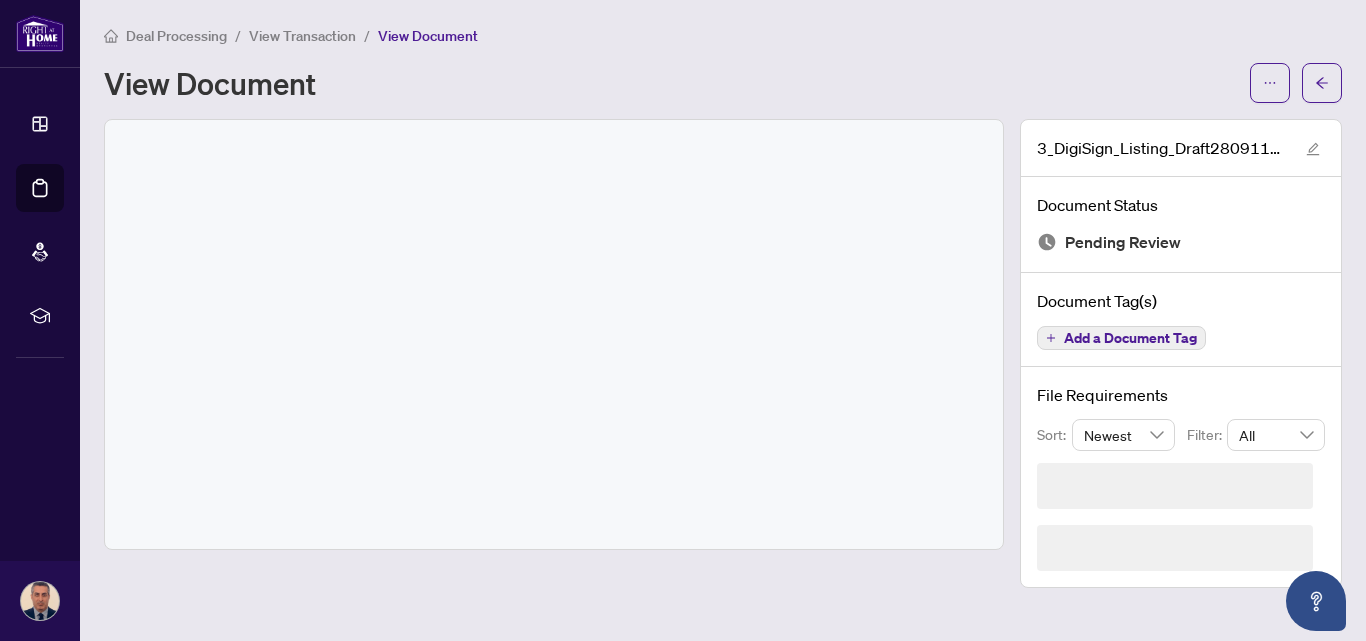 scroll, scrollTop: 0, scrollLeft: 0, axis: both 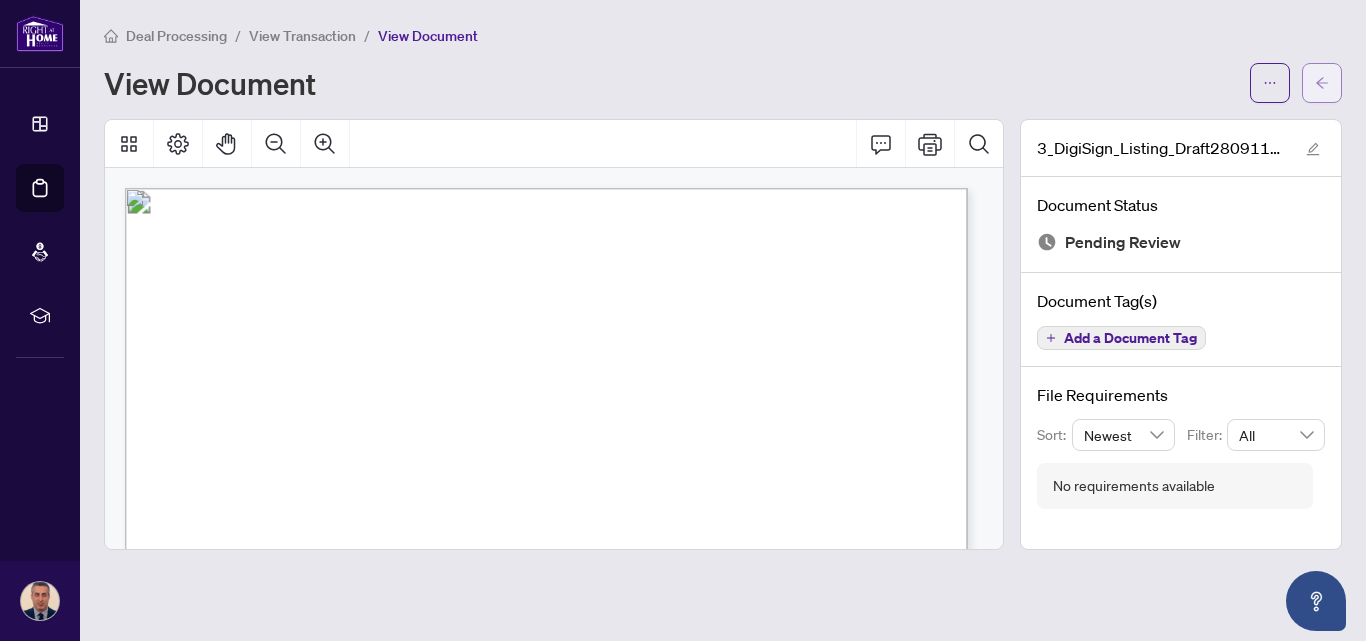 click at bounding box center (1322, 83) 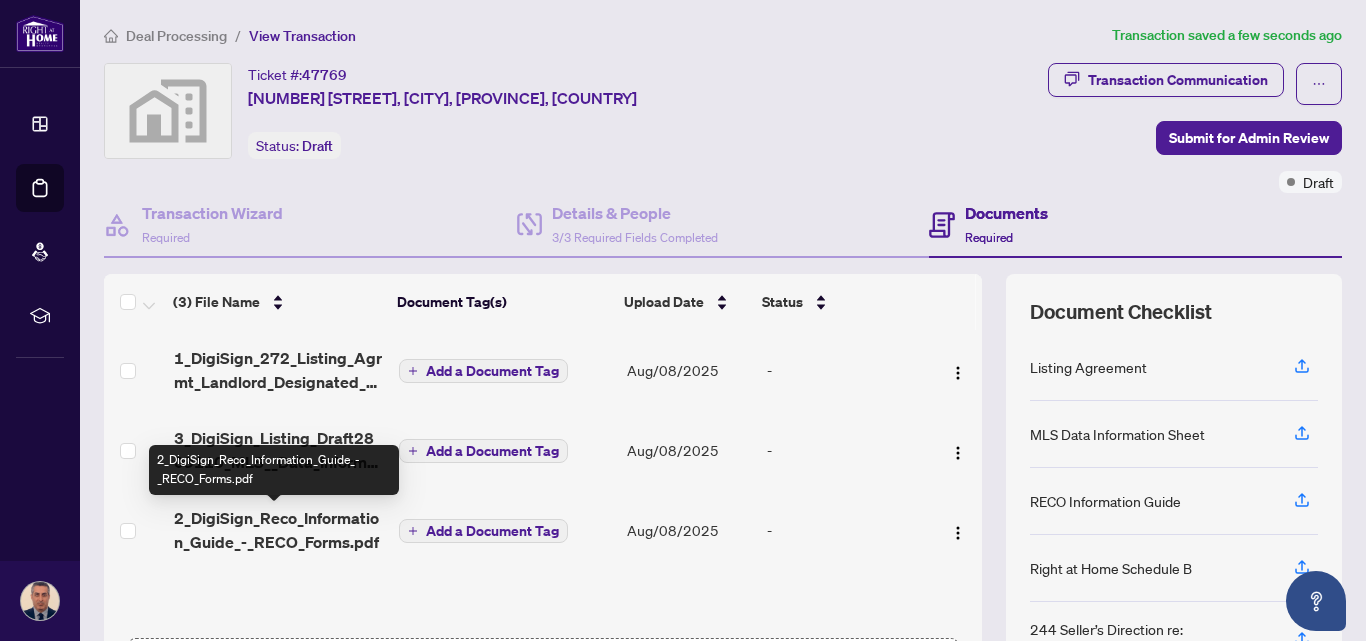 click on "2_DigiSign_Reco_Information_Guide_-_RECO_Forms.pdf" at bounding box center (279, 530) 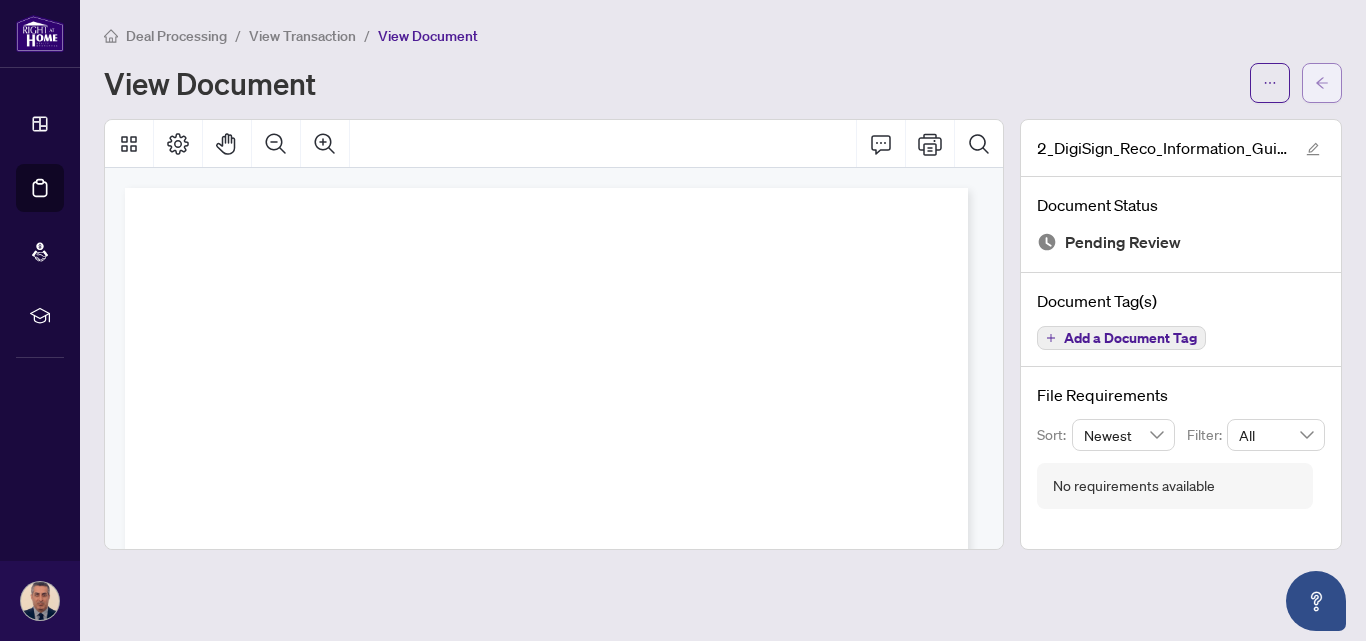 click at bounding box center [1322, 83] 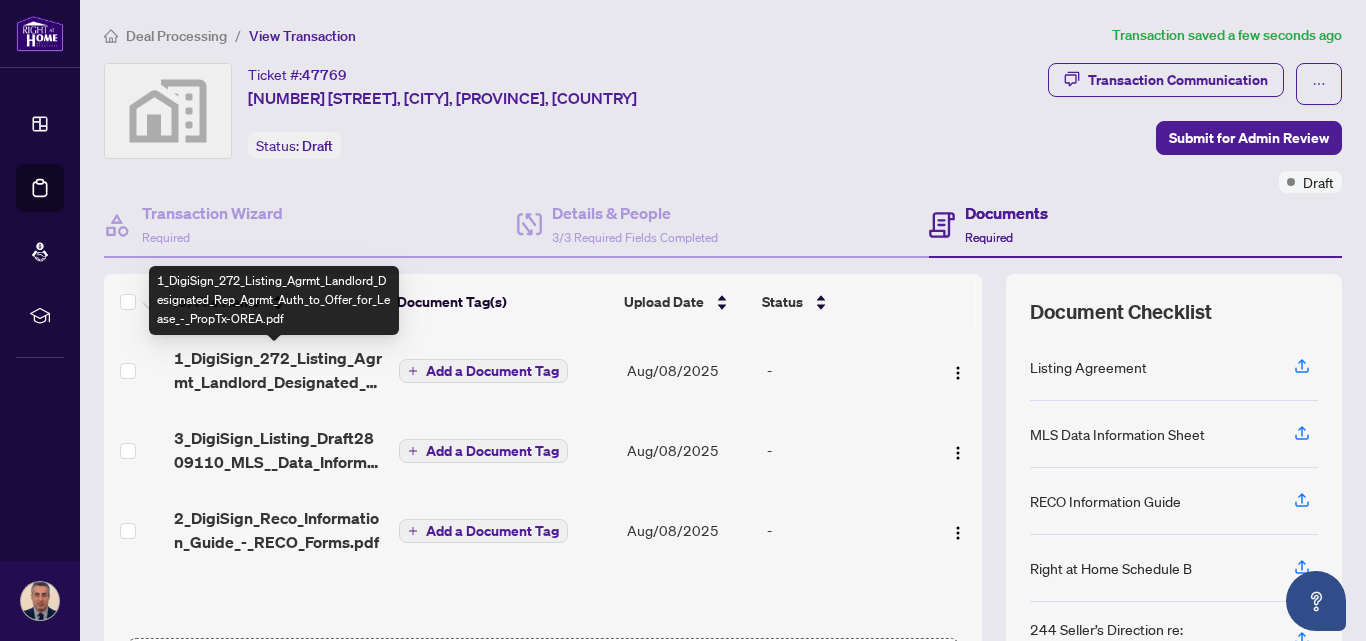 click on "1_DigiSign_272_Listing_Agrmt_Landlord_Designated_Rep_Agrmt_Auth_to_Offer_for_Lease_-_PropTx-OREA.pdf" at bounding box center [279, 370] 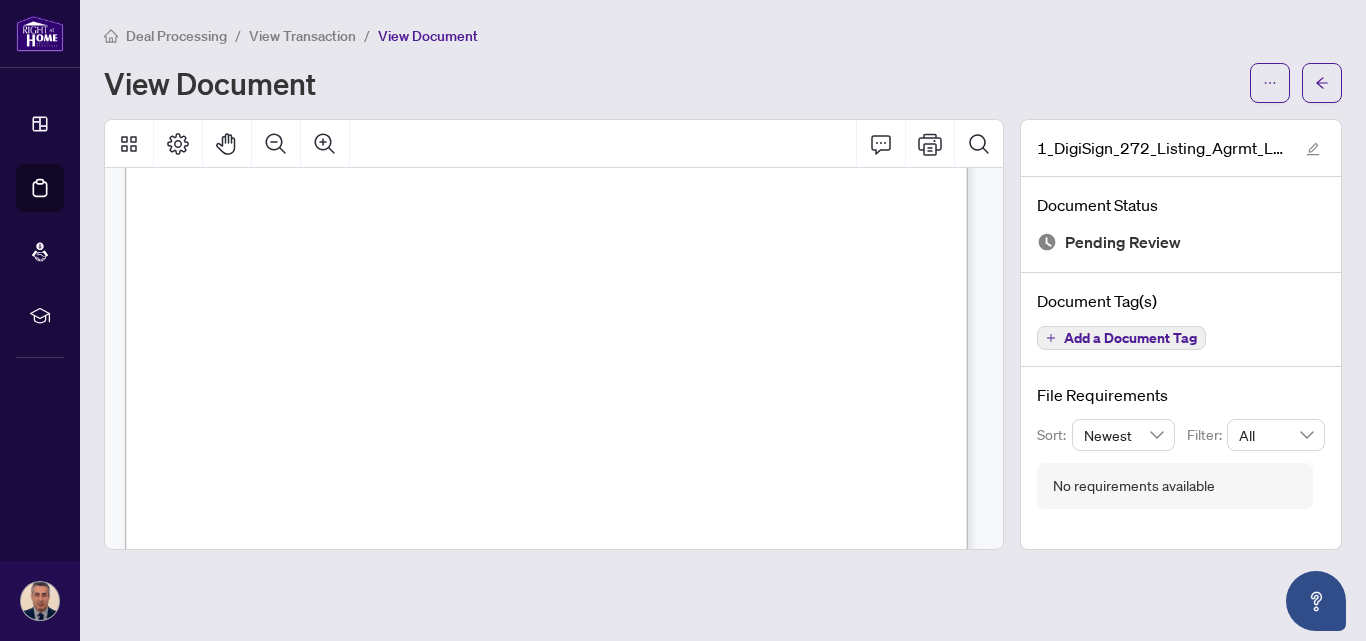 scroll, scrollTop: 157, scrollLeft: 0, axis: vertical 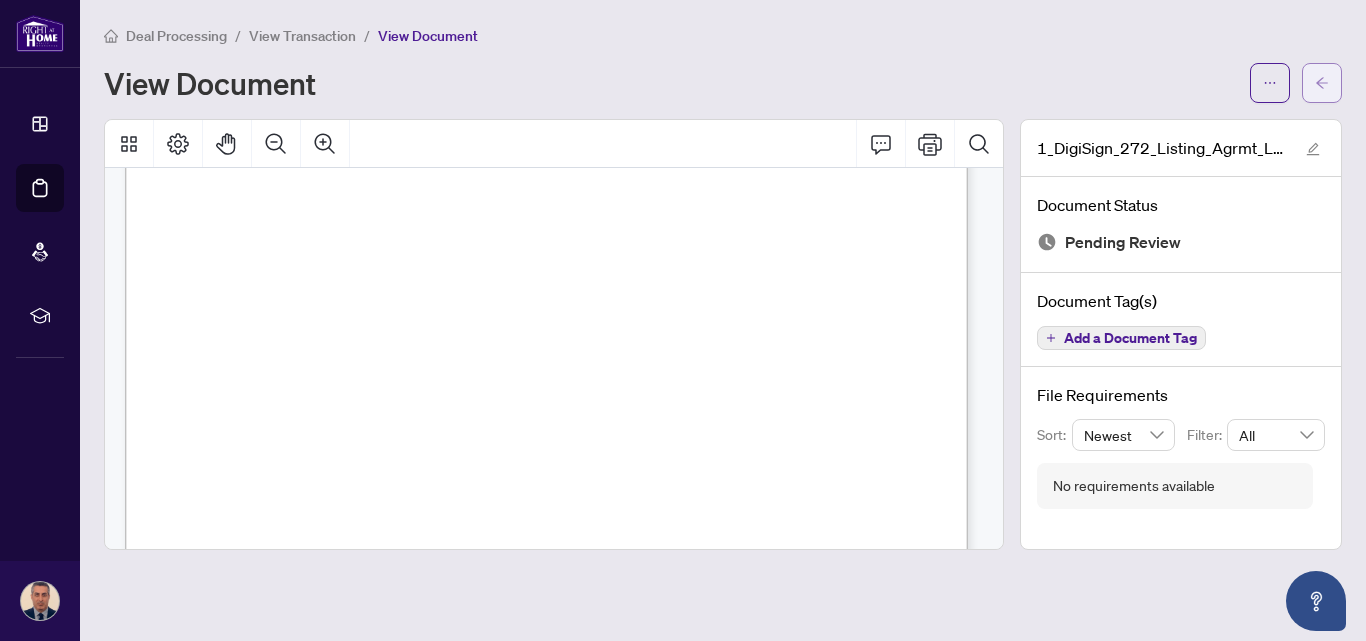 click at bounding box center [1322, 83] 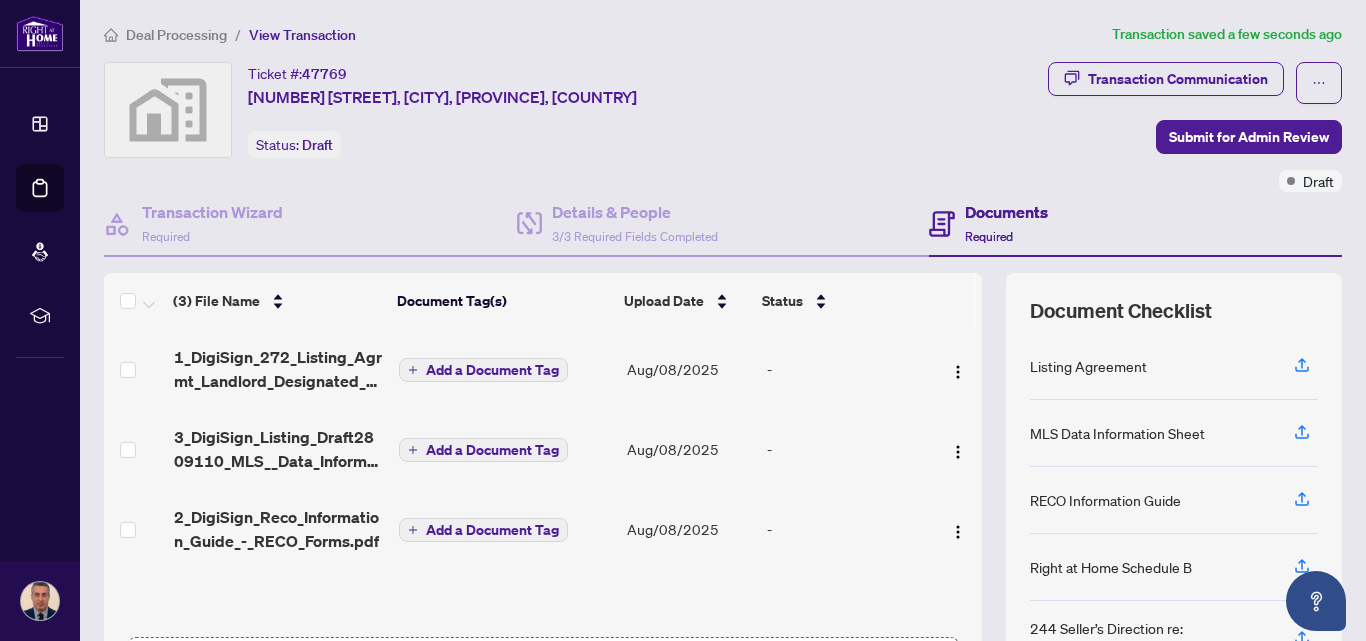 scroll, scrollTop: 0, scrollLeft: 0, axis: both 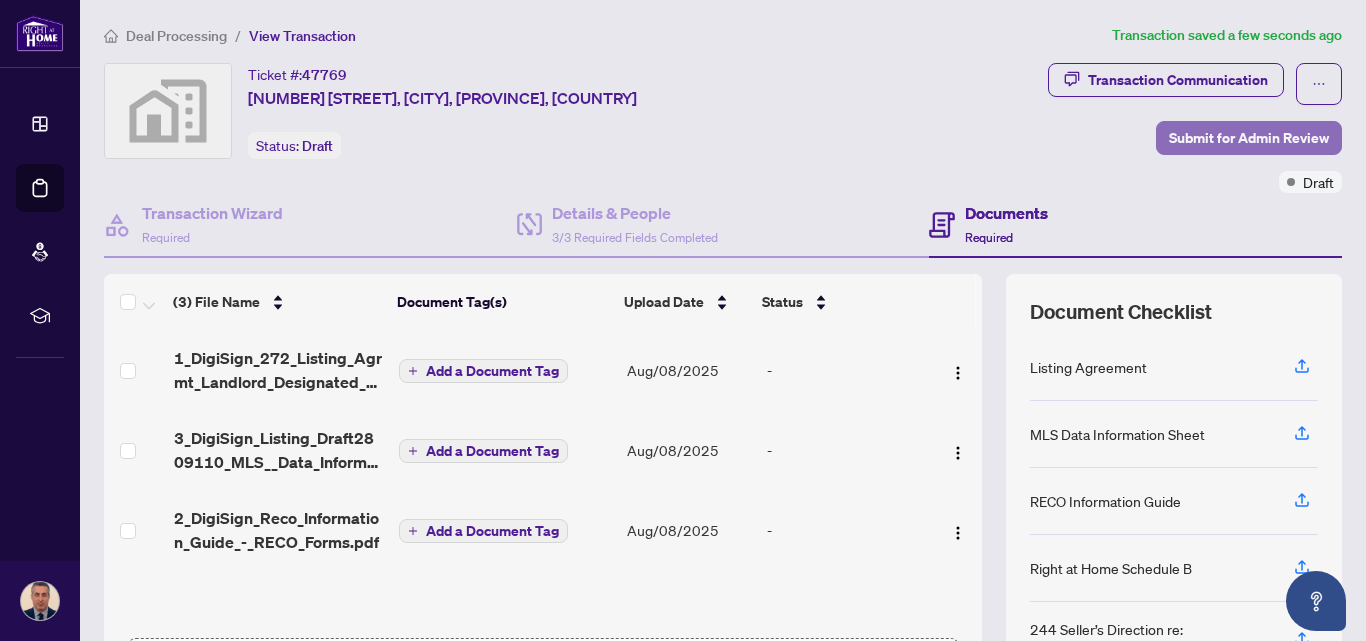 click on "Submit for Admin Review" at bounding box center (1249, 138) 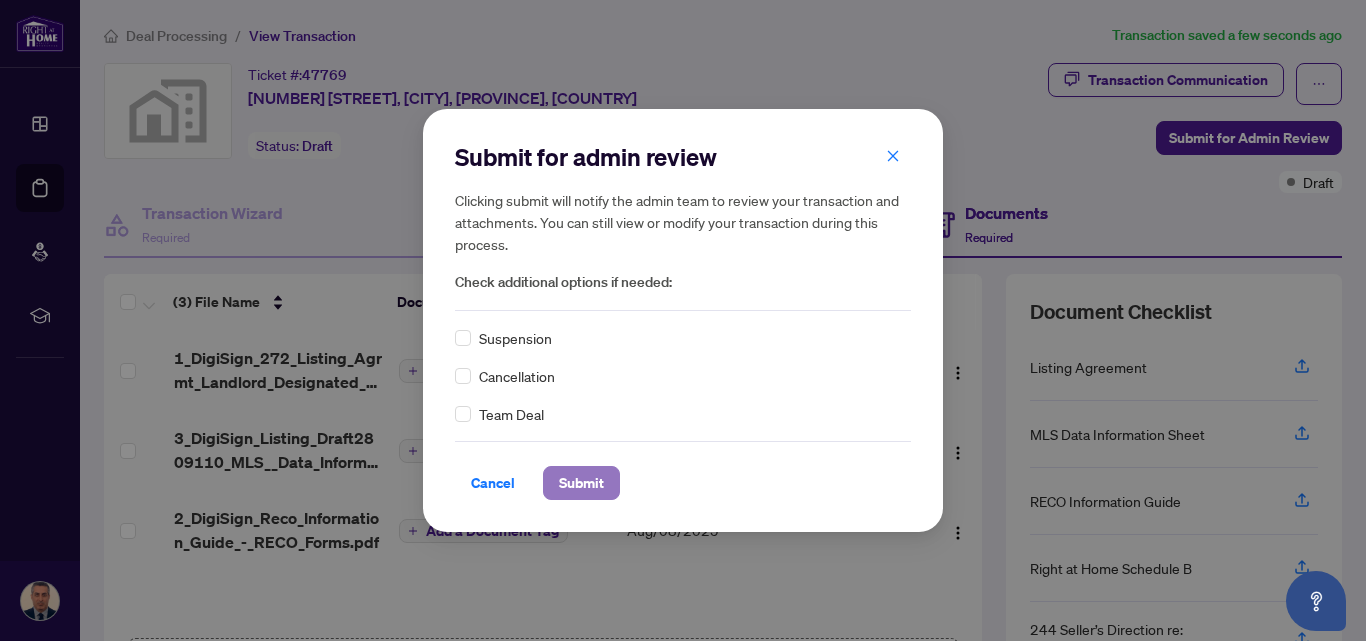 click on "Submit" at bounding box center (581, 483) 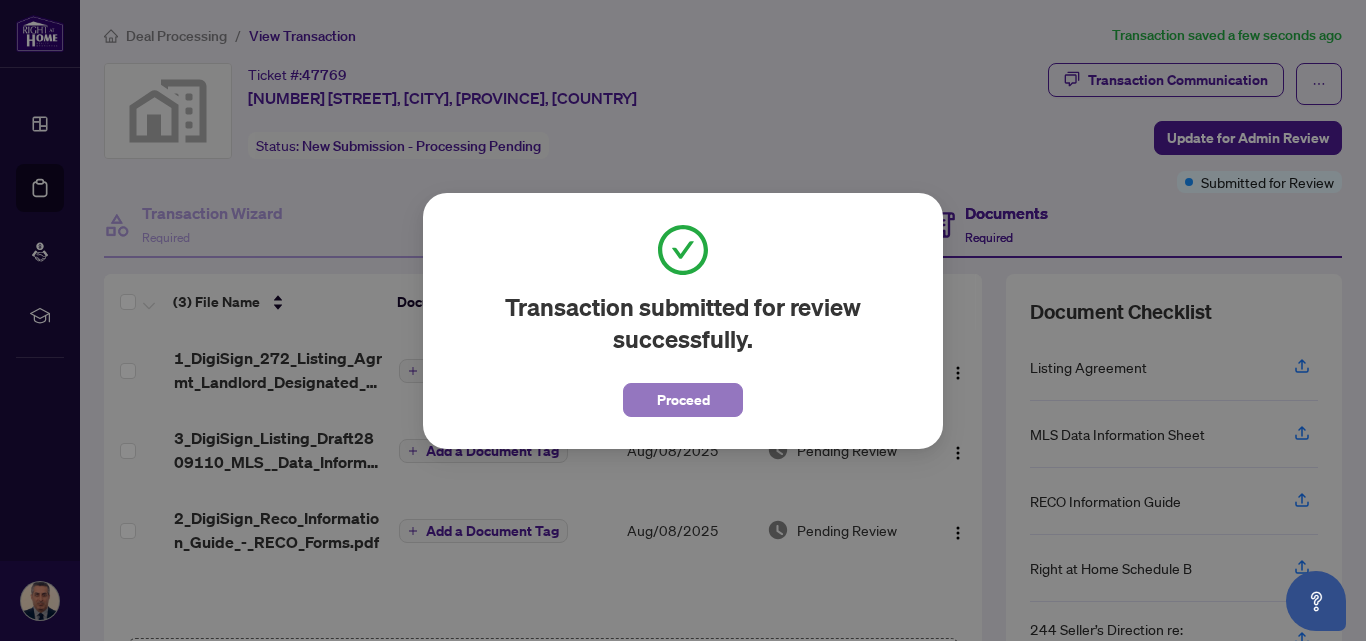 click on "Proceed" at bounding box center [683, 400] 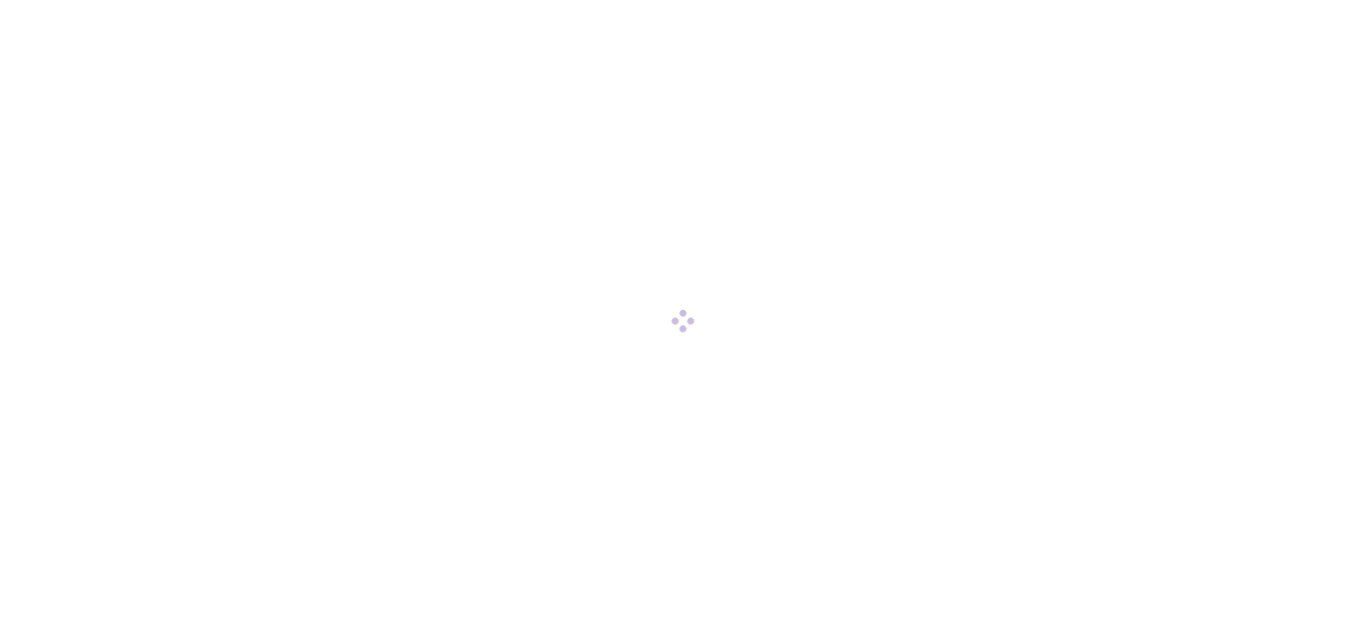 scroll, scrollTop: 0, scrollLeft: 0, axis: both 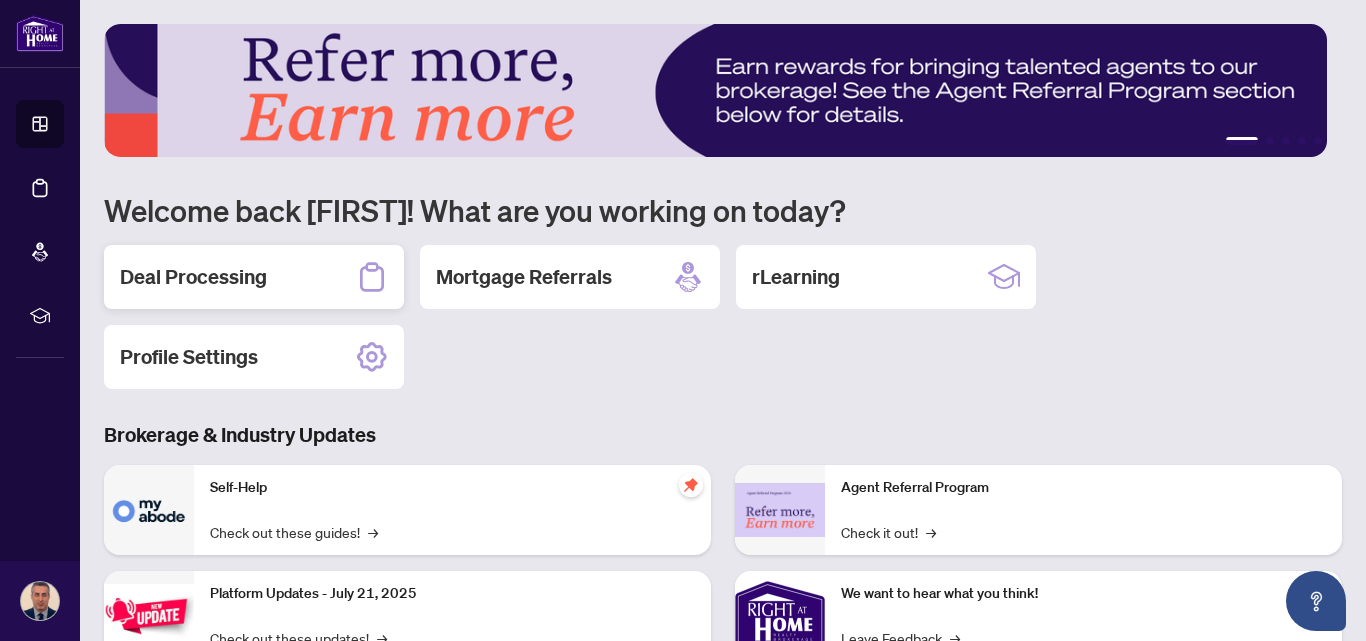 click on "Deal Processing" at bounding box center [254, 277] 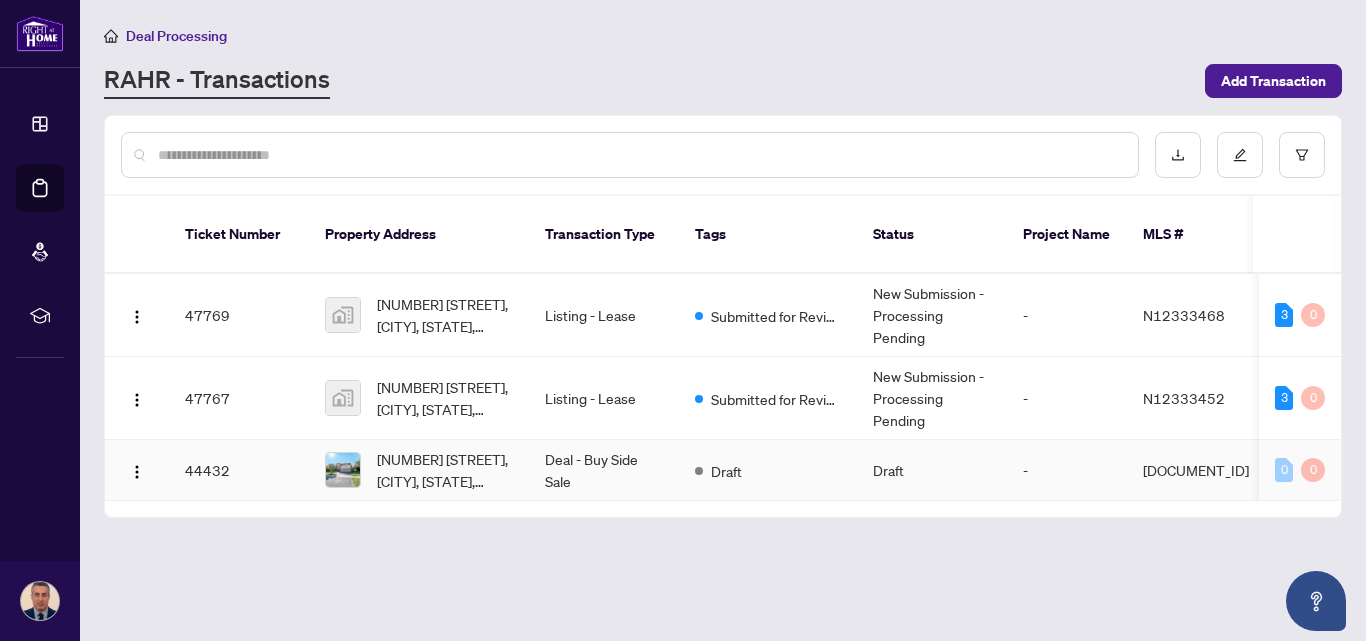 click on "Draft" at bounding box center [768, 470] 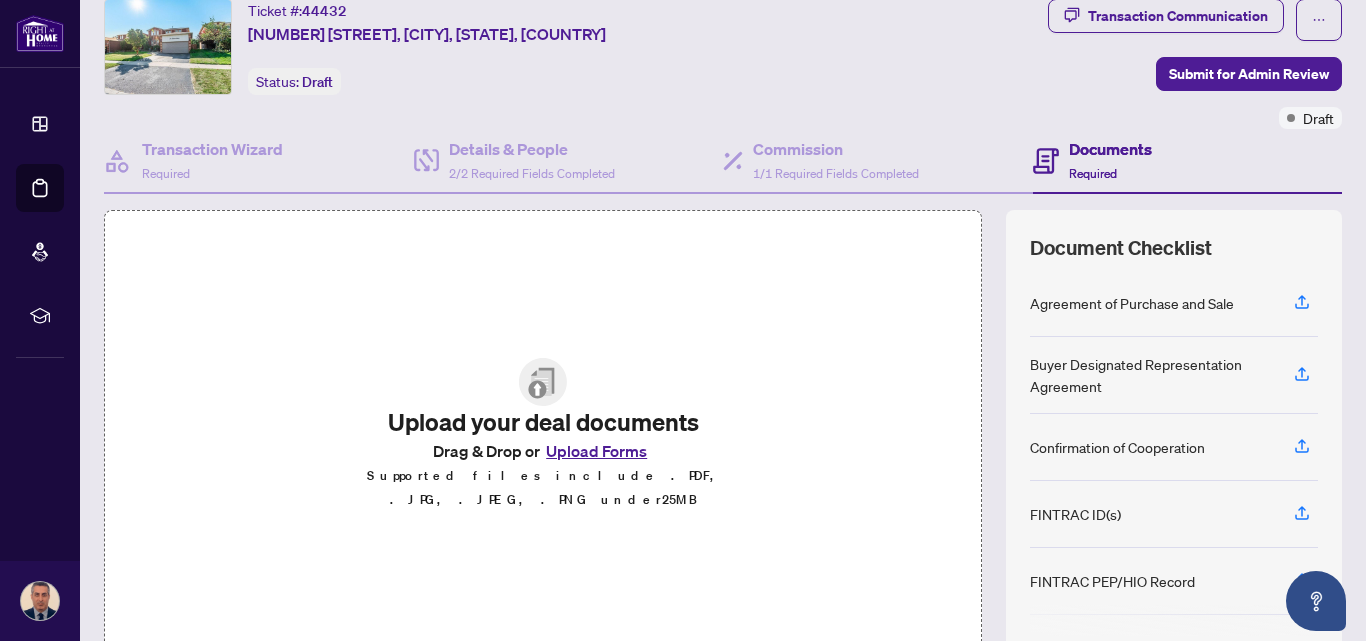 scroll, scrollTop: 0, scrollLeft: 0, axis: both 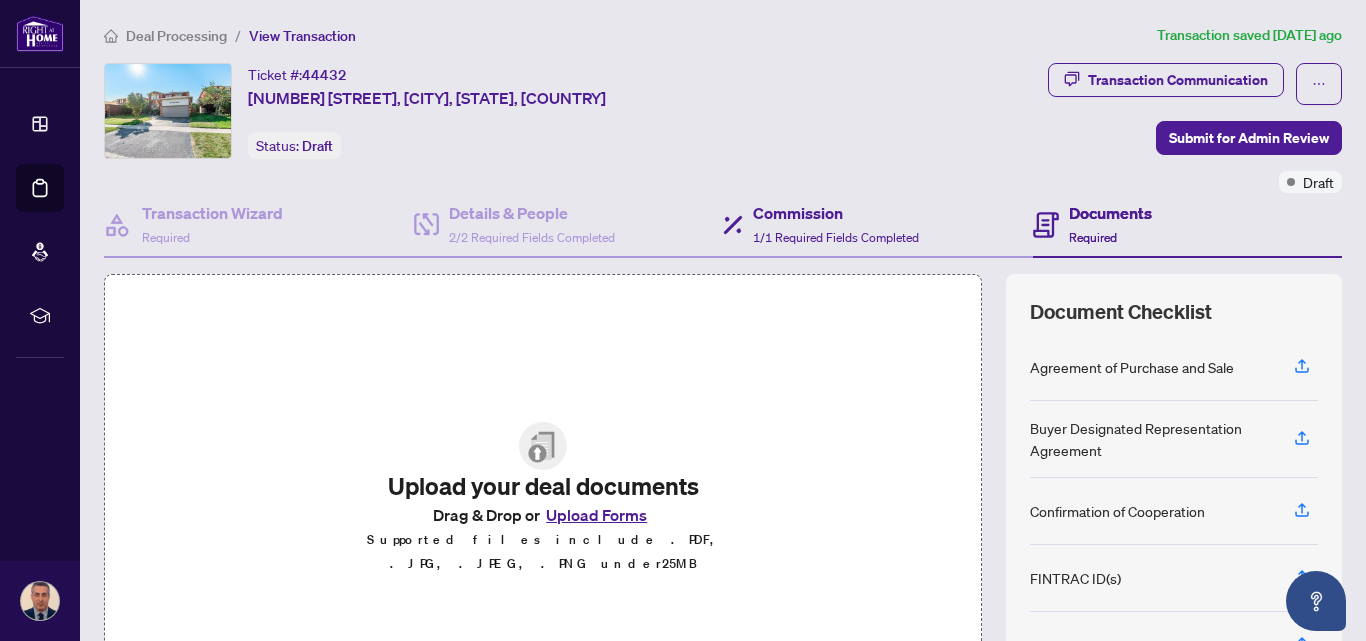 click on "Commission 1/1 Required Fields Completed" at bounding box center (878, 225) 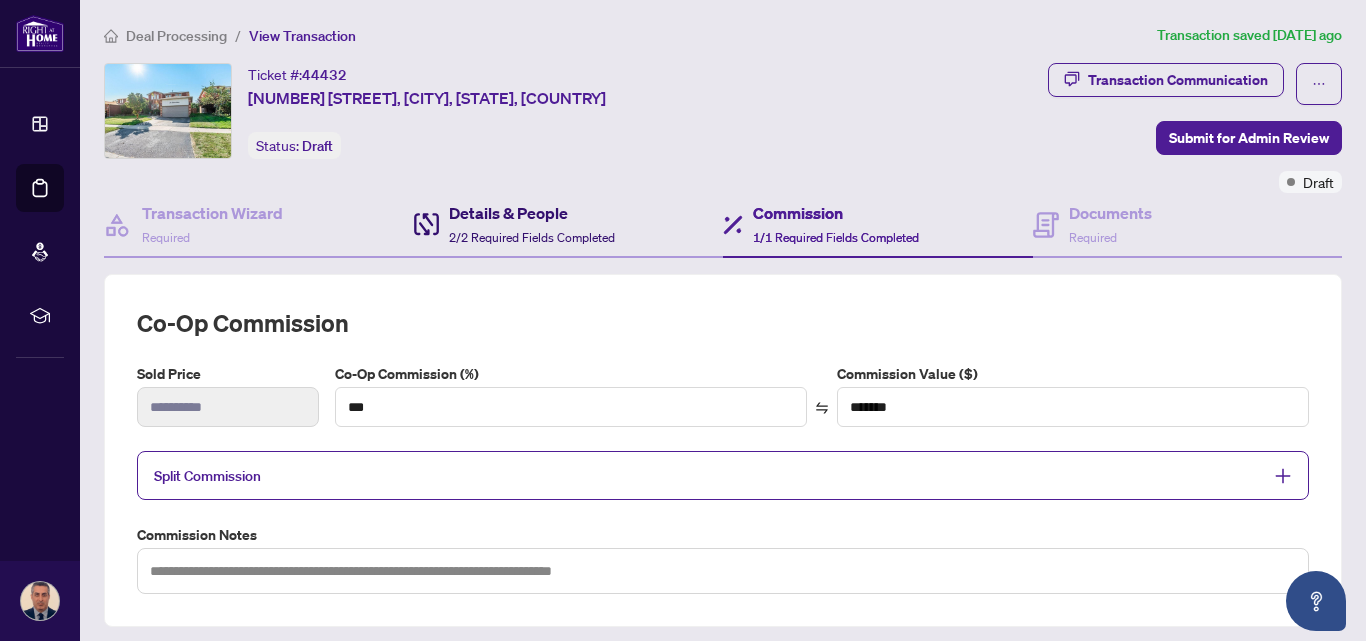 click on "2/2 Required Fields Completed" at bounding box center (532, 237) 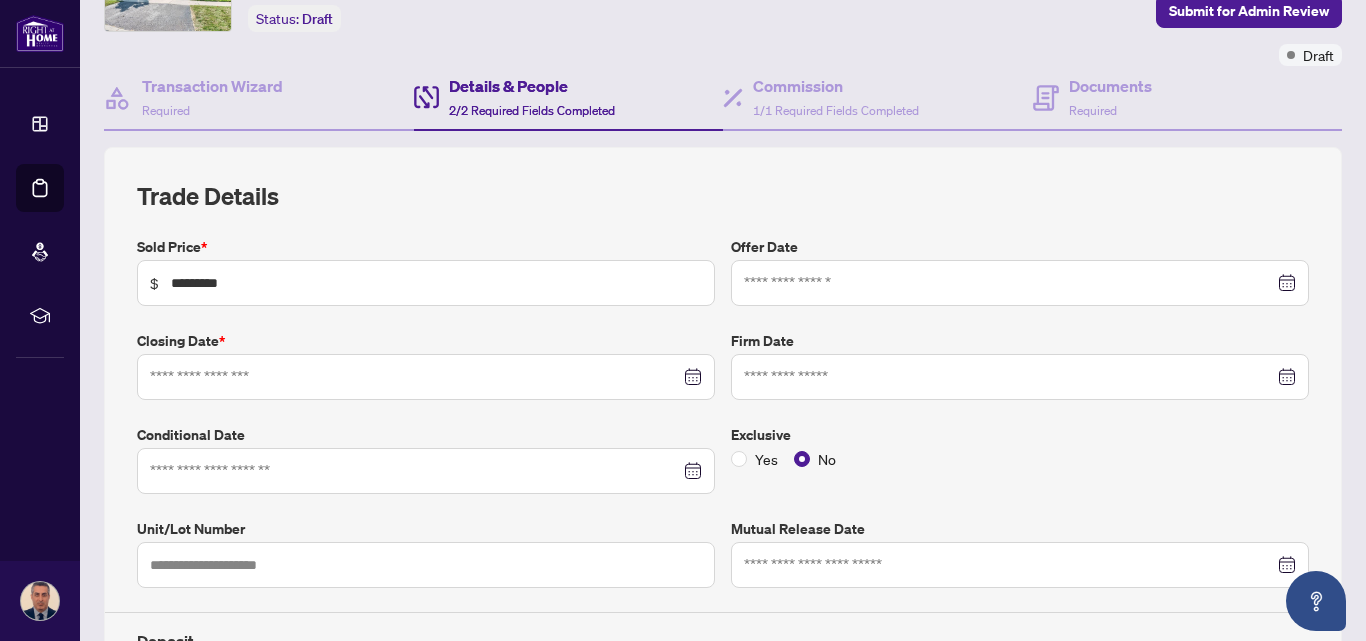 type on "**********" 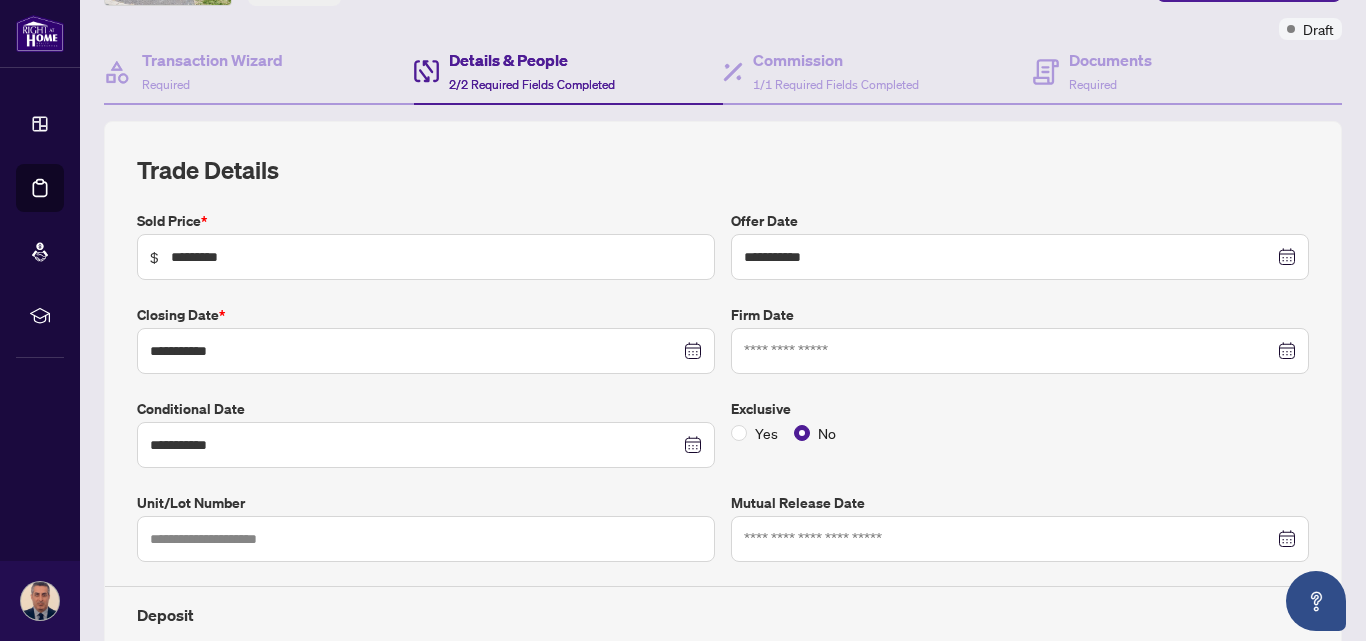 scroll, scrollTop: 149, scrollLeft: 0, axis: vertical 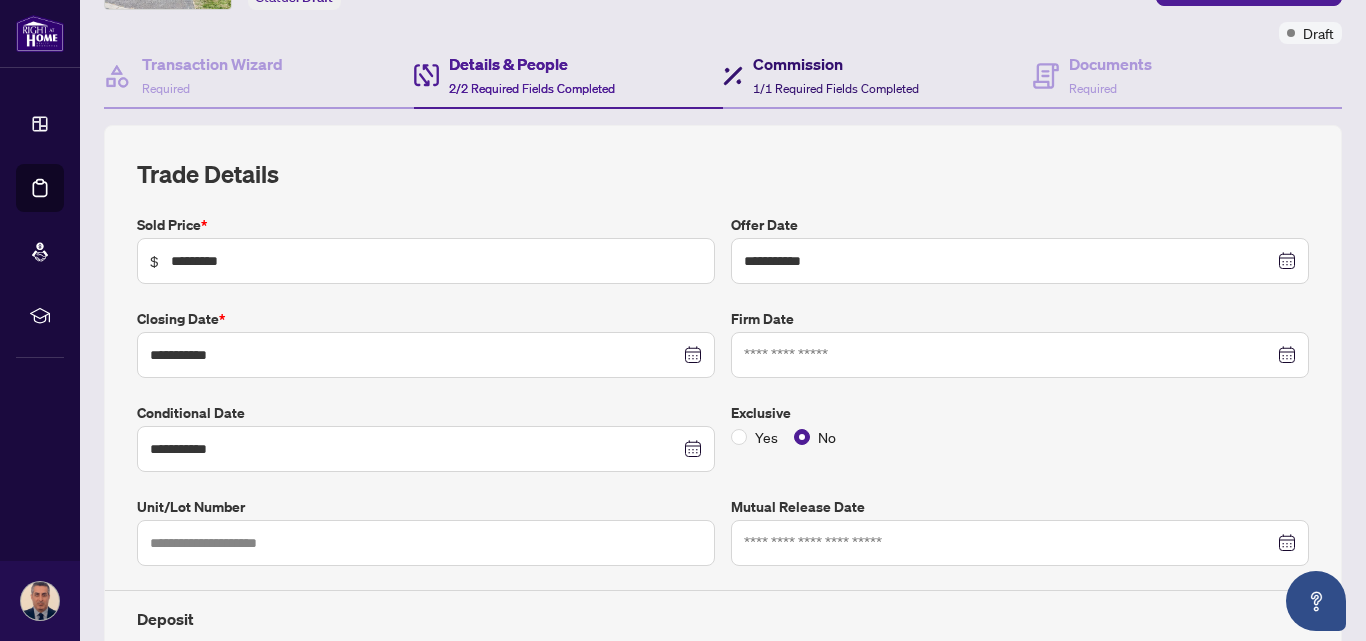 click on "Commission 1/1 Required Fields Completed" at bounding box center (836, 75) 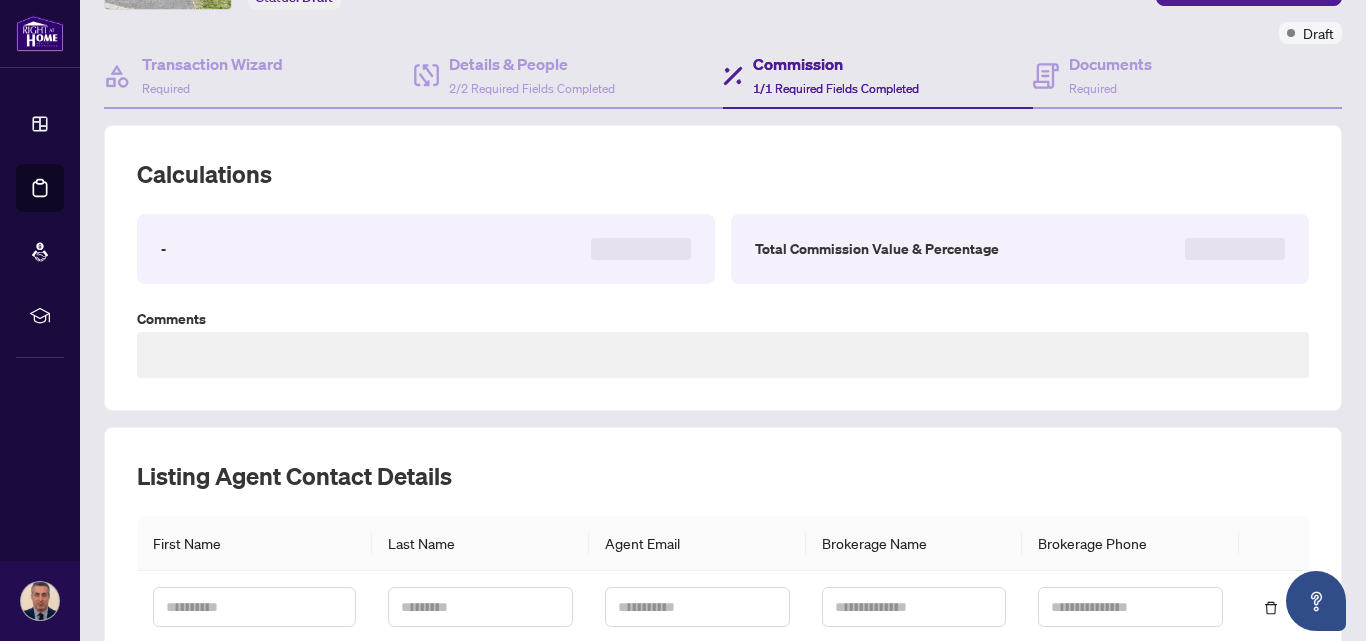 scroll, scrollTop: 0, scrollLeft: 0, axis: both 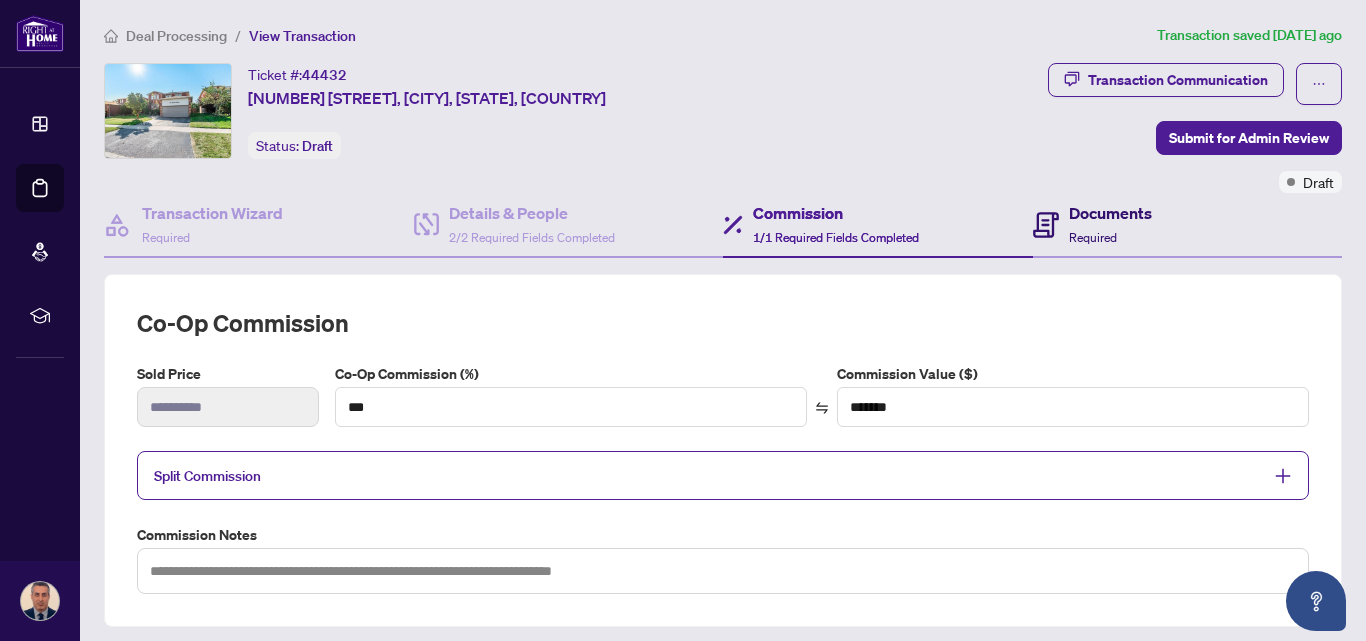 click on "Documents Required" at bounding box center [1110, 224] 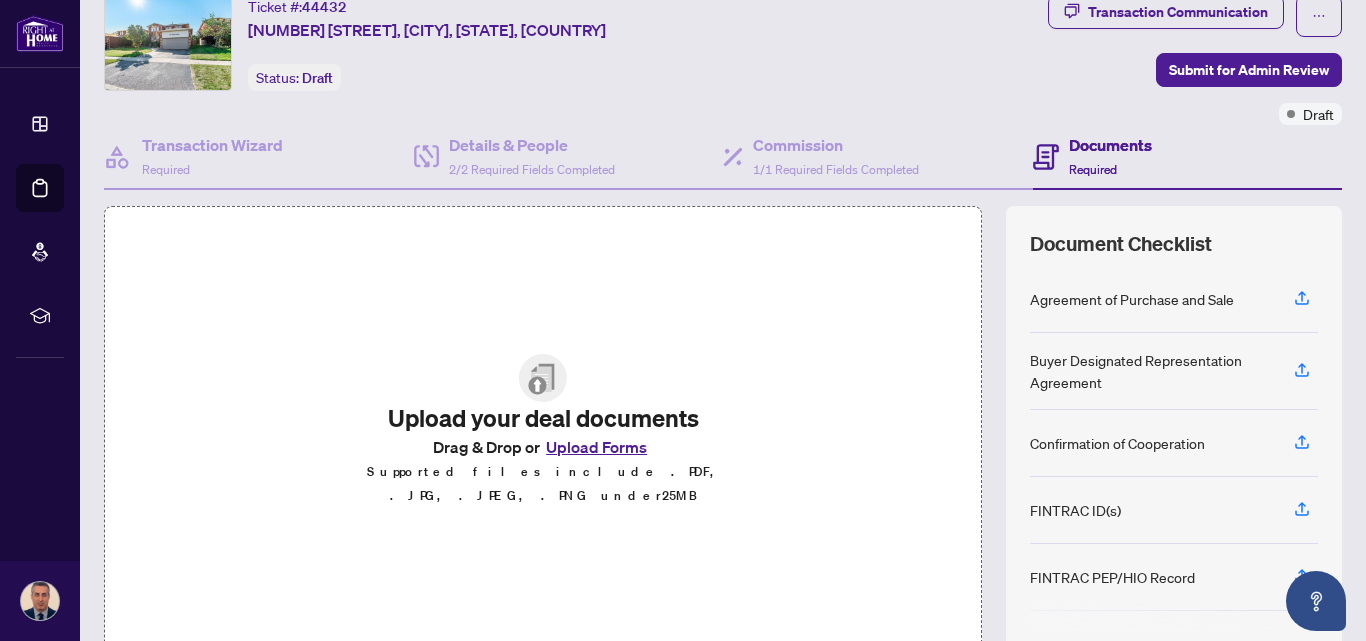 scroll, scrollTop: 71, scrollLeft: 0, axis: vertical 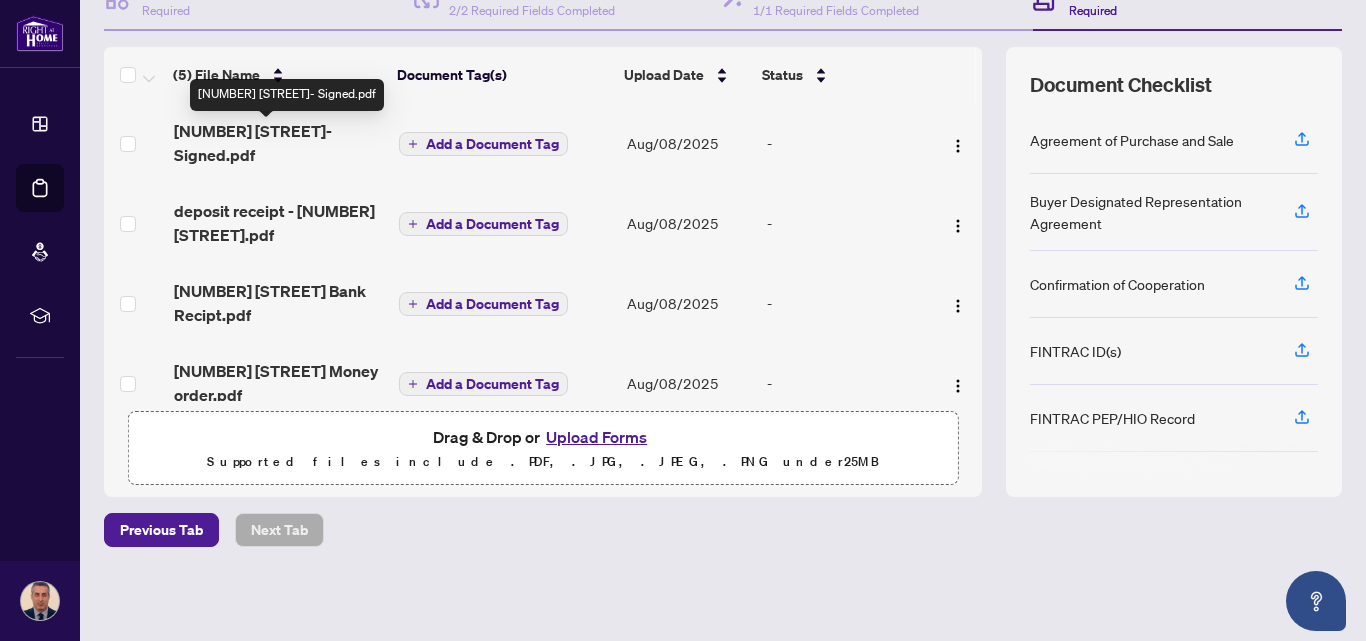 click on "21 Tamara Dr- Signed.pdf" at bounding box center (279, 143) 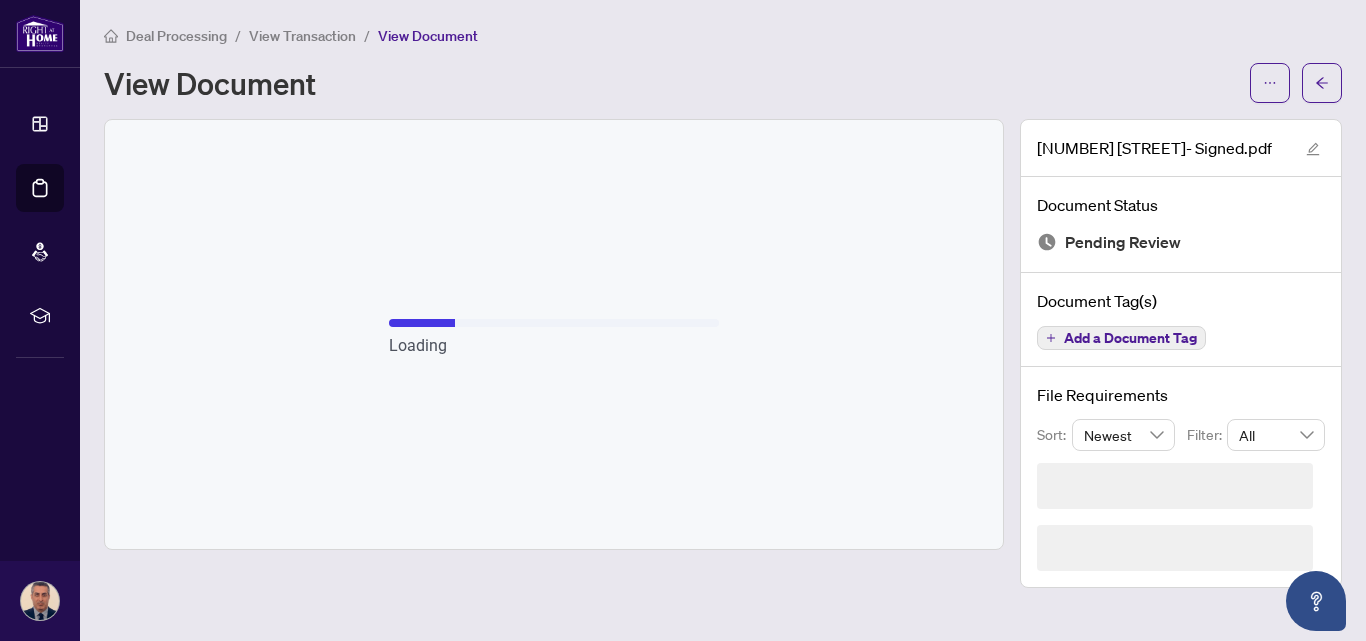 scroll, scrollTop: 0, scrollLeft: 0, axis: both 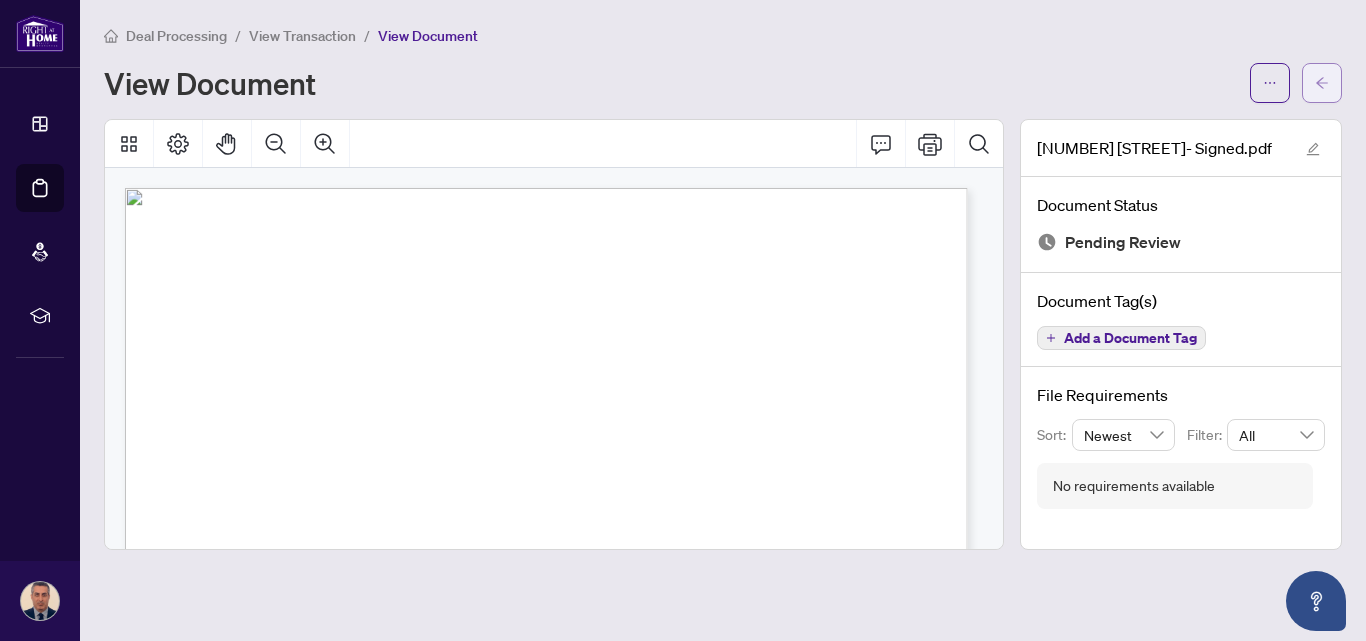 click at bounding box center [1322, 83] 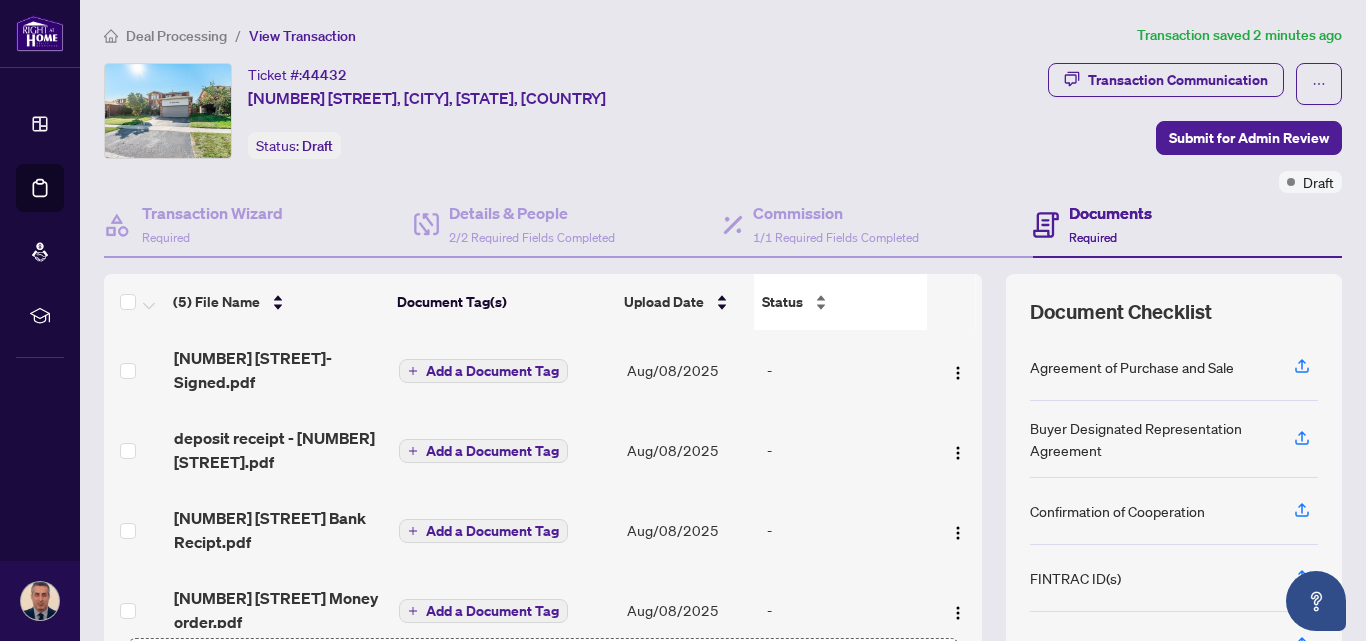 scroll, scrollTop: 228, scrollLeft: 0, axis: vertical 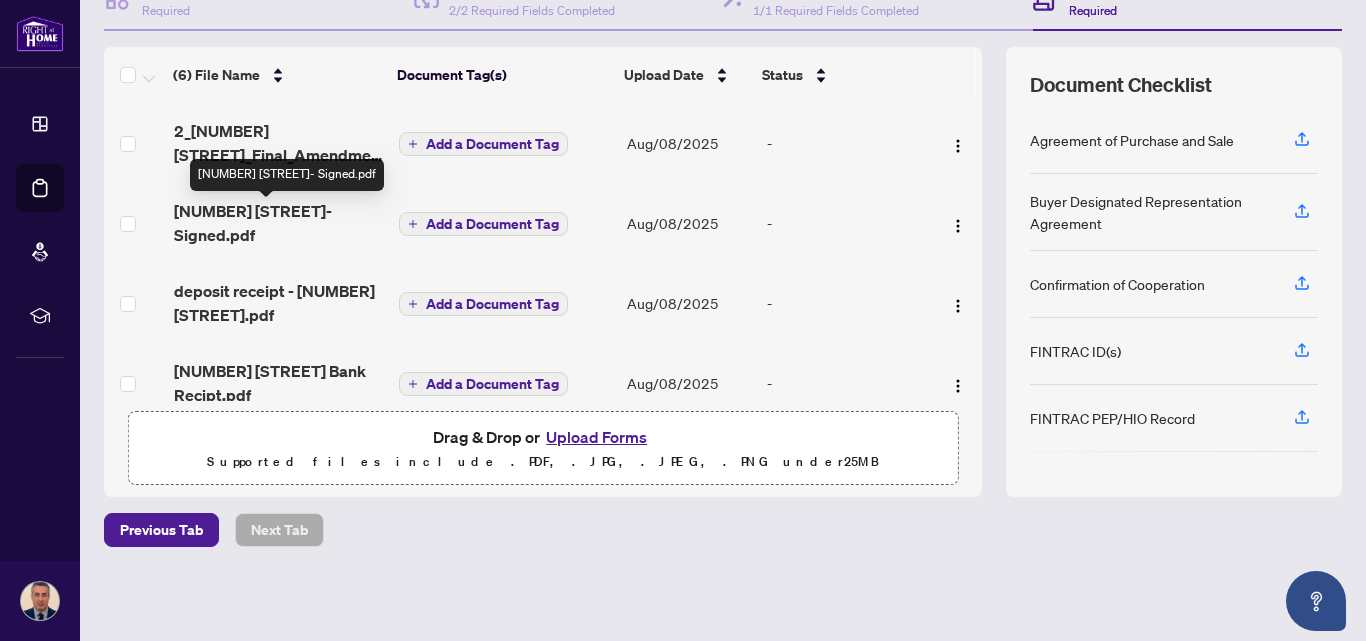 click on "21 Tamara Dr- Signed.pdf" at bounding box center [279, 223] 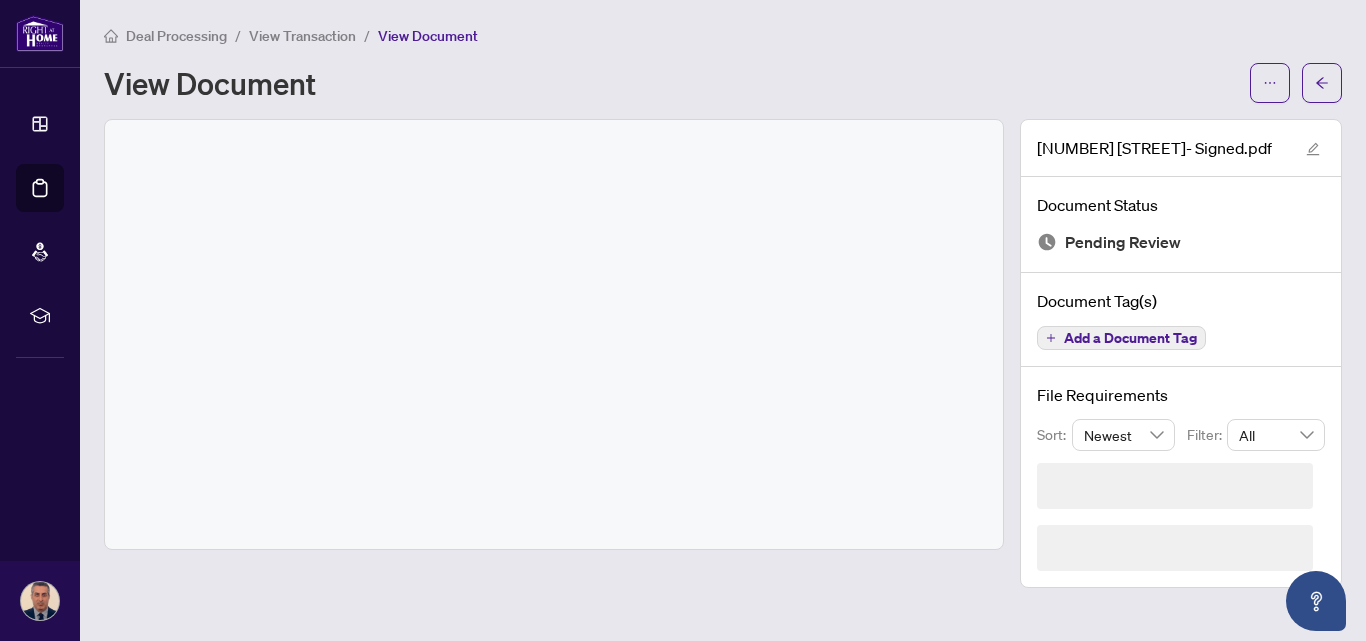scroll, scrollTop: 0, scrollLeft: 0, axis: both 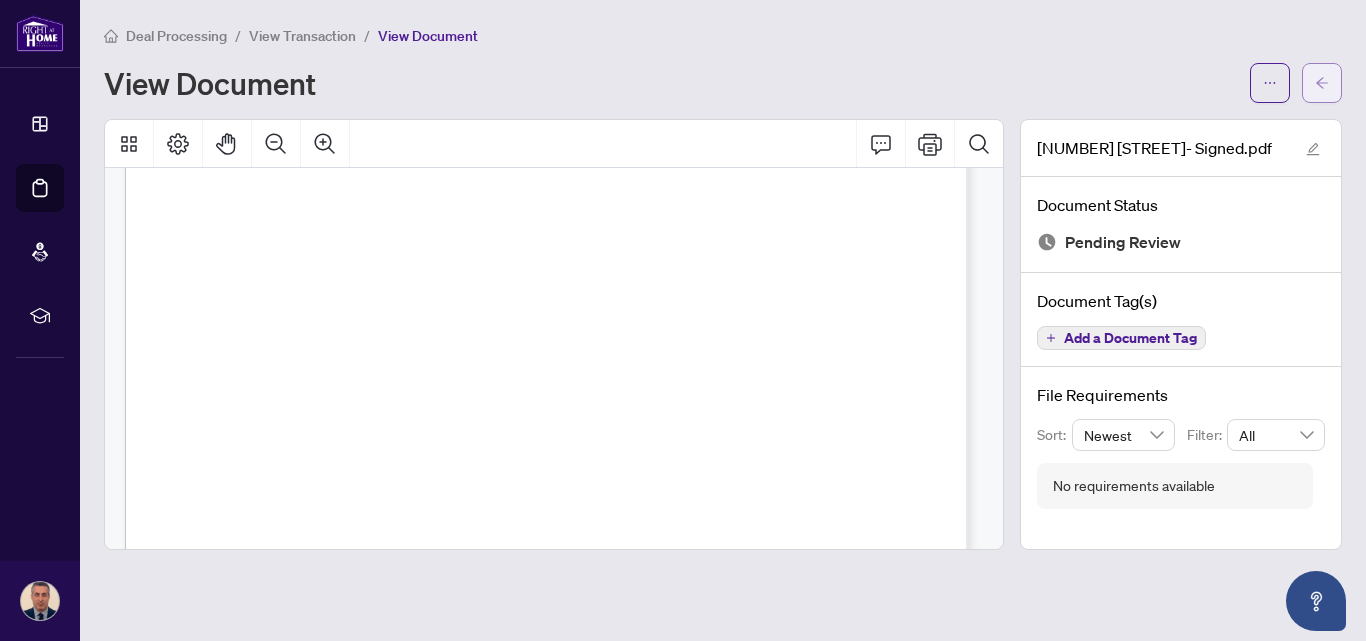 click 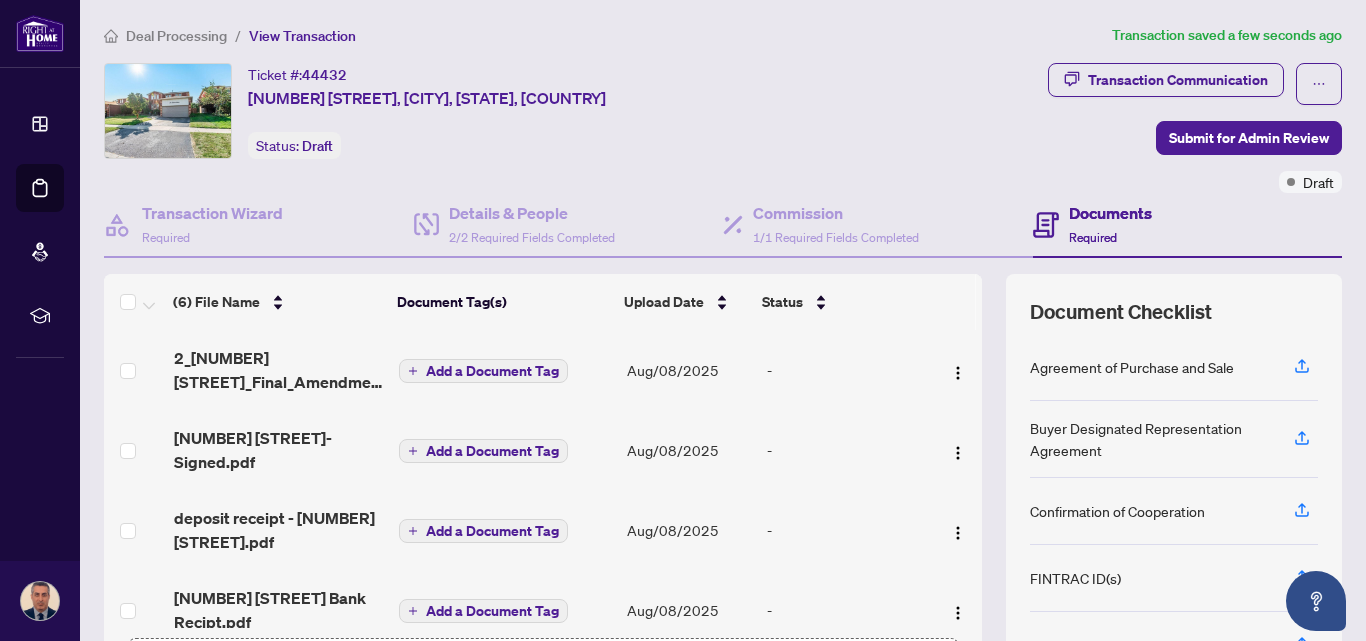 scroll, scrollTop: 173, scrollLeft: 0, axis: vertical 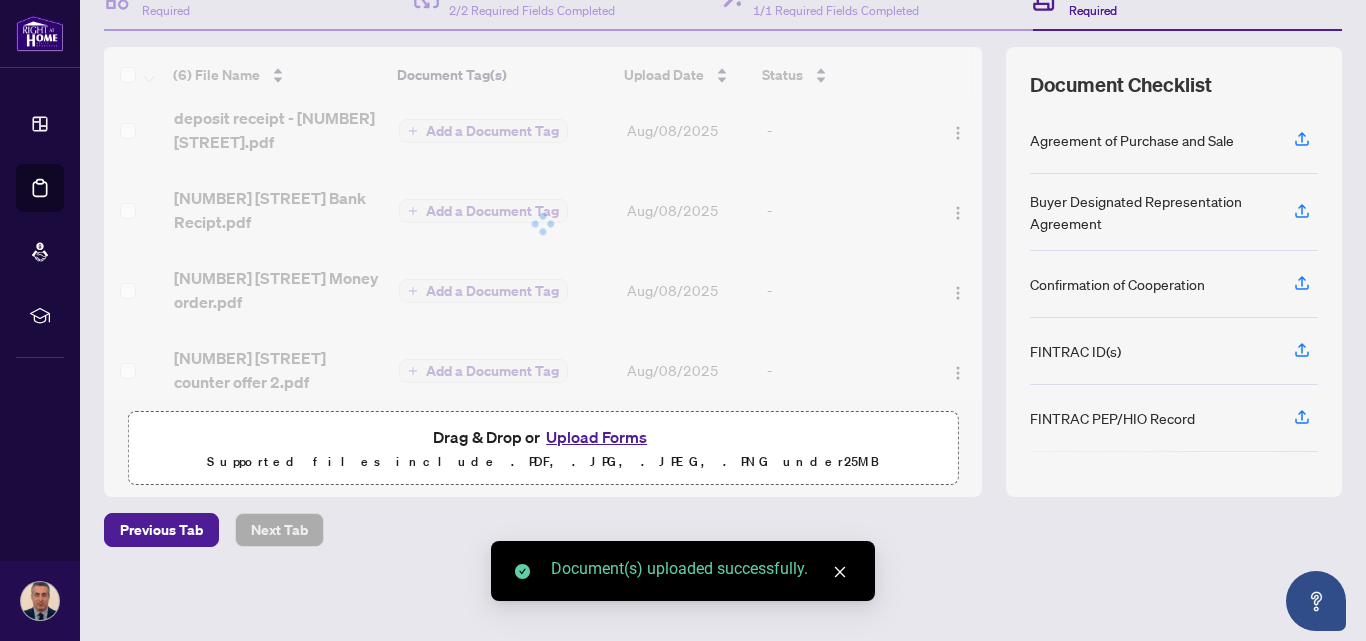 click on "Drag & Drop or Upload Forms" at bounding box center [543, 437] 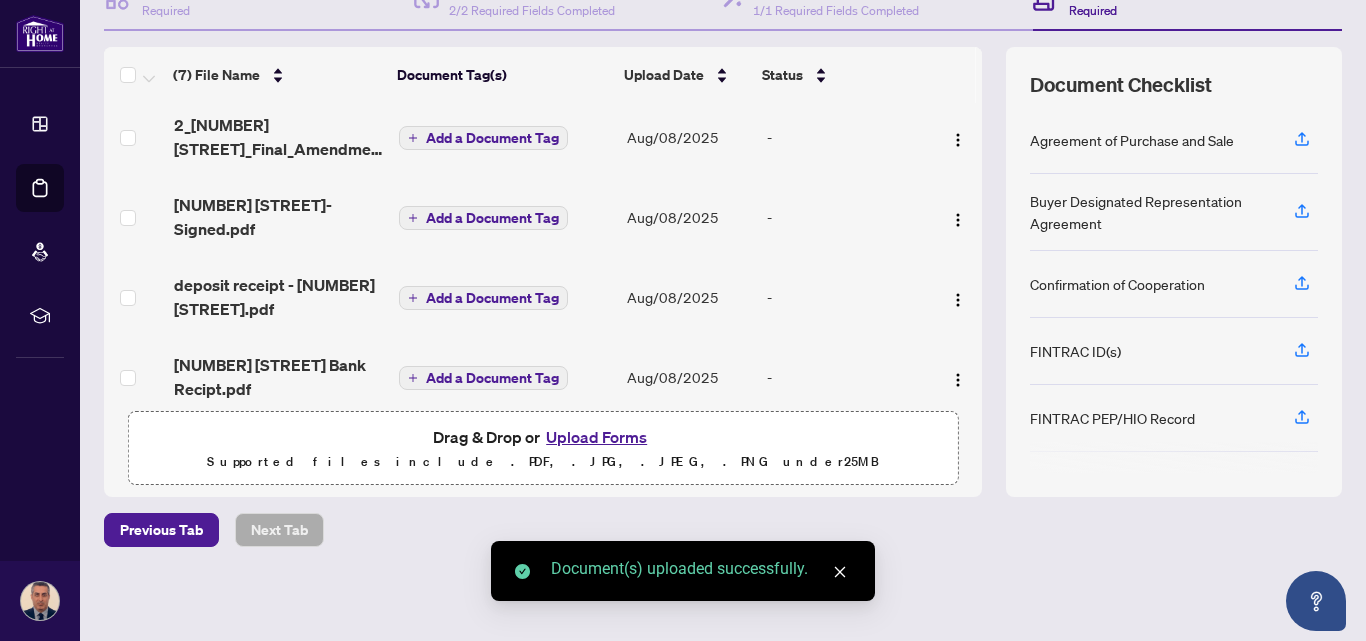 scroll, scrollTop: 0, scrollLeft: 0, axis: both 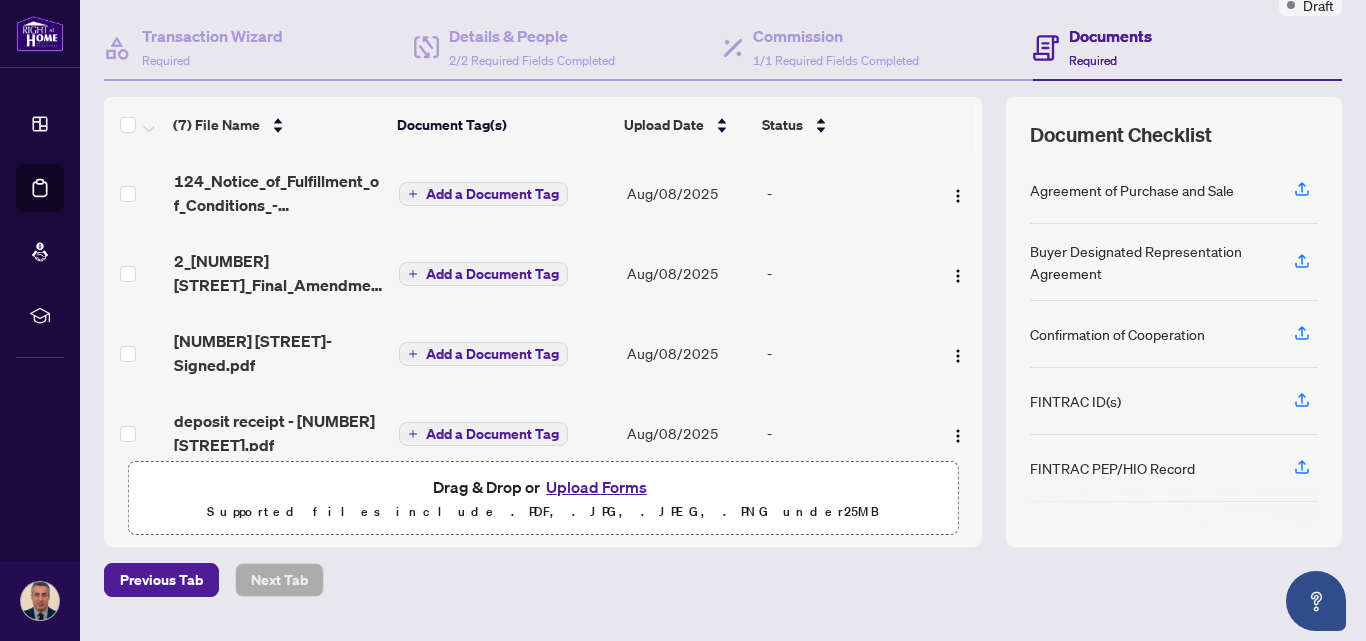 click on "21 Tamara Dr- Signed.pdf" at bounding box center (279, 353) 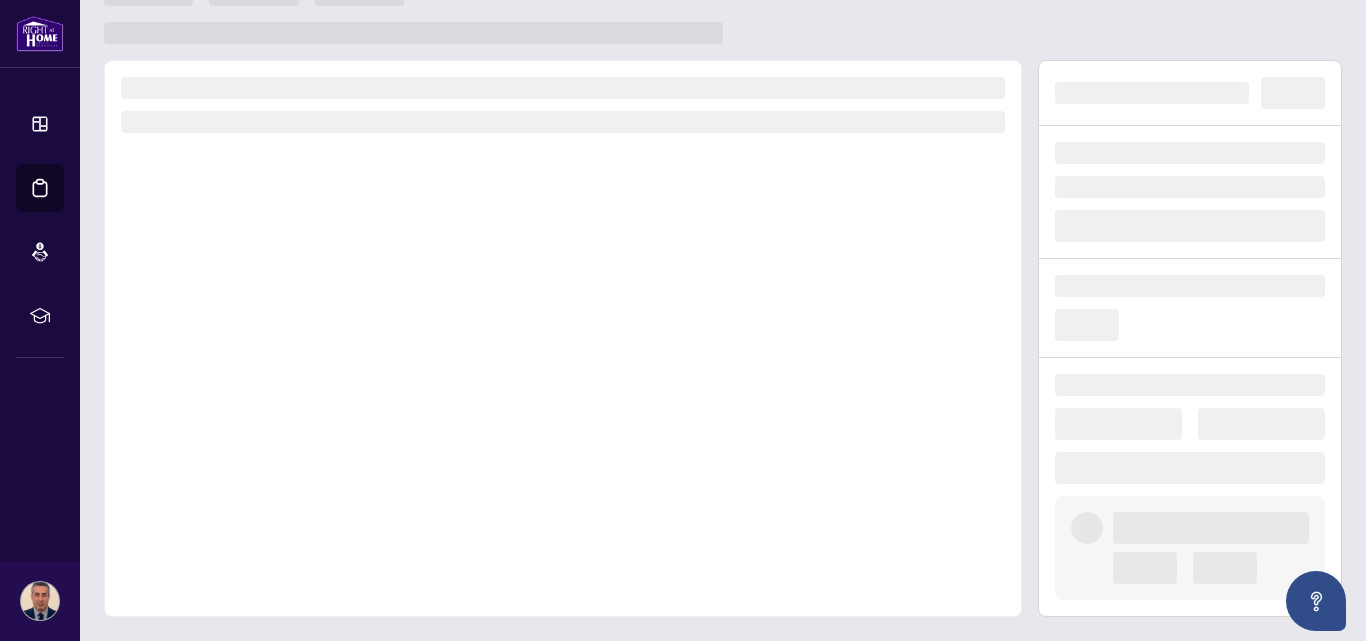 scroll, scrollTop: 0, scrollLeft: 0, axis: both 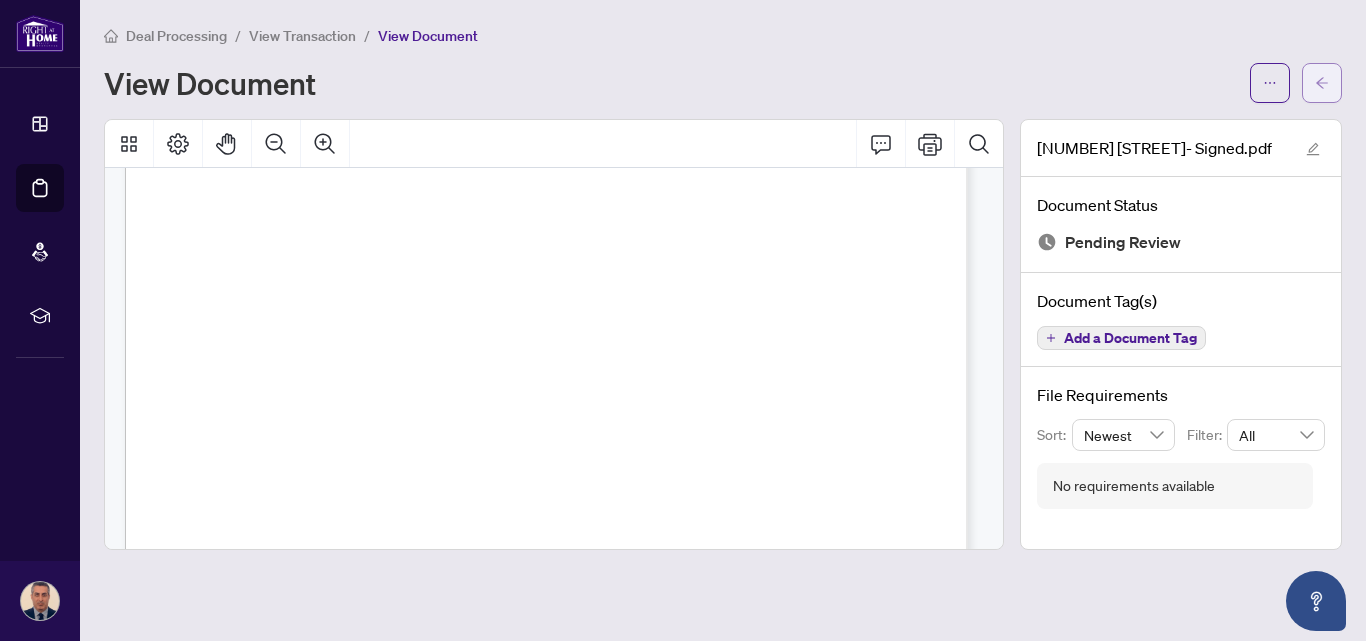 click 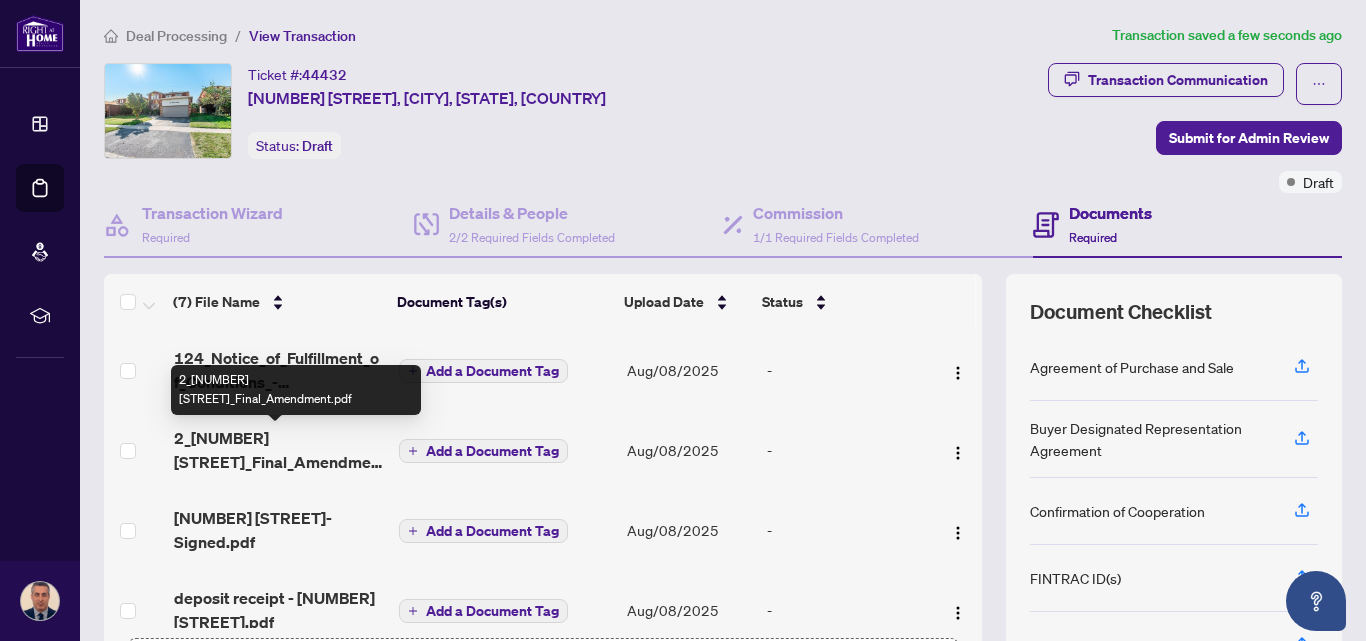 click on "2_21_Tamara_Final_Amendment.pdf" at bounding box center (279, 450) 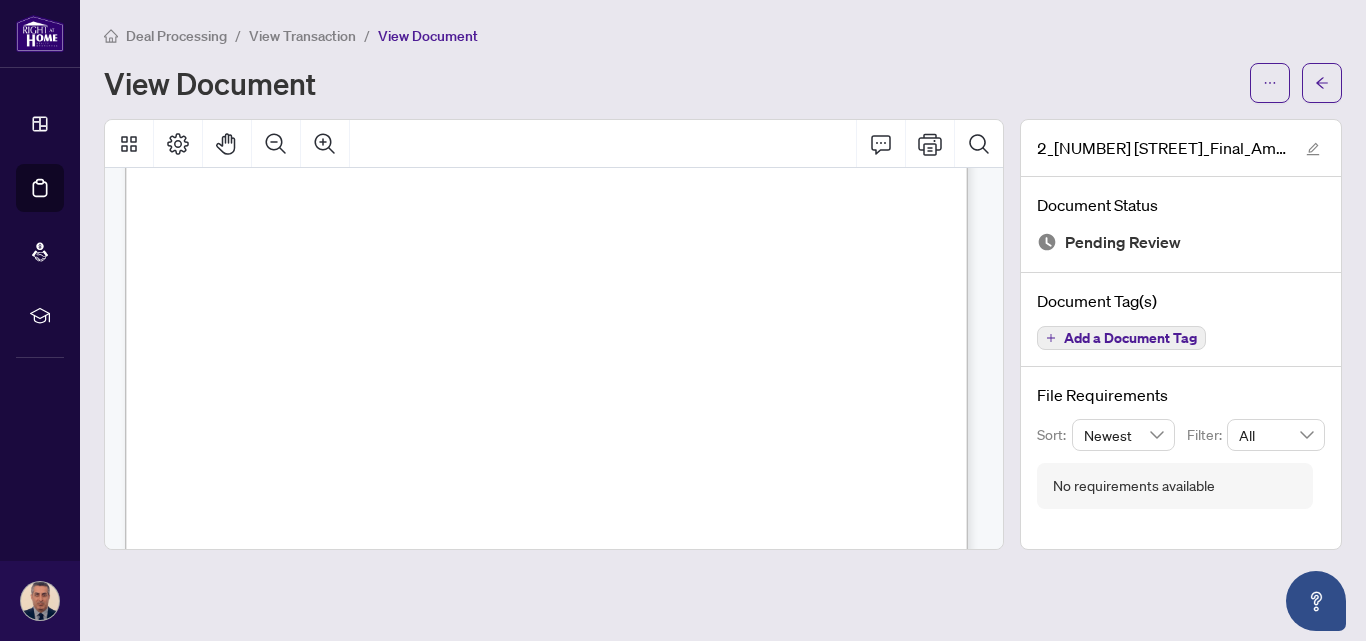 scroll, scrollTop: 94, scrollLeft: 0, axis: vertical 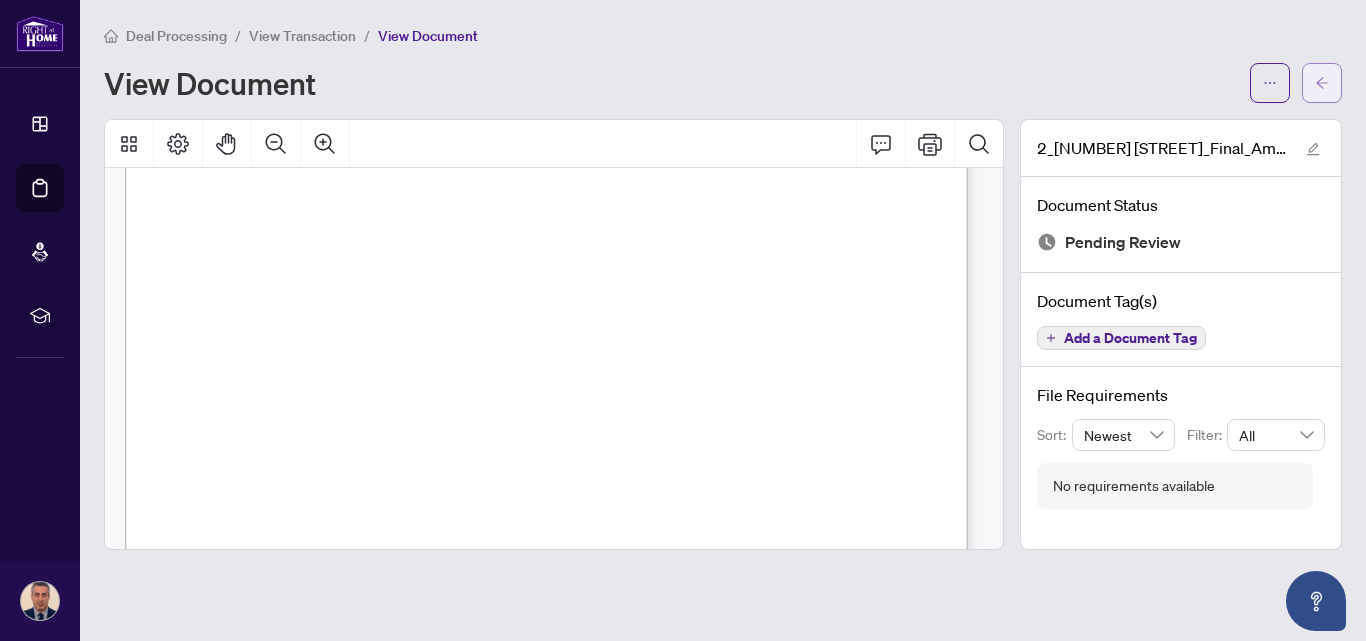 click at bounding box center [1322, 83] 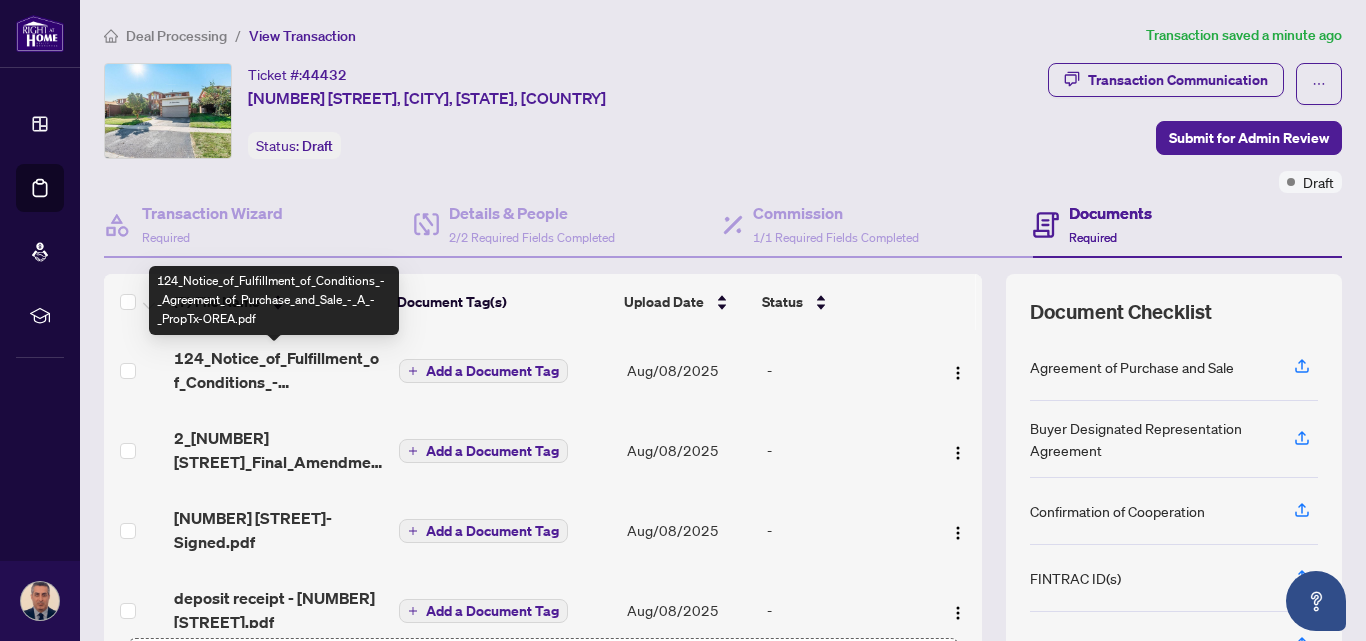 click on "124_Notice_of_Fulfillment_of_Conditions_-_Agreement_of_Purchase_and_Sale_-_A_-_PropTx-OREA.pdf" at bounding box center (279, 370) 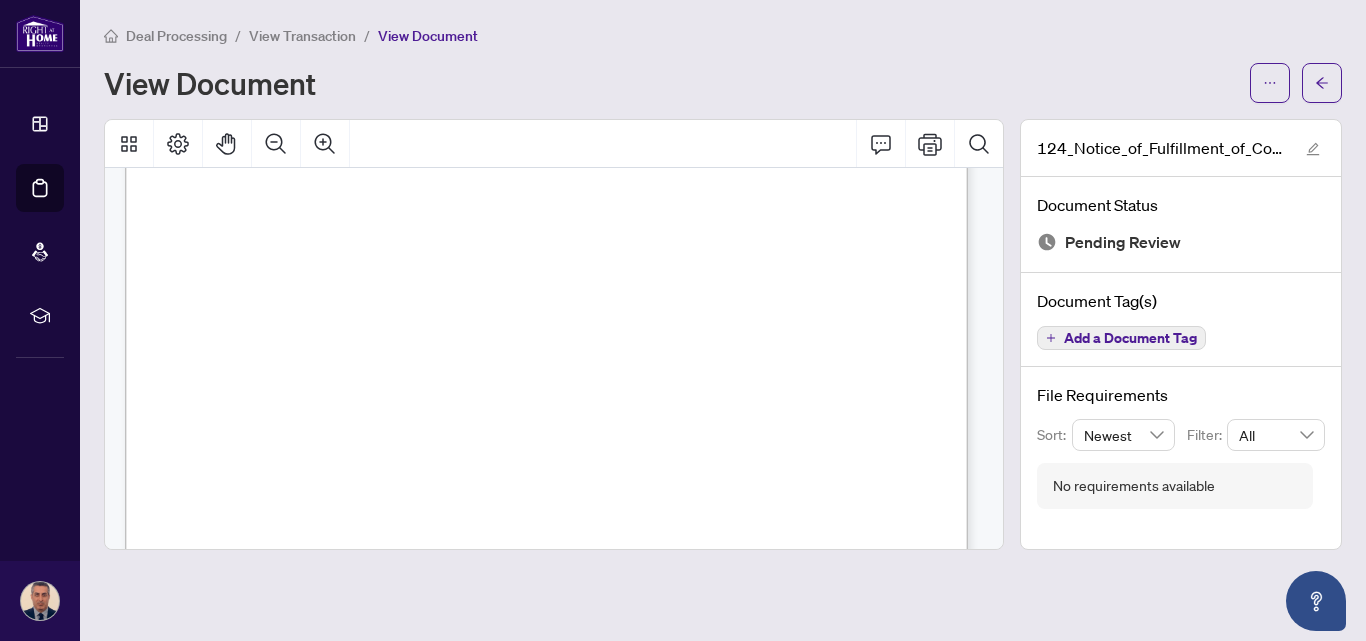 scroll, scrollTop: 726, scrollLeft: 0, axis: vertical 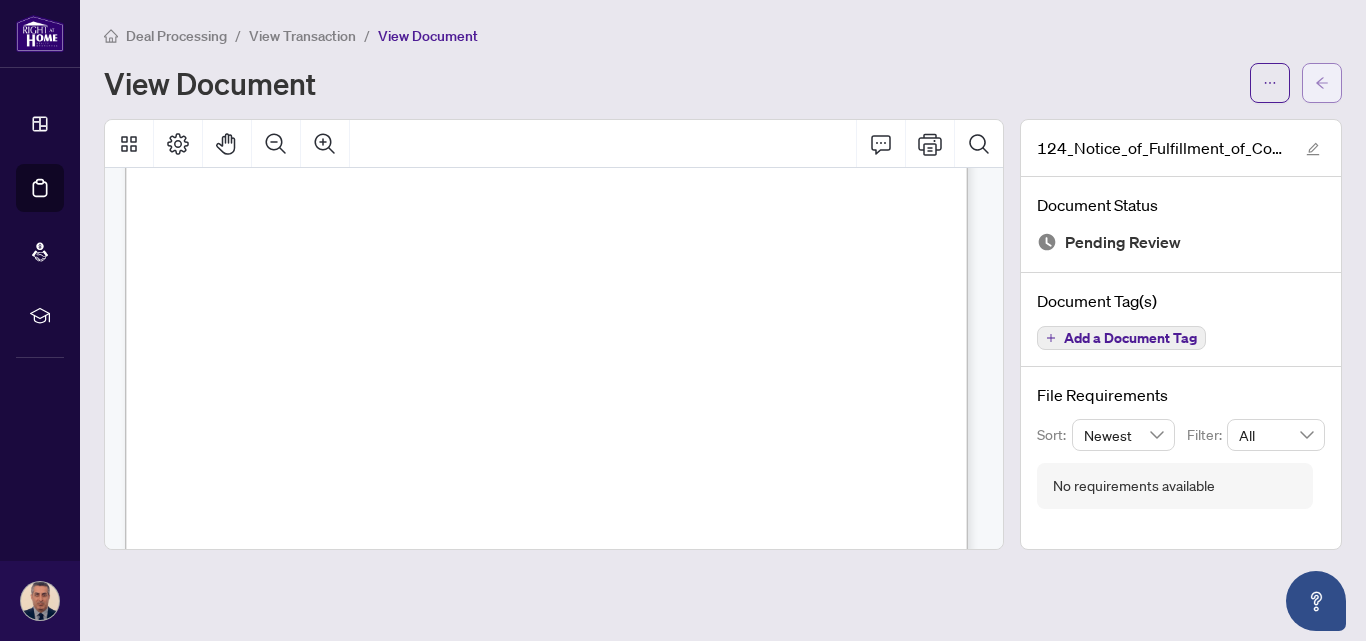 click at bounding box center (1322, 83) 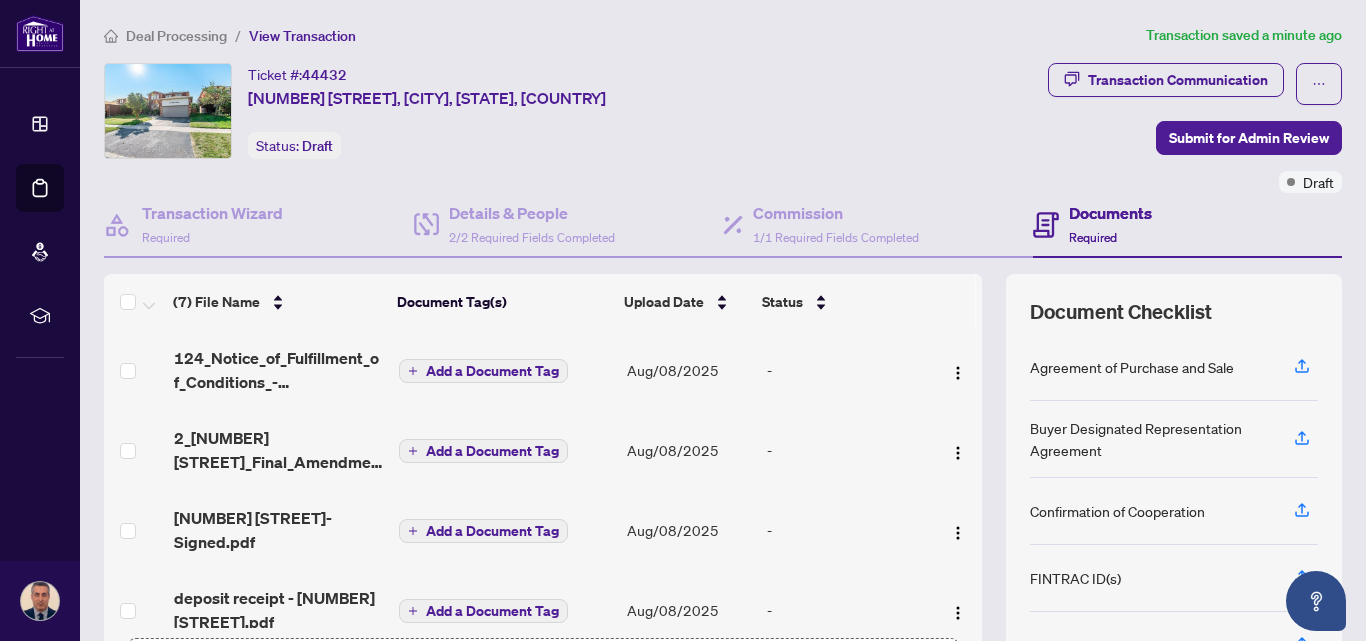 scroll, scrollTop: 253, scrollLeft: 0, axis: vertical 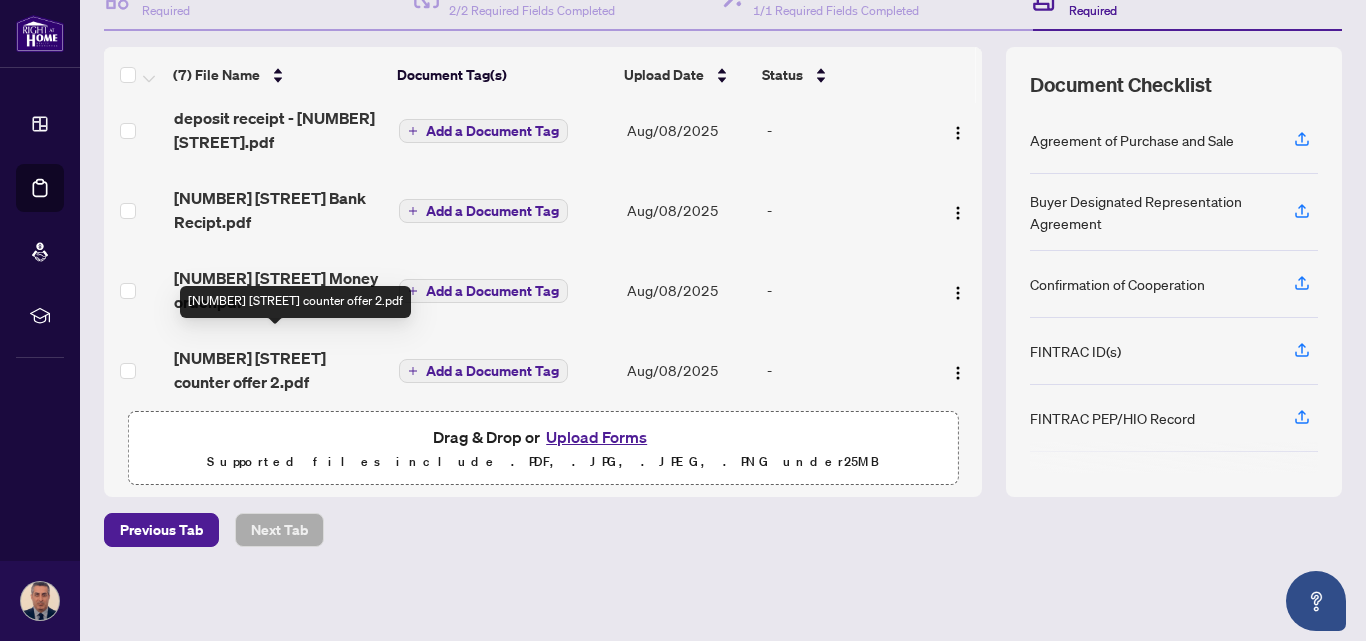 click on "21 Tamara Dr counter offer  2.pdf" at bounding box center (279, 370) 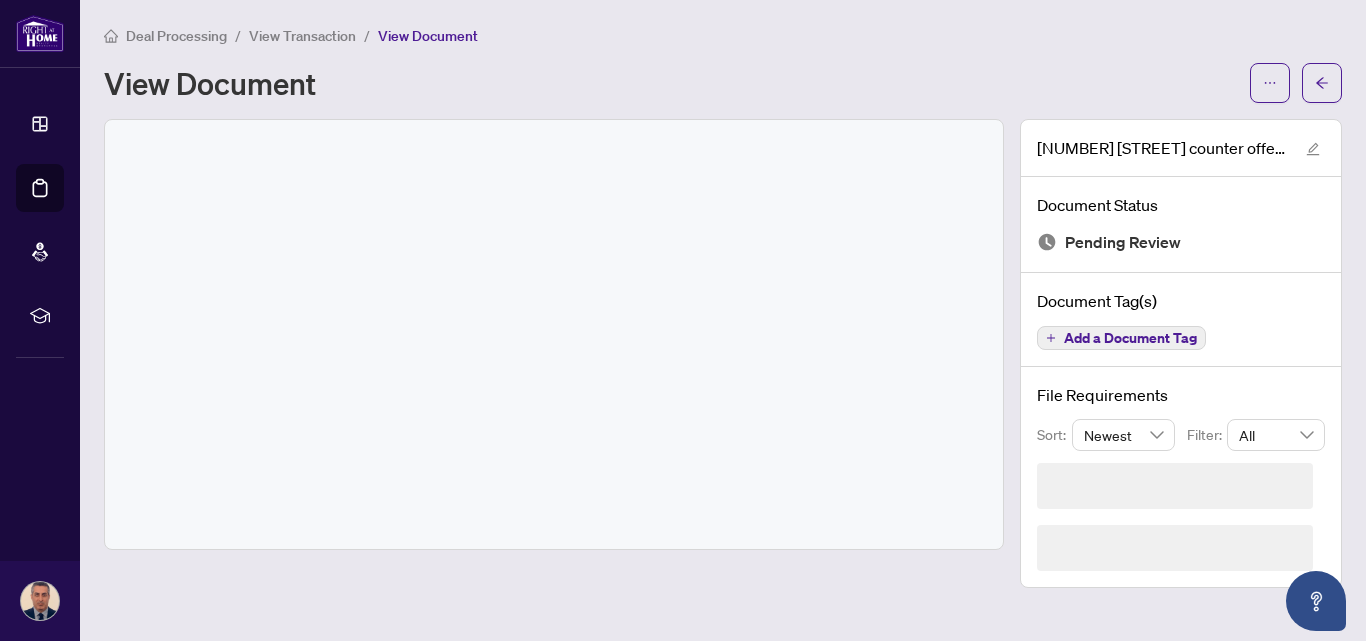 scroll, scrollTop: 0, scrollLeft: 0, axis: both 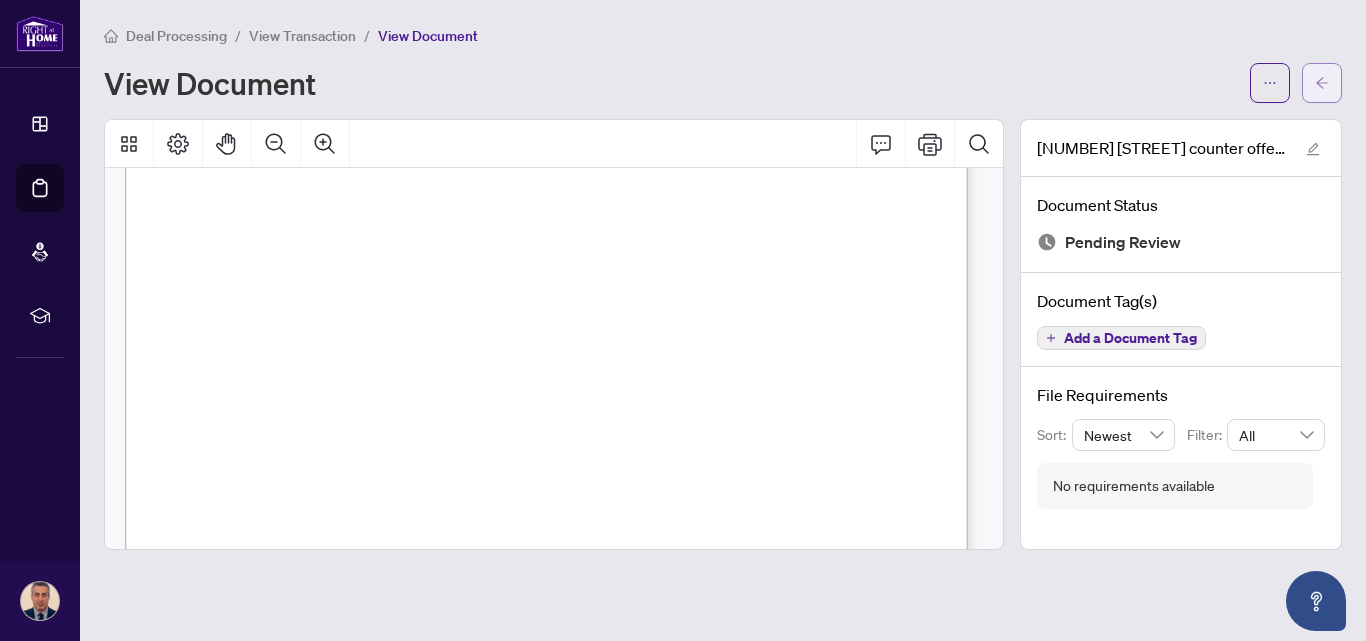 click at bounding box center [1322, 83] 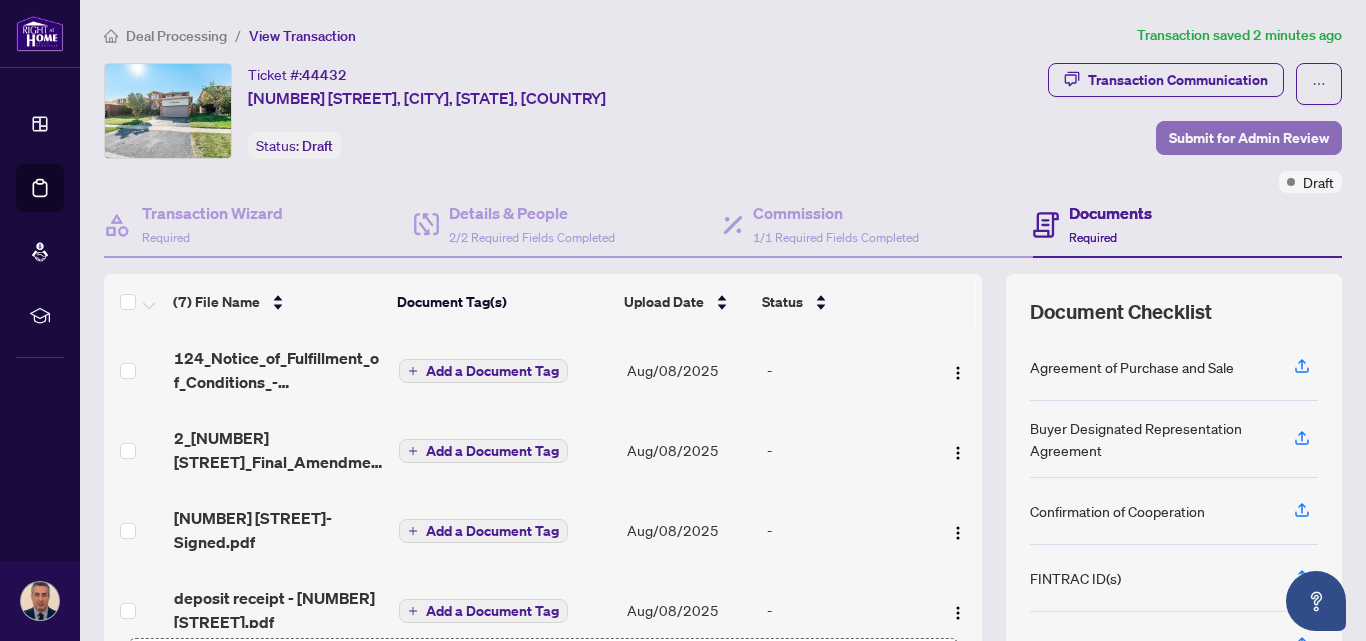 click on "Submit for Admin Review" at bounding box center [1249, 138] 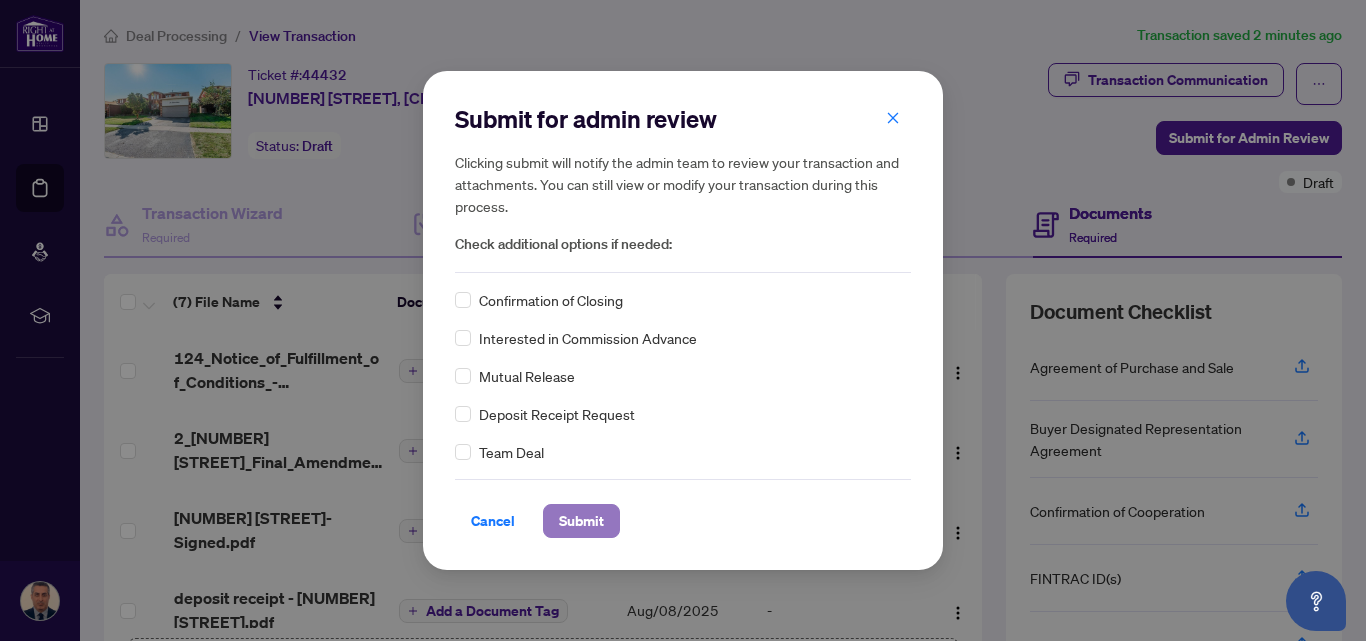 click on "Submit" at bounding box center (581, 521) 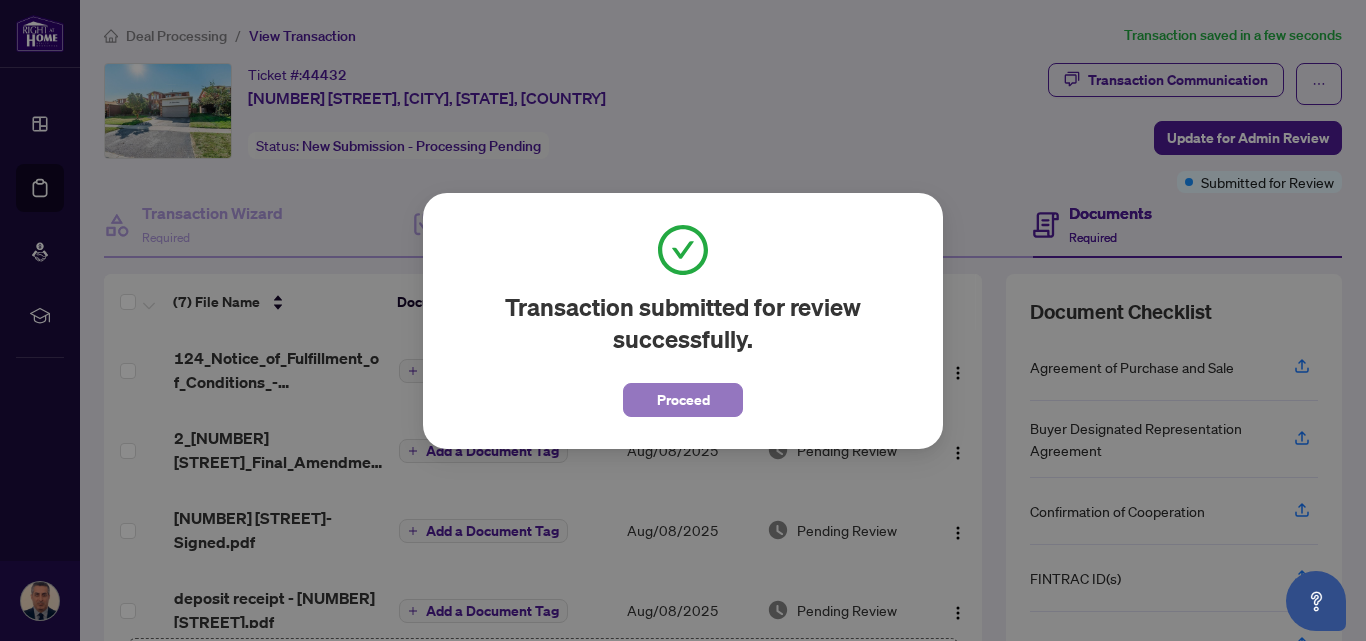 click on "Proceed" at bounding box center [683, 400] 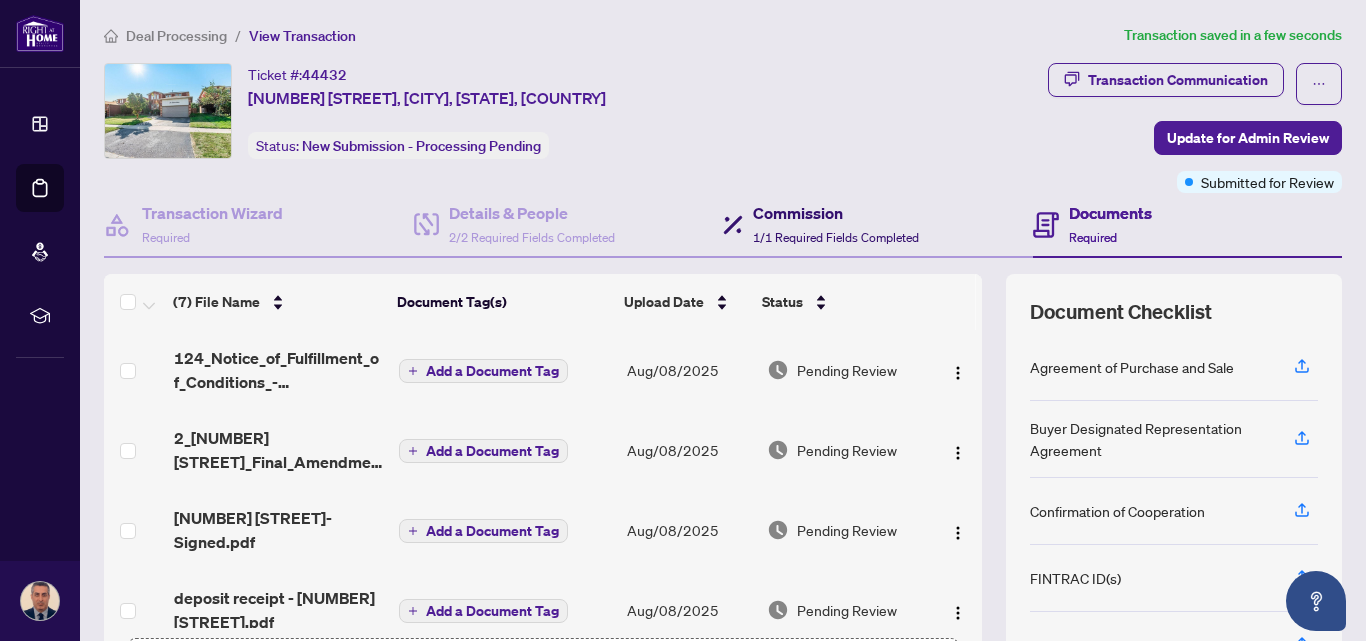 click on "Commission 1/1 Required Fields Completed" at bounding box center [836, 224] 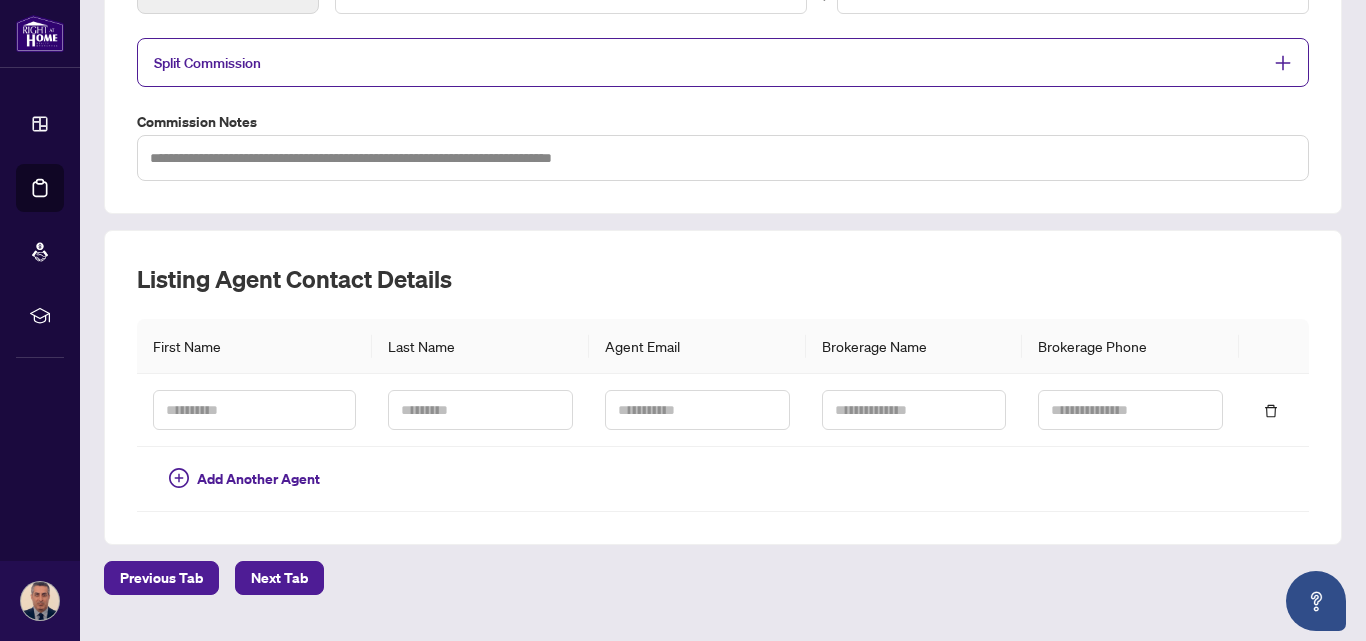 scroll, scrollTop: 461, scrollLeft: 0, axis: vertical 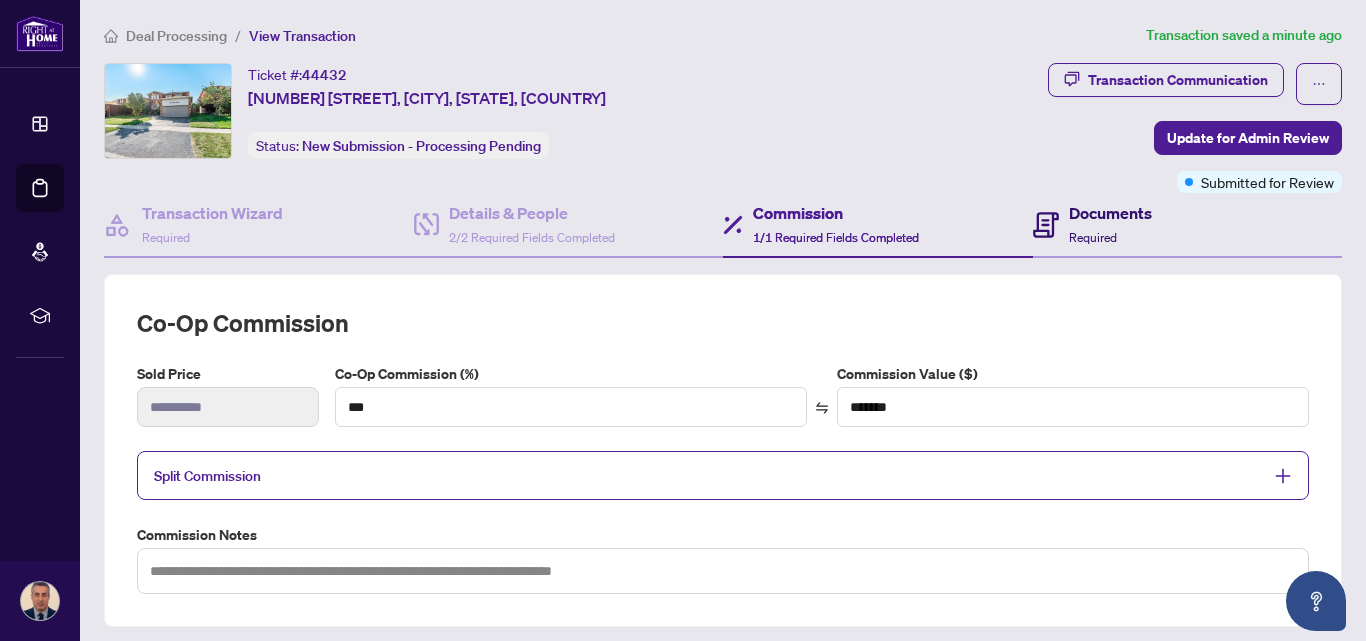 click on "Documents Required" at bounding box center (1110, 224) 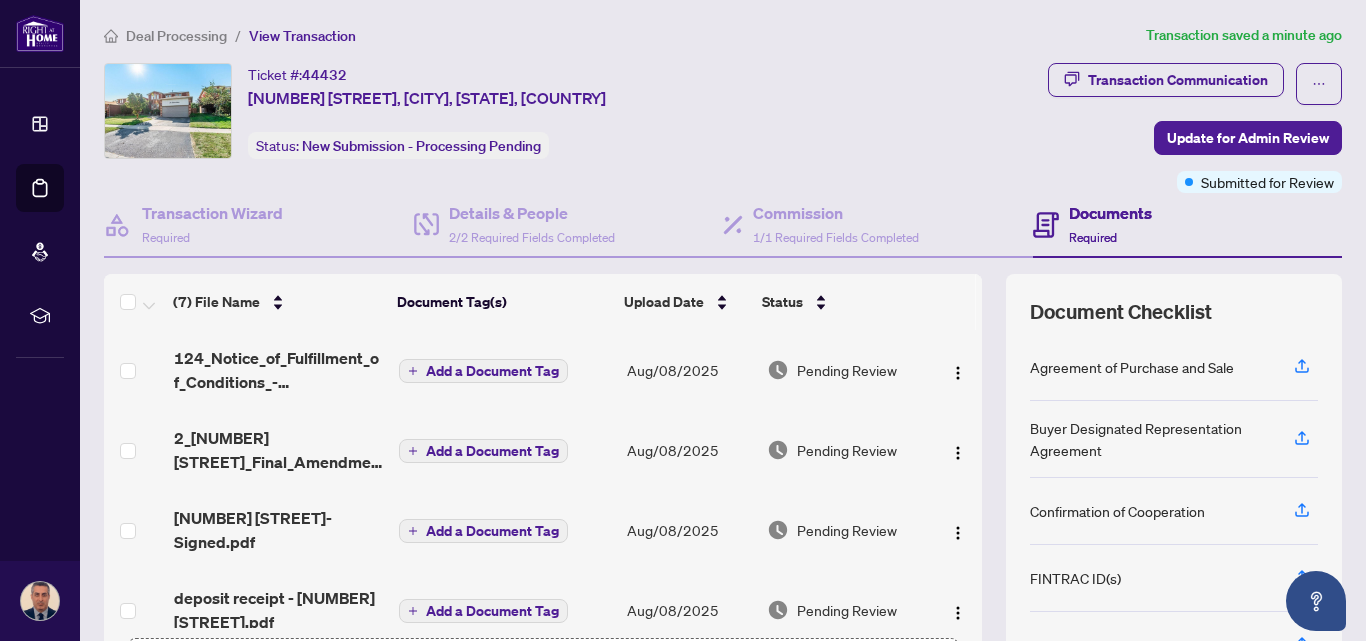 scroll, scrollTop: 253, scrollLeft: 0, axis: vertical 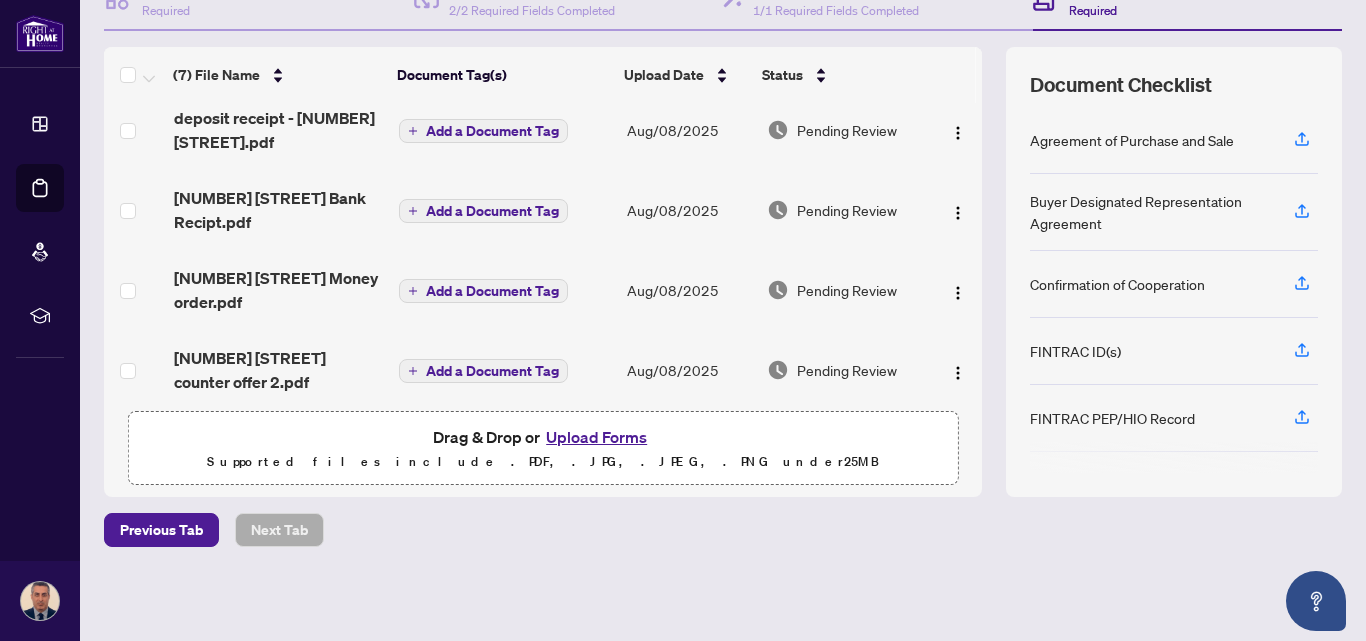 click on "Upload Forms" at bounding box center [596, 437] 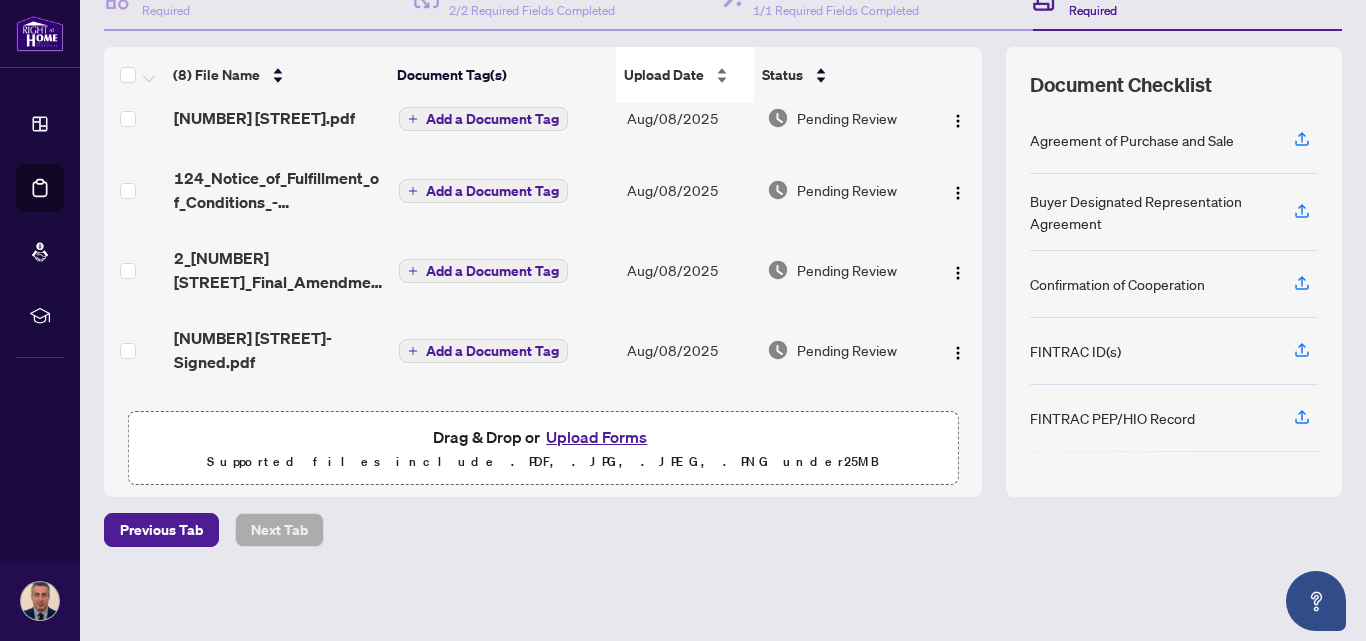 scroll, scrollTop: 11, scrollLeft: 0, axis: vertical 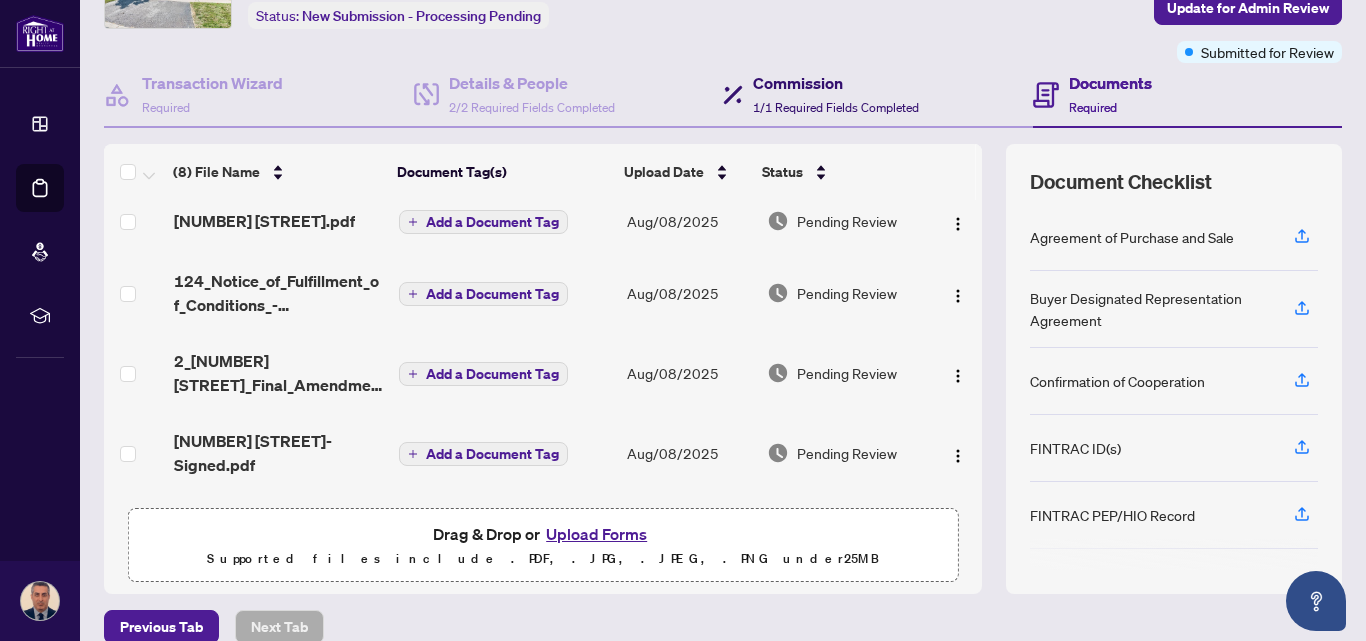 click on "Commission" at bounding box center (836, 83) 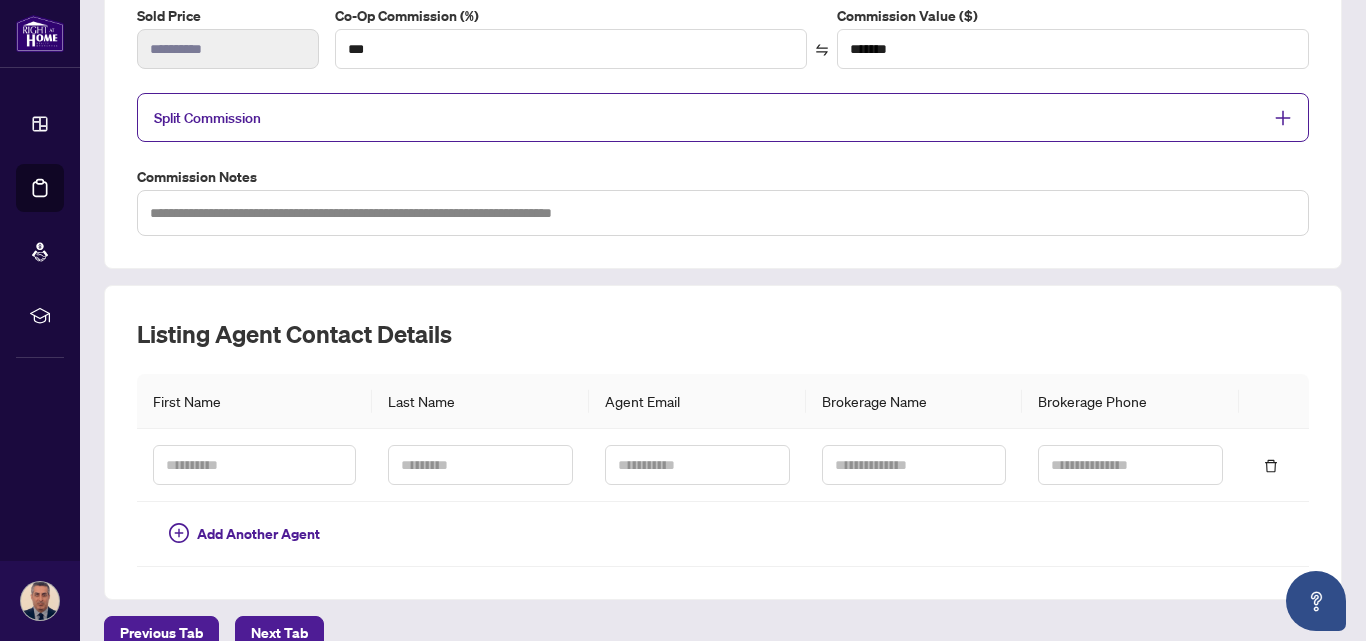 scroll, scrollTop: 359, scrollLeft: 0, axis: vertical 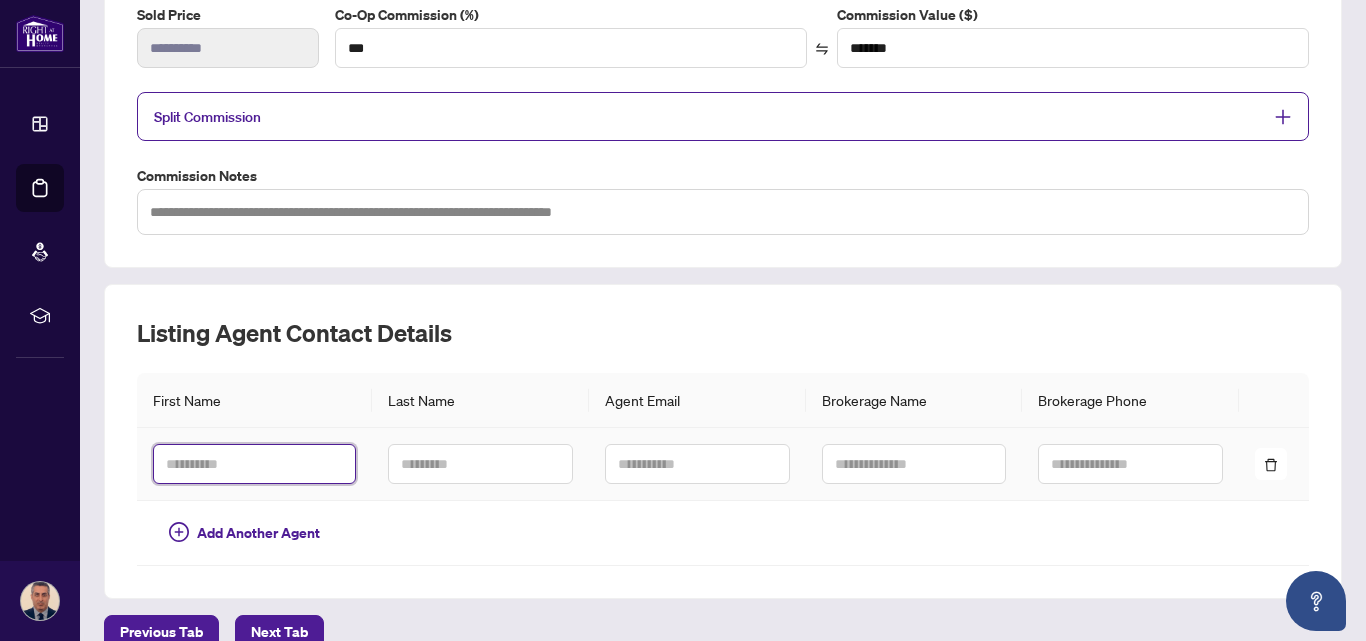 click at bounding box center (254, 464) 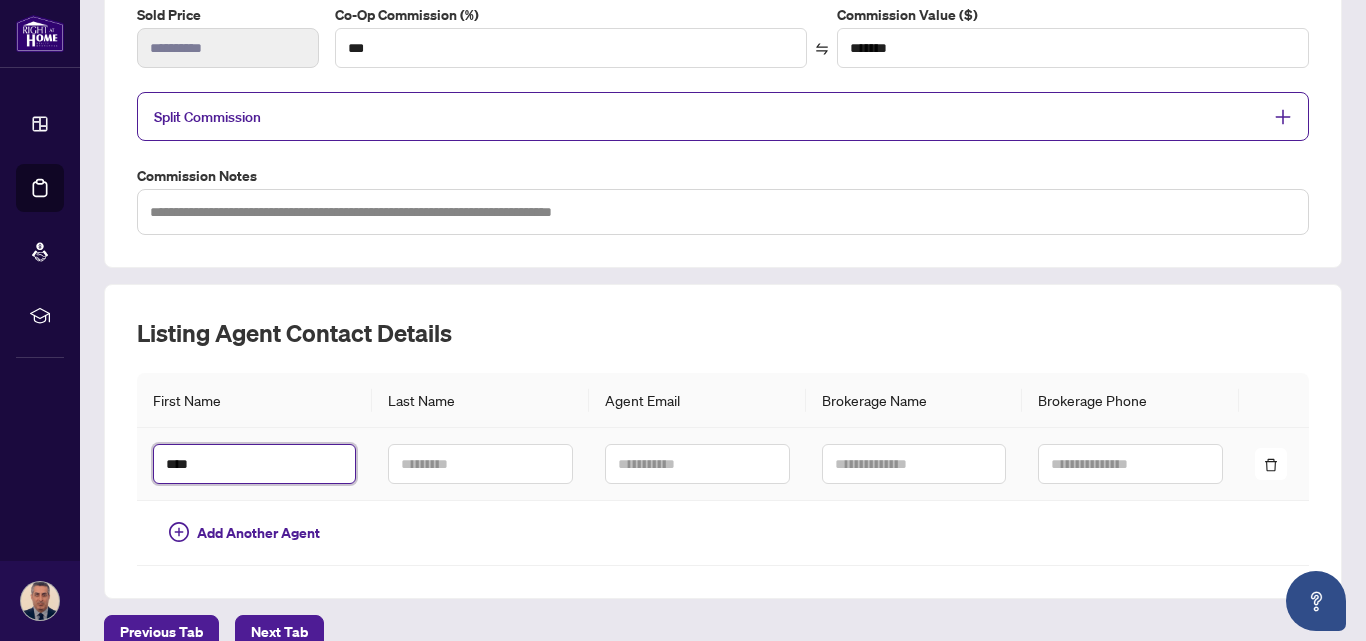 type on "****" 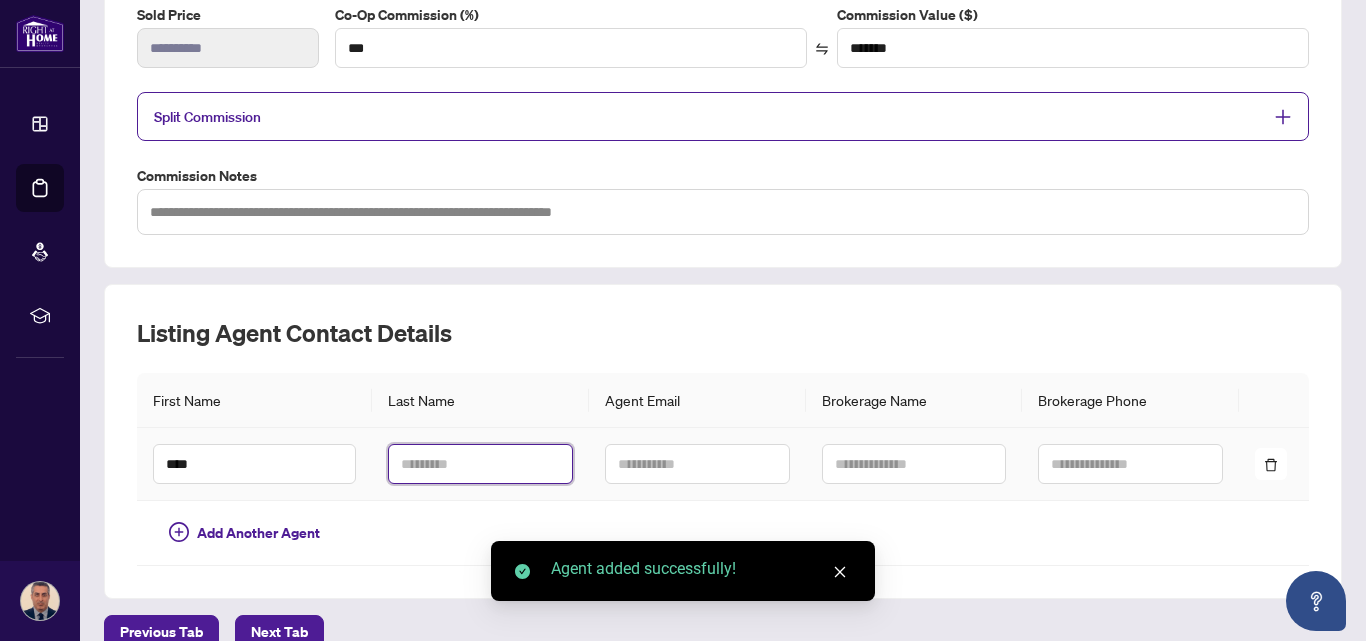 click at bounding box center [480, 464] 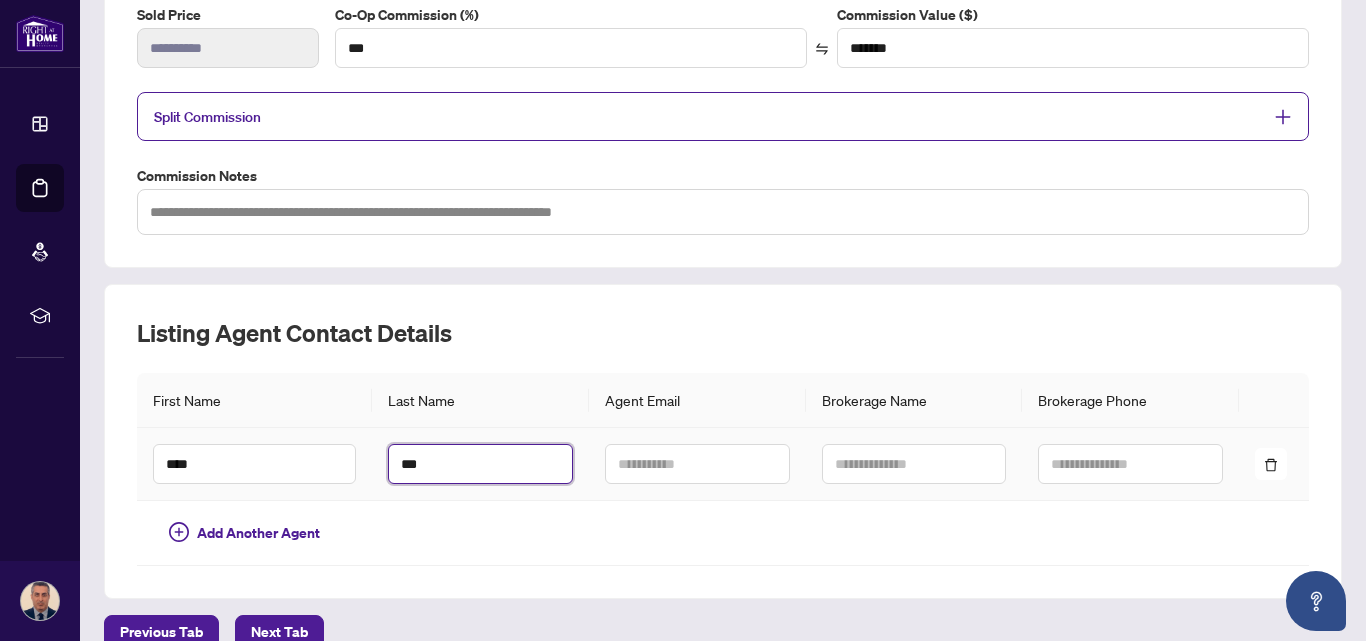 click on "***" at bounding box center (480, 464) 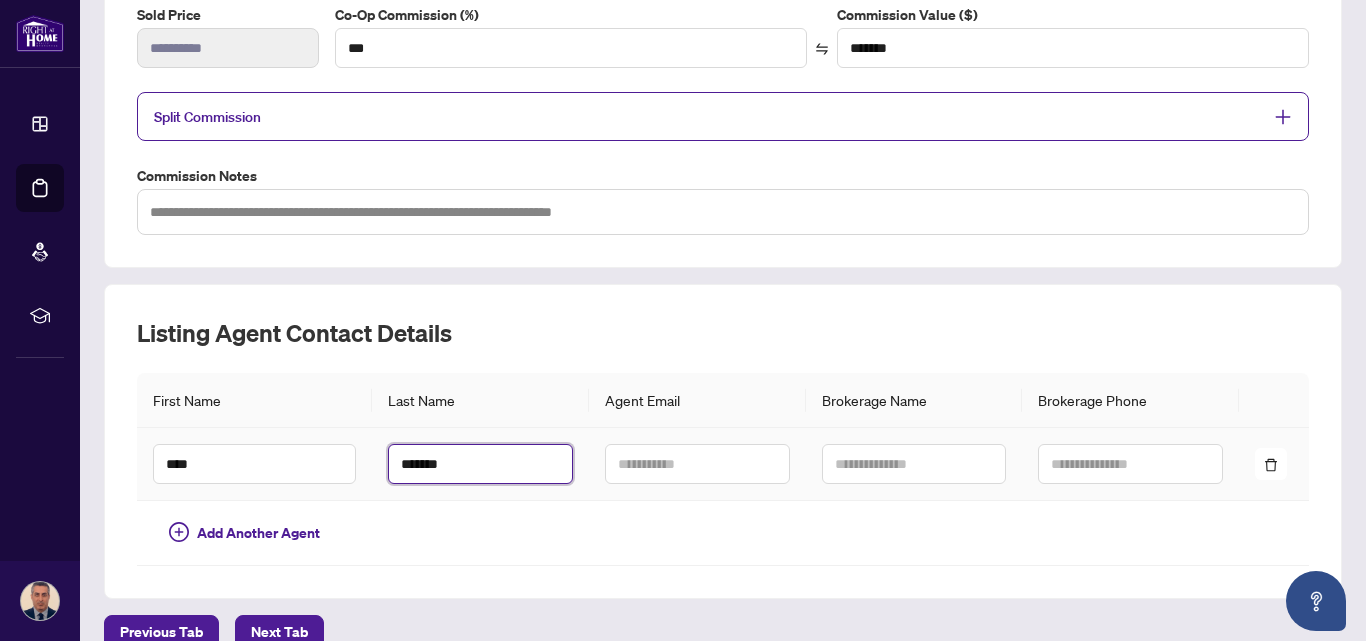 type on "*******" 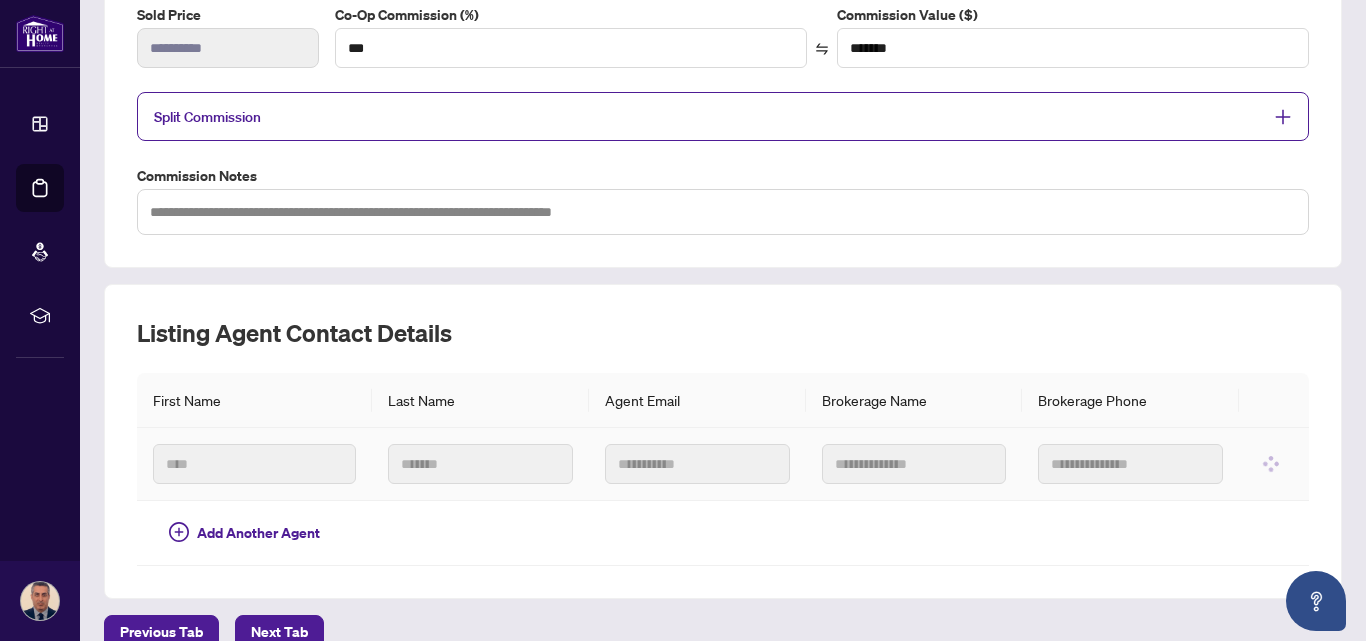 click on "**** ******* Add Another Agent" at bounding box center [723, 497] 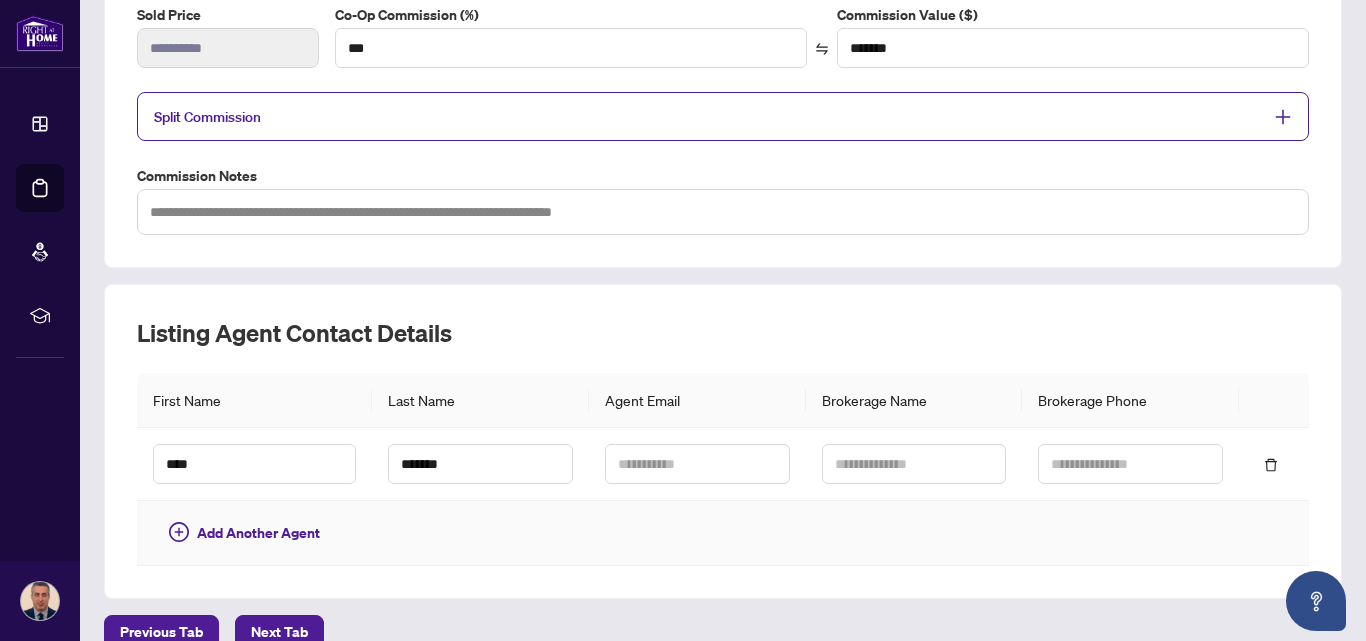 click at bounding box center [480, 533] 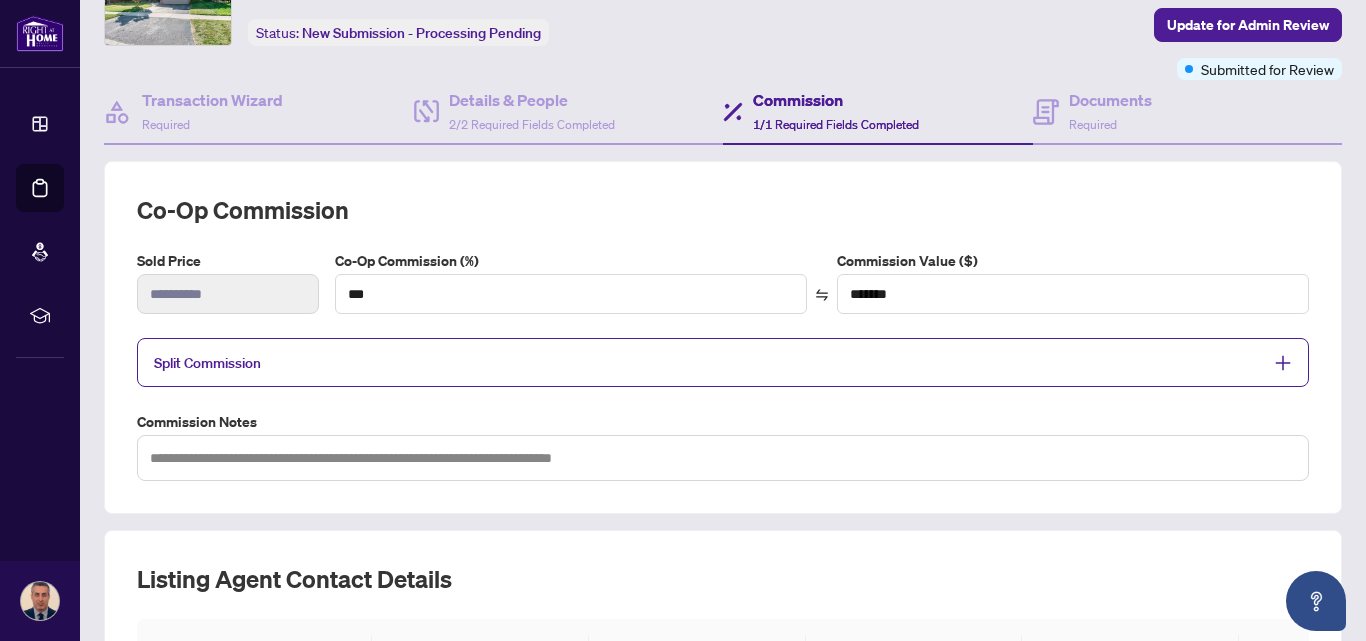 scroll, scrollTop: 0, scrollLeft: 0, axis: both 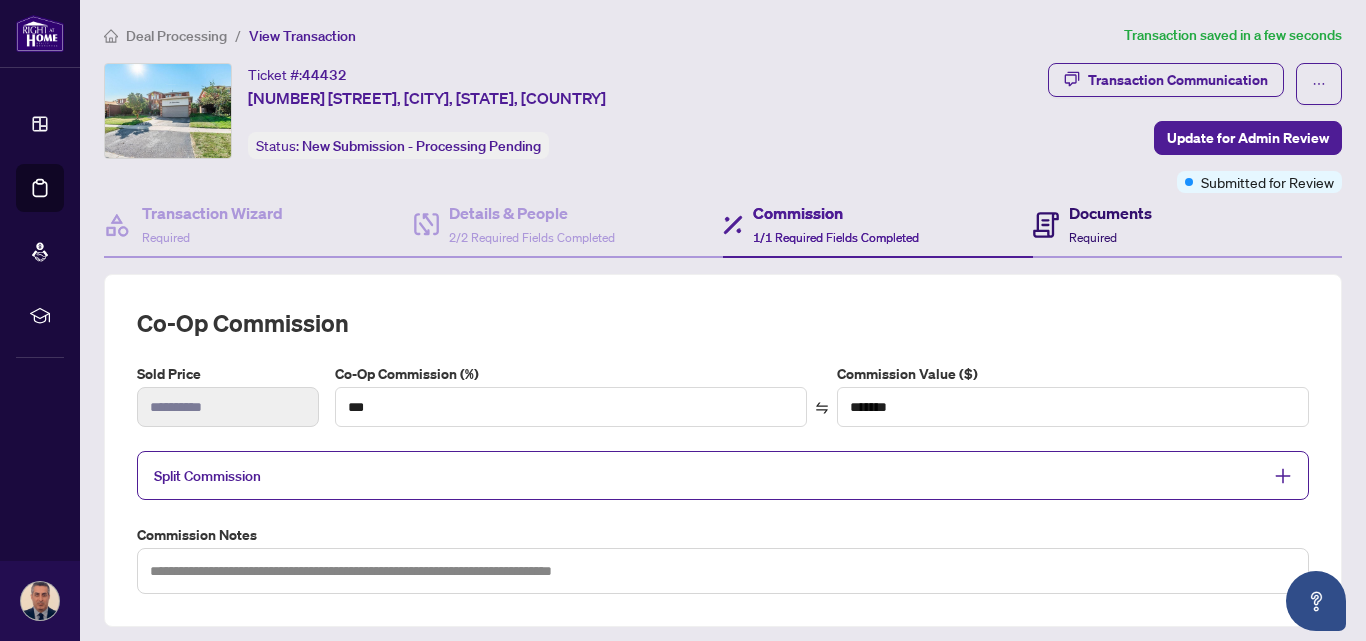 click on "Documents" at bounding box center [1110, 213] 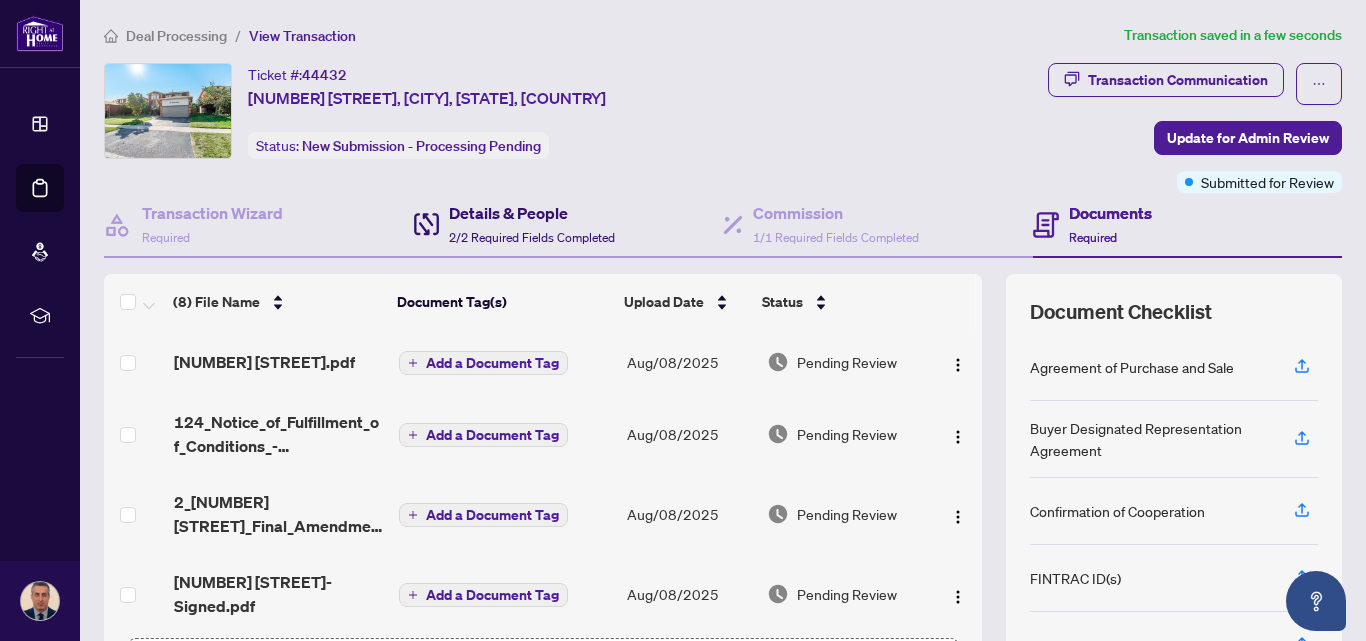 click on "Details & People 2/2 Required Fields Completed" at bounding box center (532, 224) 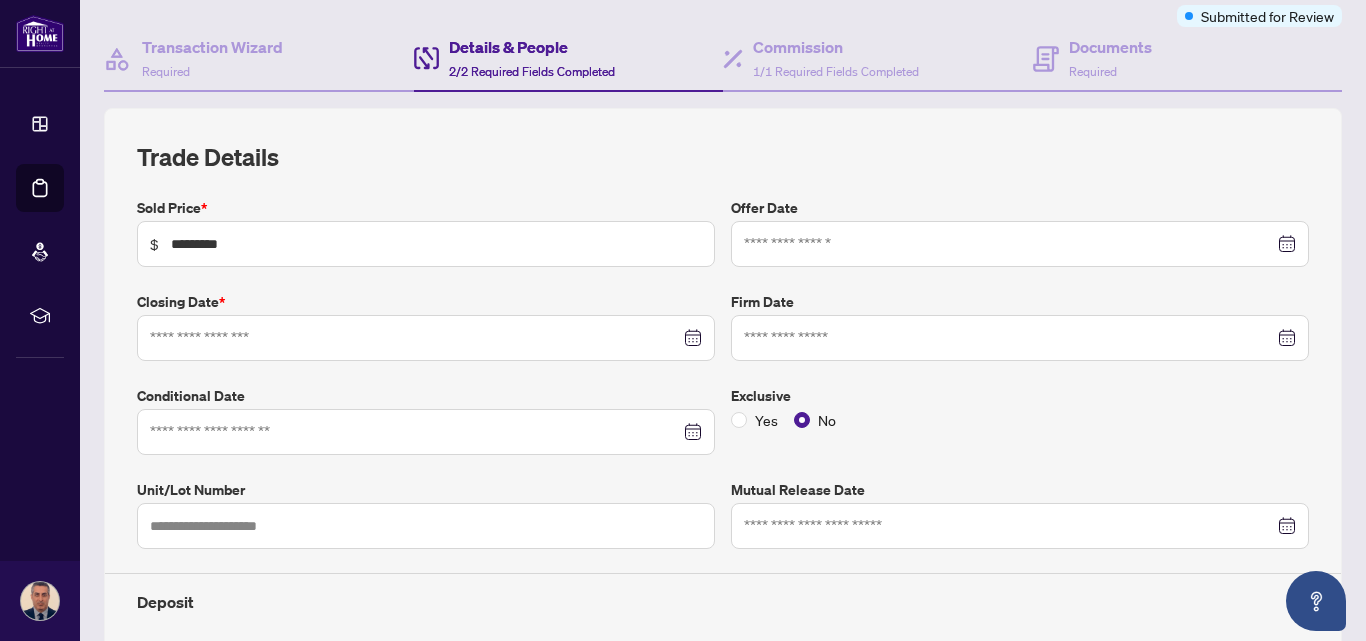 type on "**********" 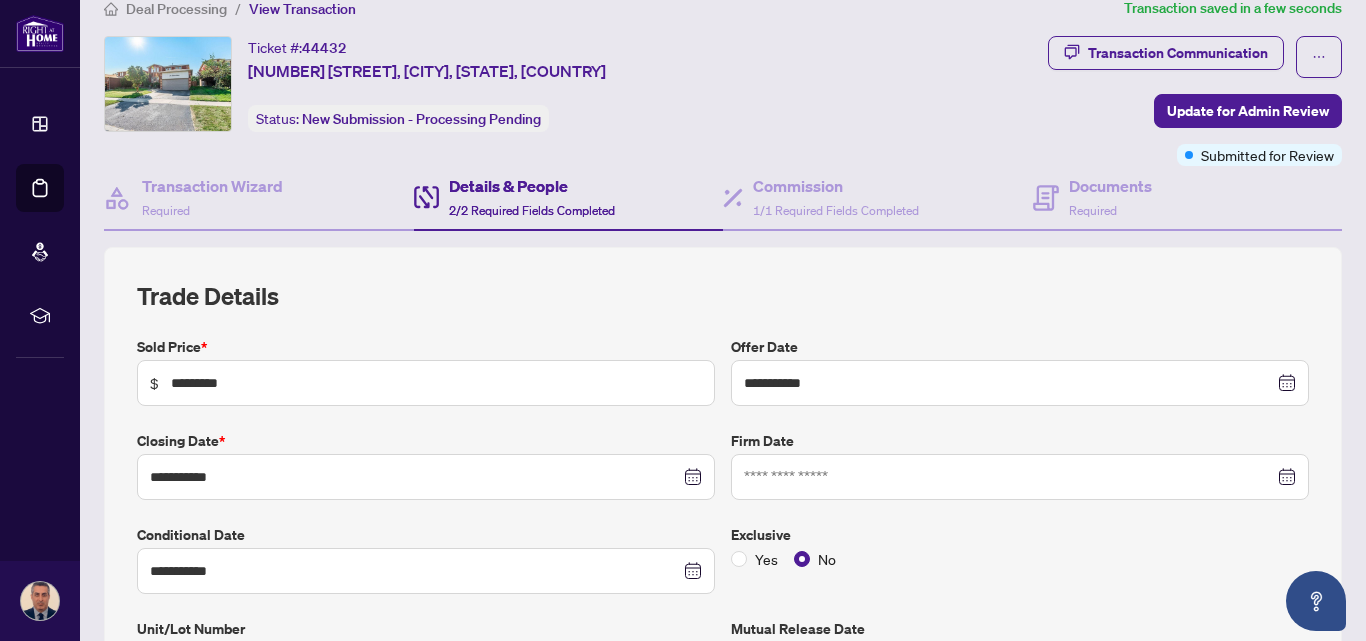 scroll, scrollTop: 0, scrollLeft: 0, axis: both 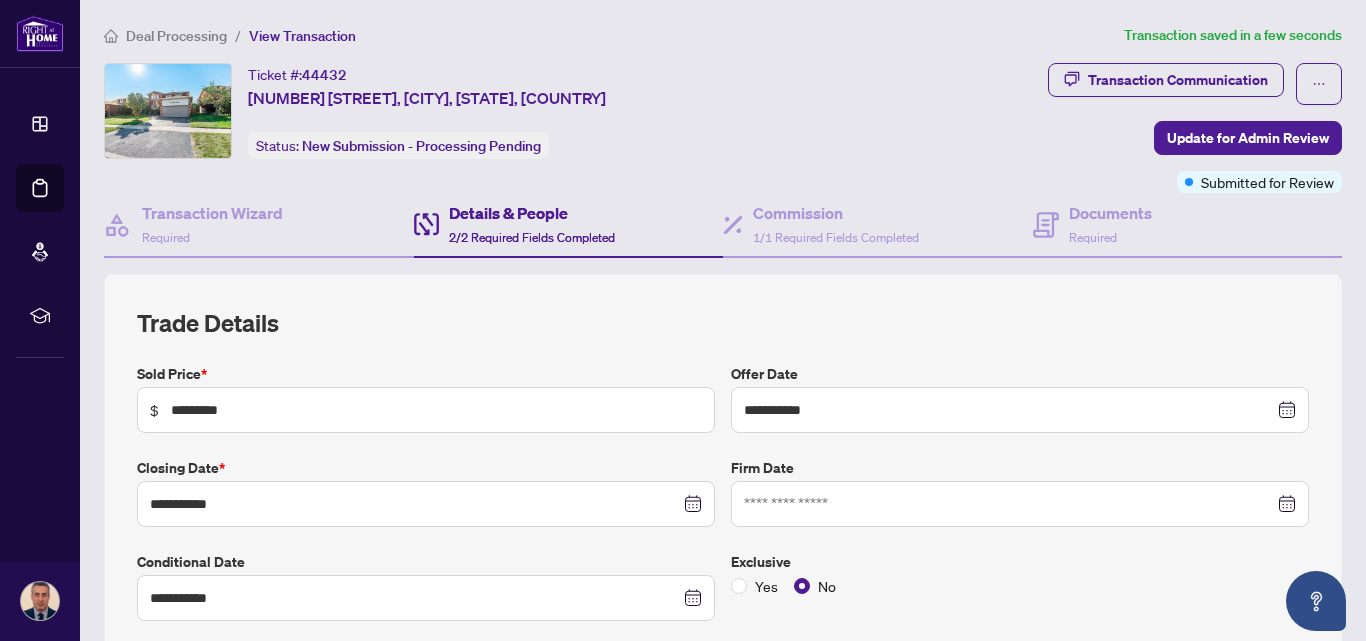 click on "Deal Processing" at bounding box center [176, 36] 